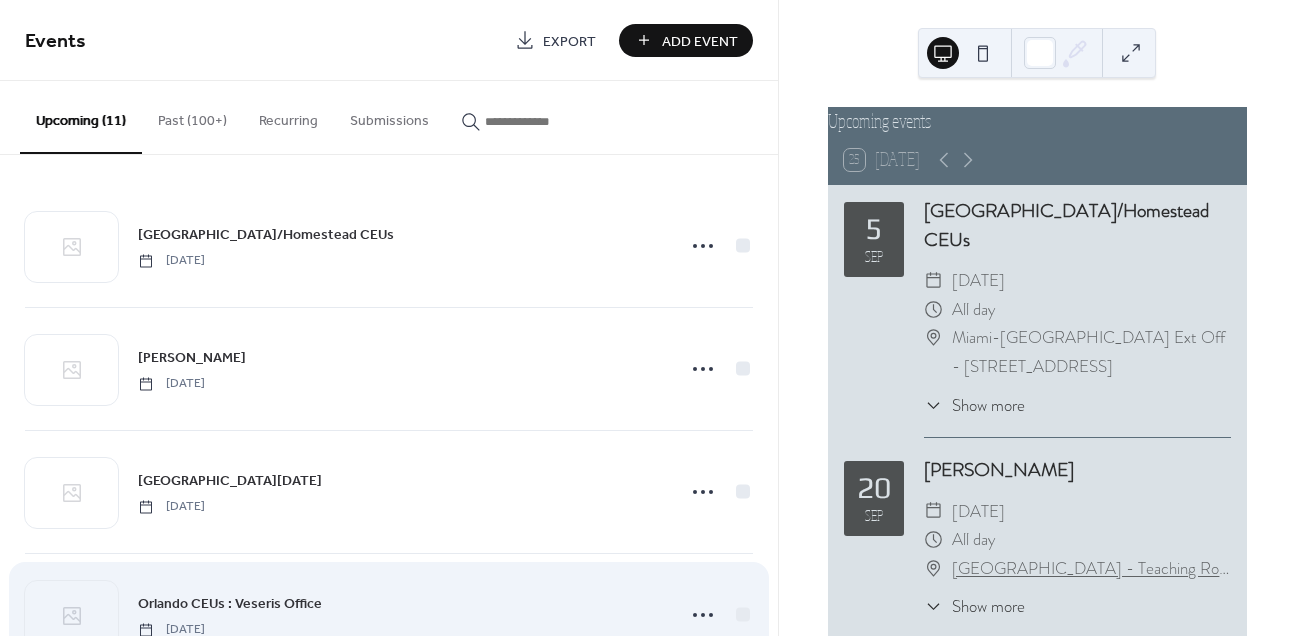 scroll, scrollTop: 0, scrollLeft: 0, axis: both 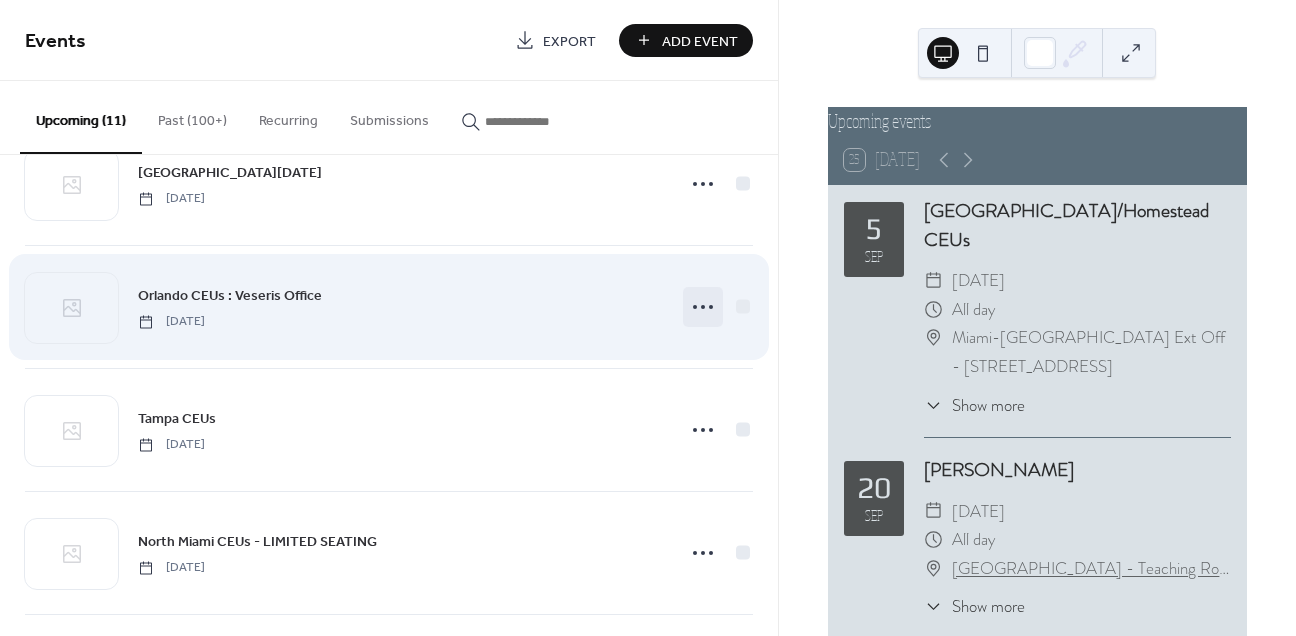 click 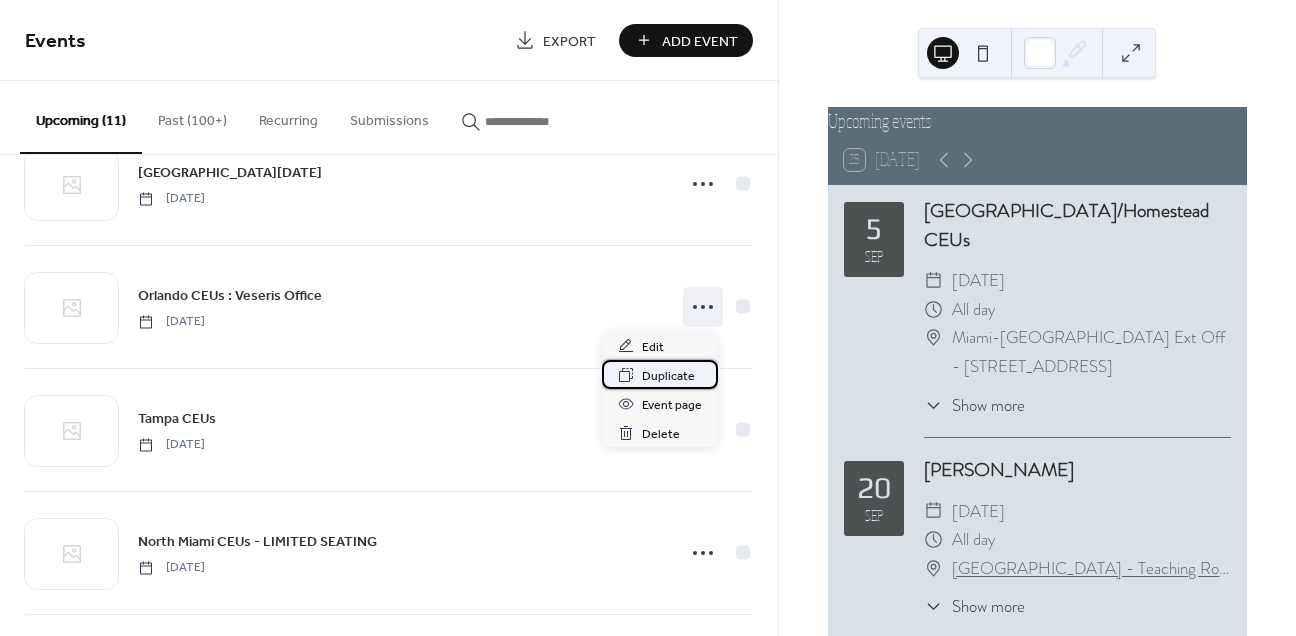click on "Duplicate" at bounding box center (668, 376) 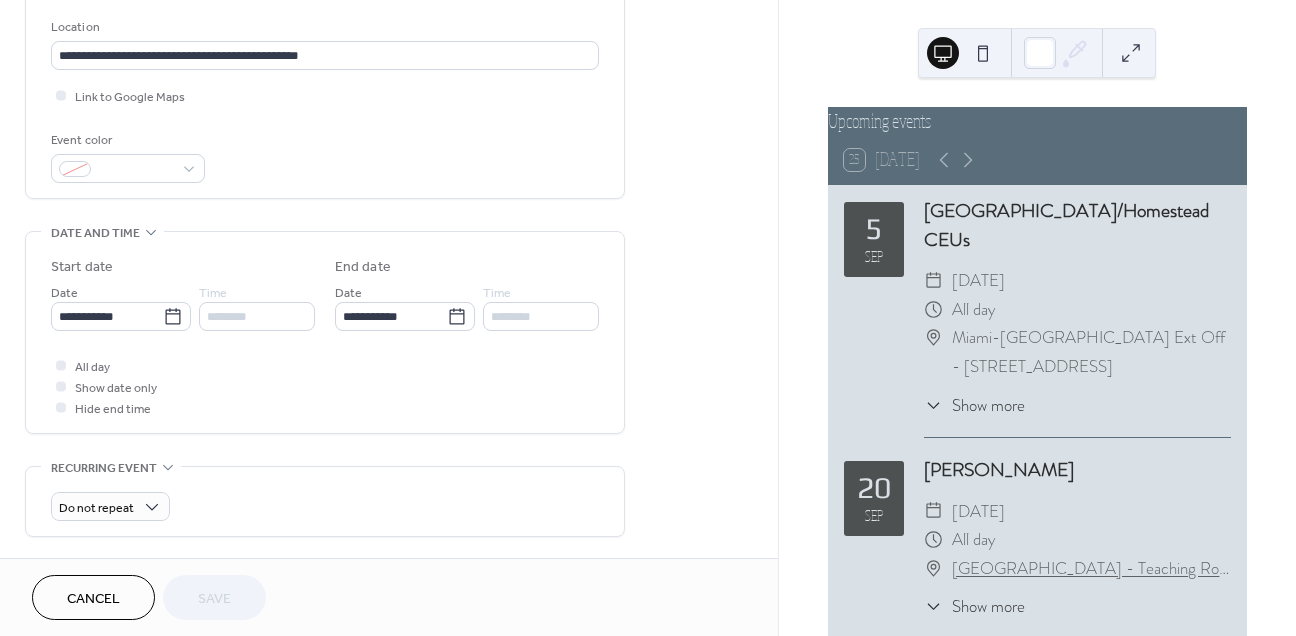 scroll, scrollTop: 465, scrollLeft: 0, axis: vertical 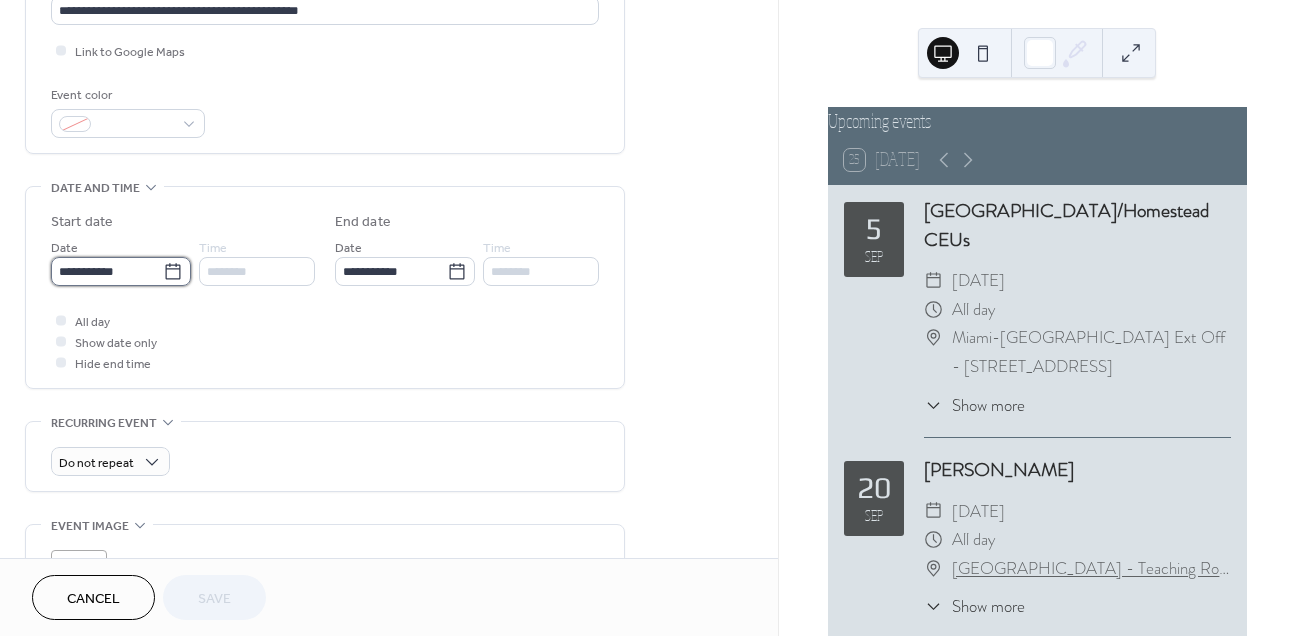 click on "**********" at bounding box center (107, 271) 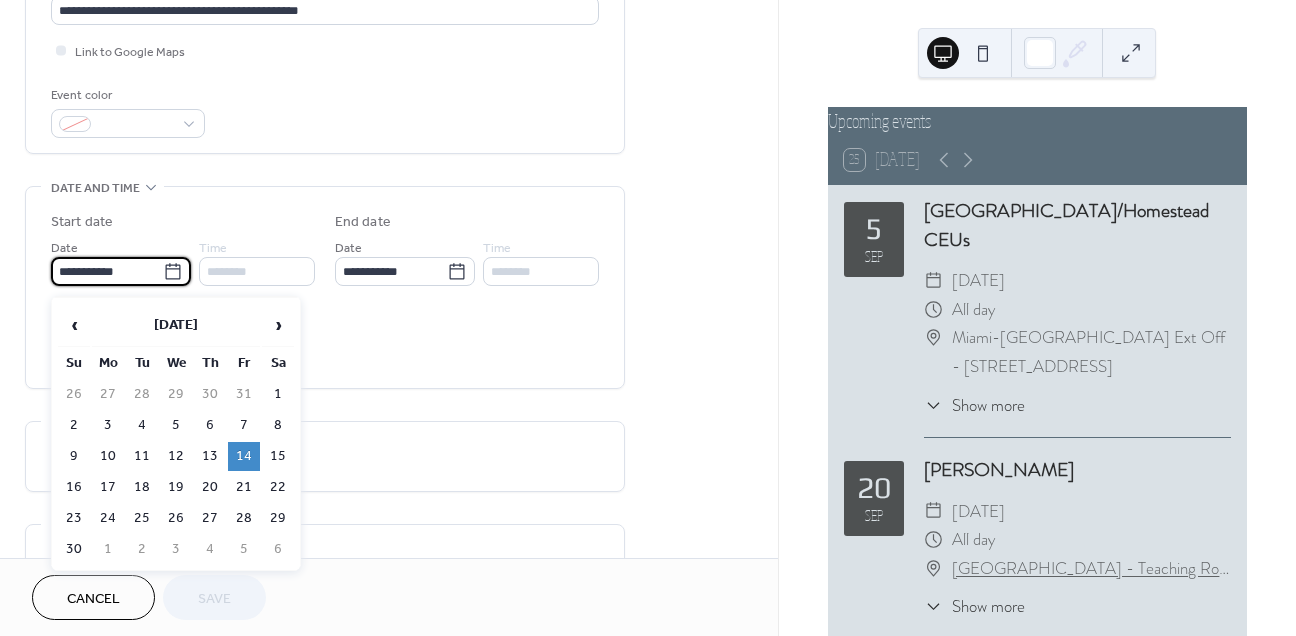 click on "**********" at bounding box center (107, 271) 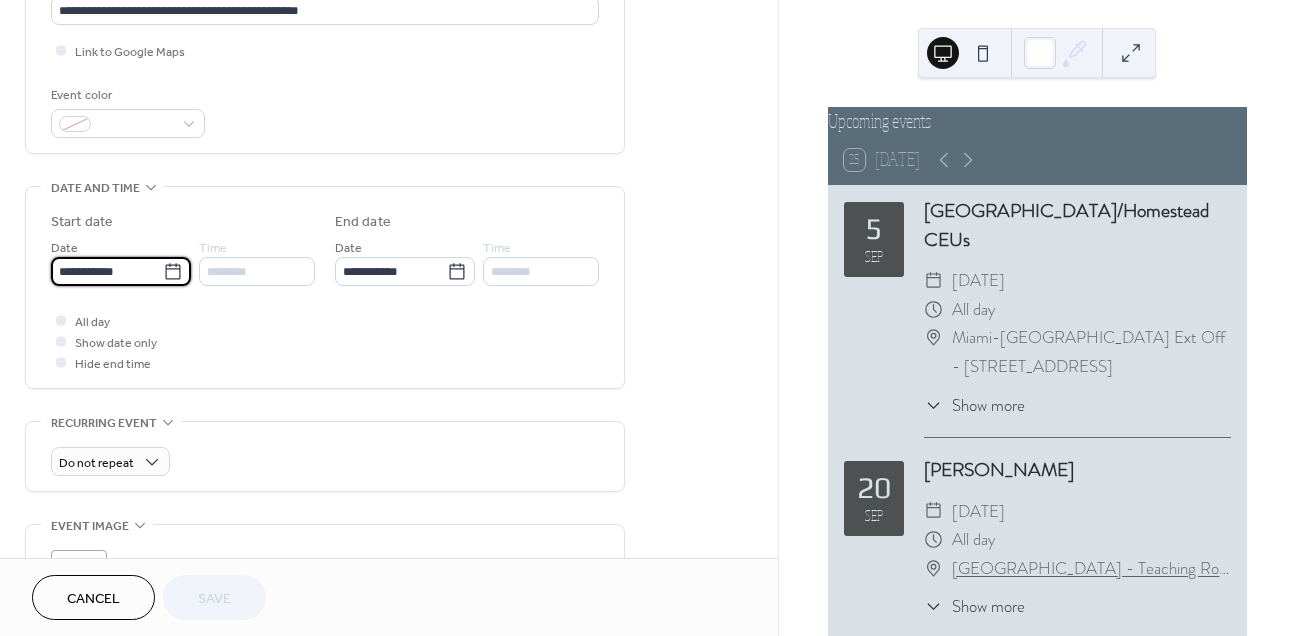 click on "**********" at bounding box center [107, 271] 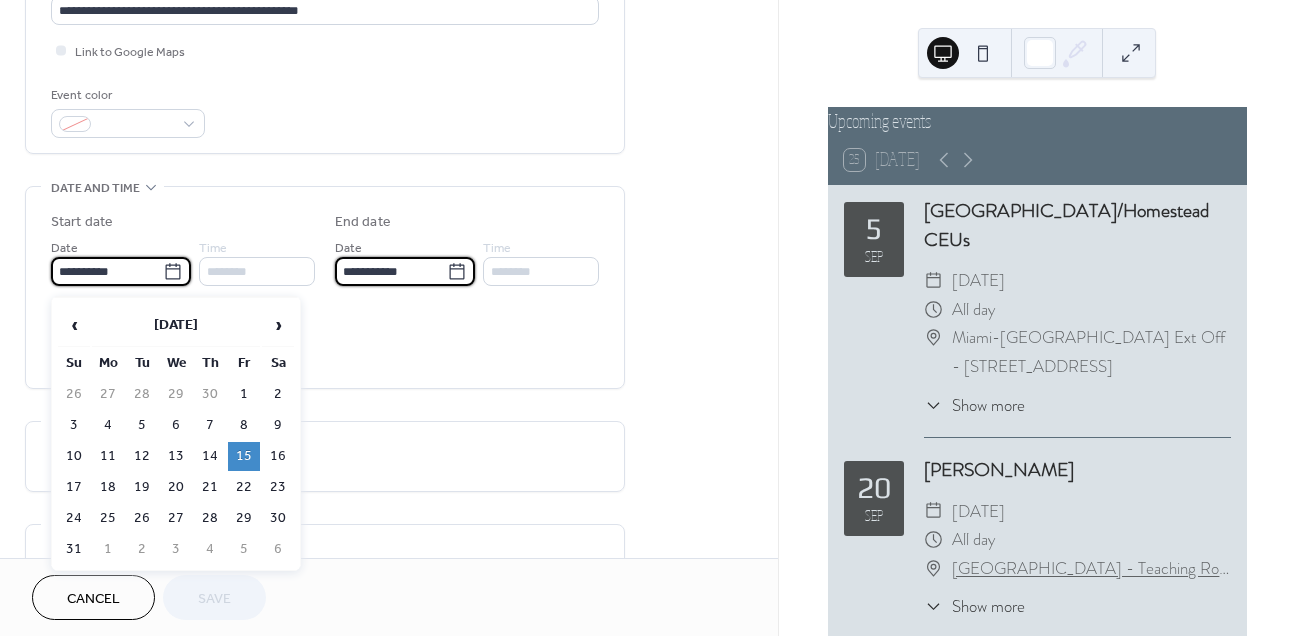 type on "**********" 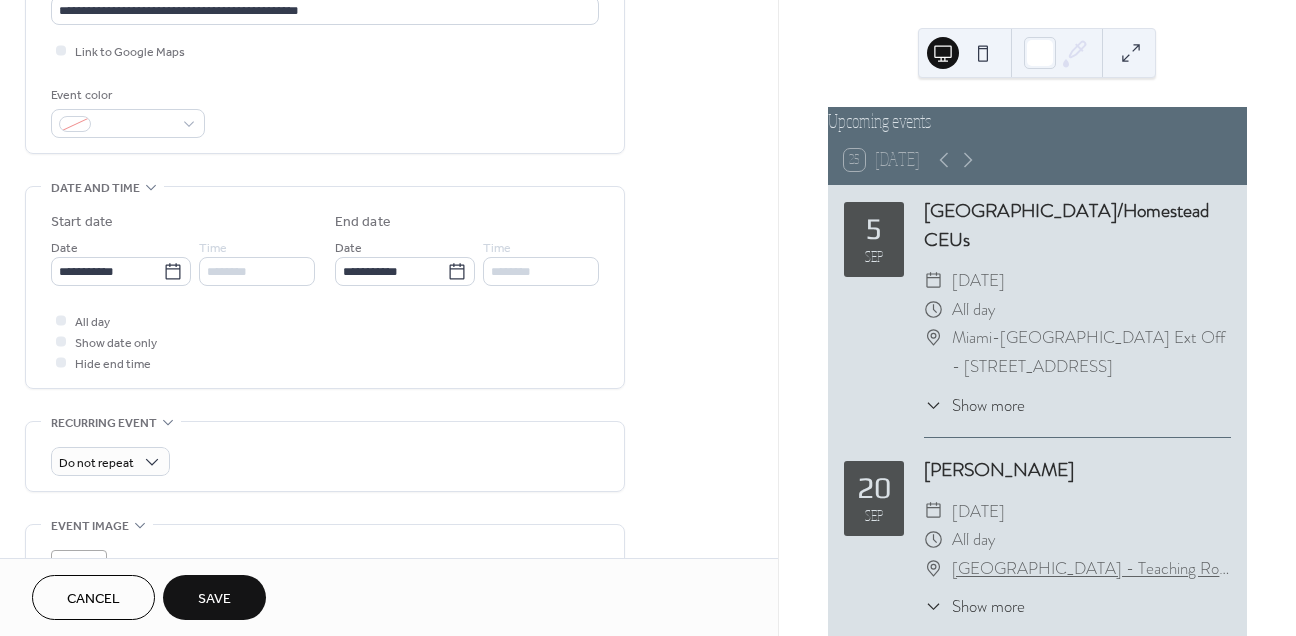 click on "Save" at bounding box center [214, 599] 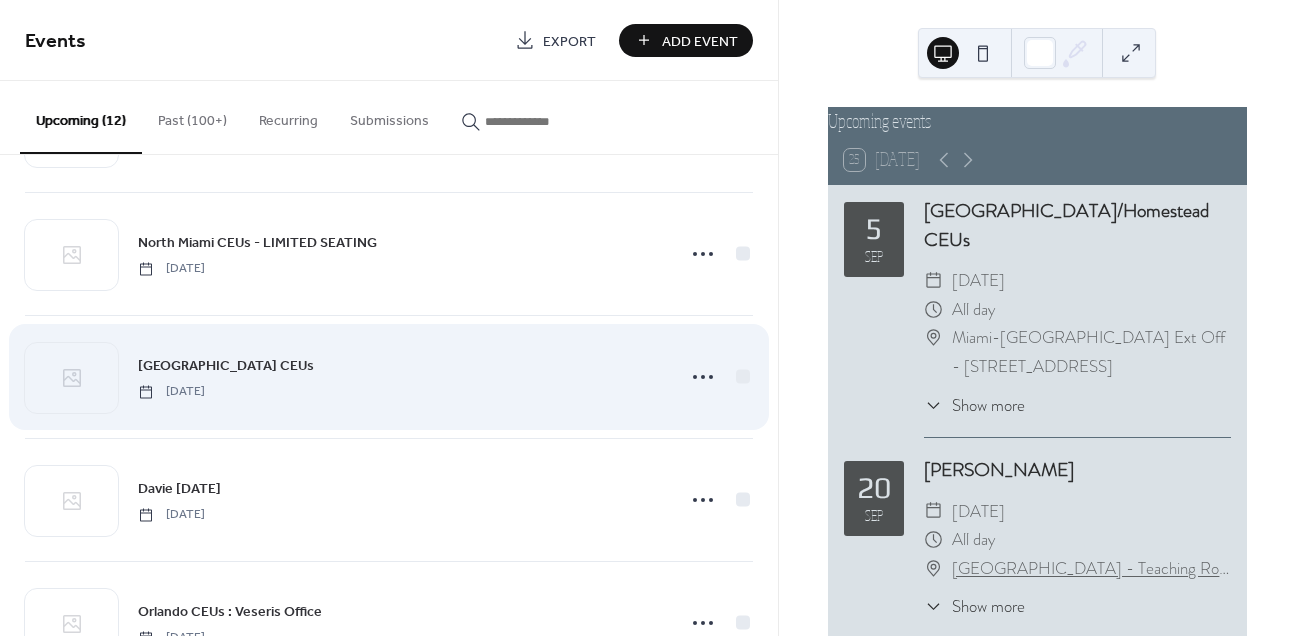 scroll, scrollTop: 612, scrollLeft: 0, axis: vertical 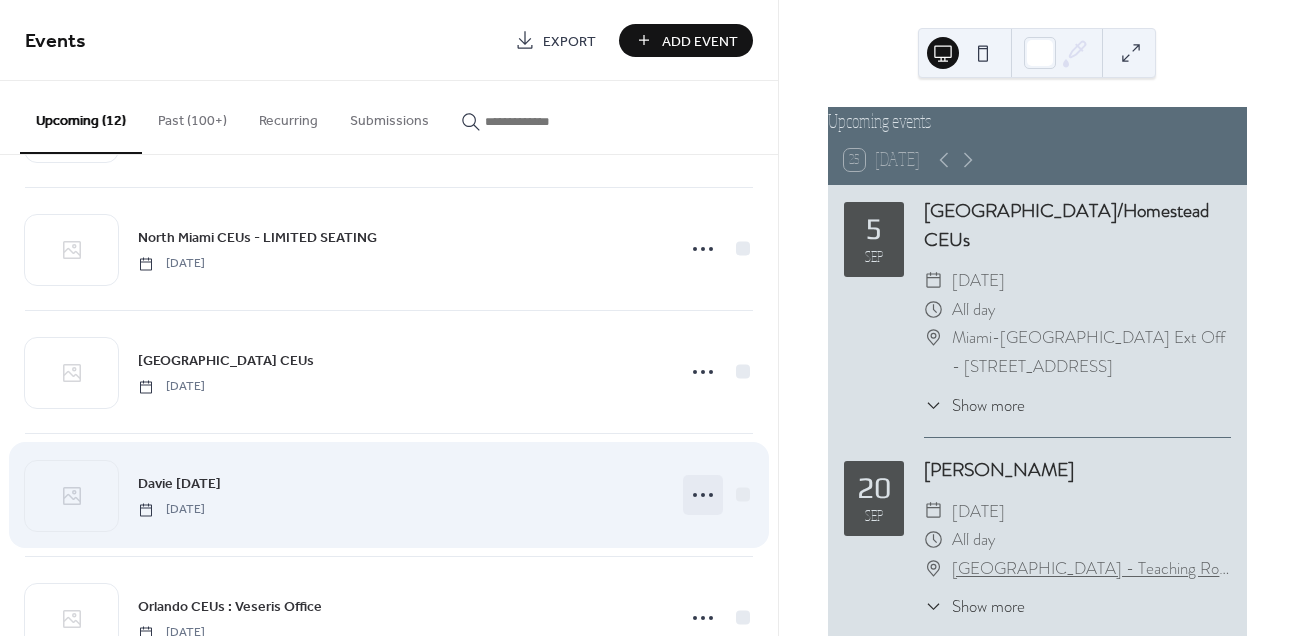 click 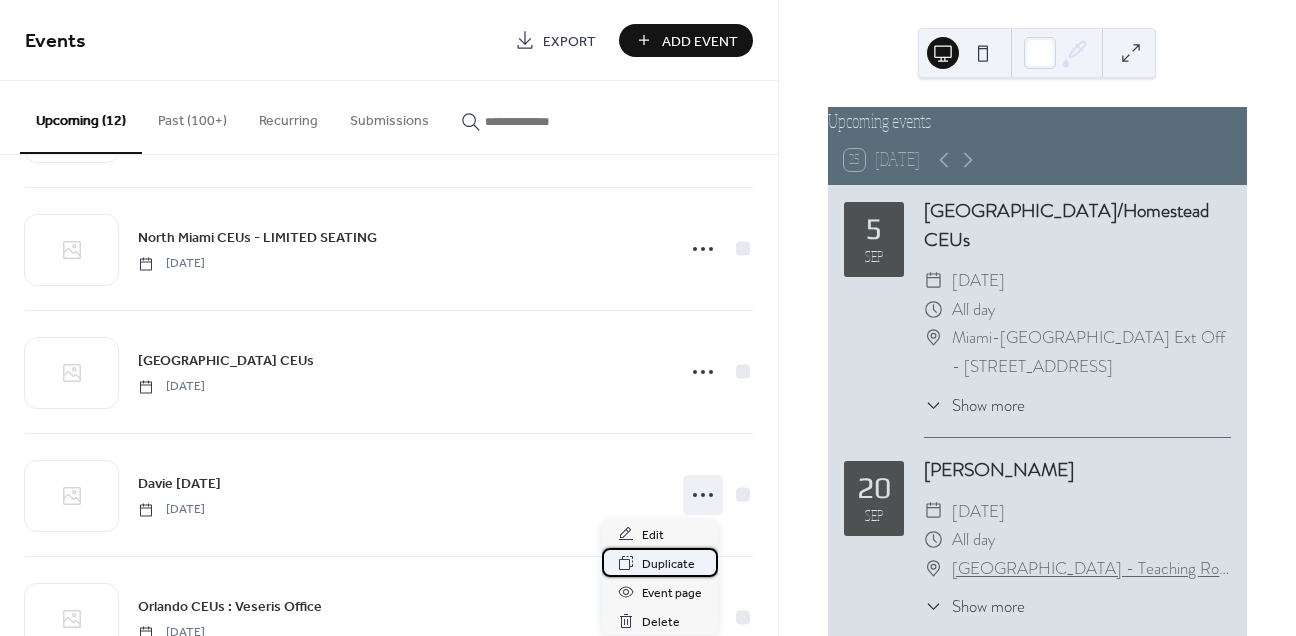 click on "Duplicate" at bounding box center (668, 564) 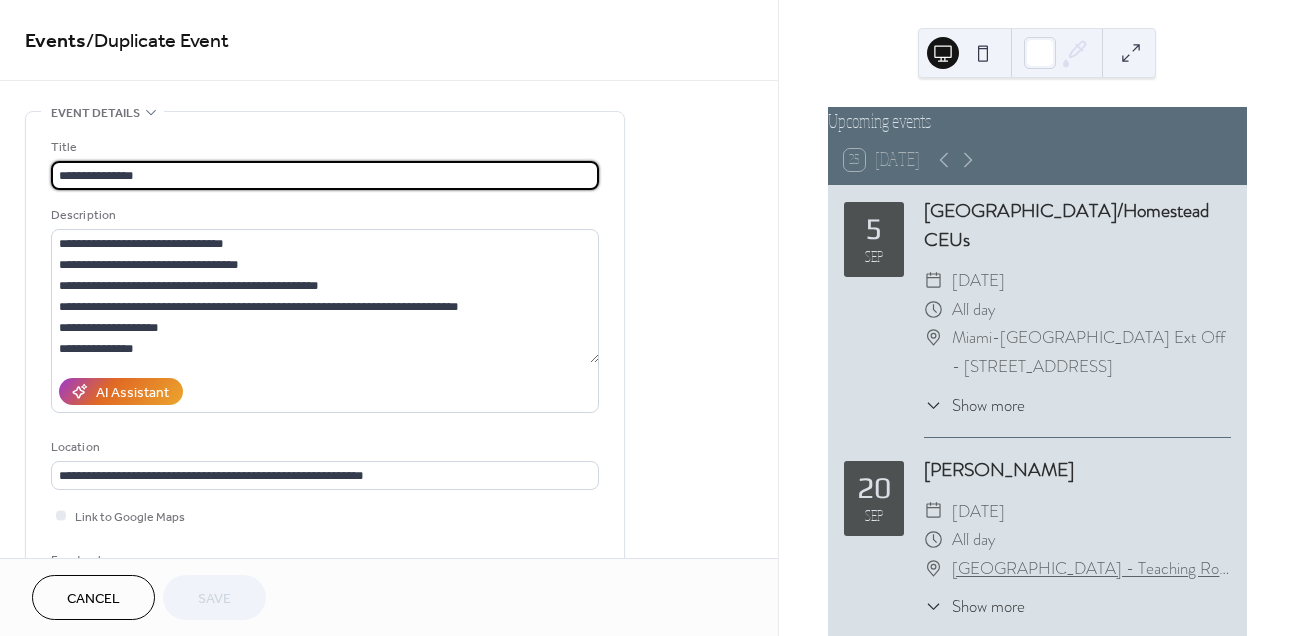 drag, startPoint x: 89, startPoint y: 175, endPoint x: -34, endPoint y: 194, distance: 124.45883 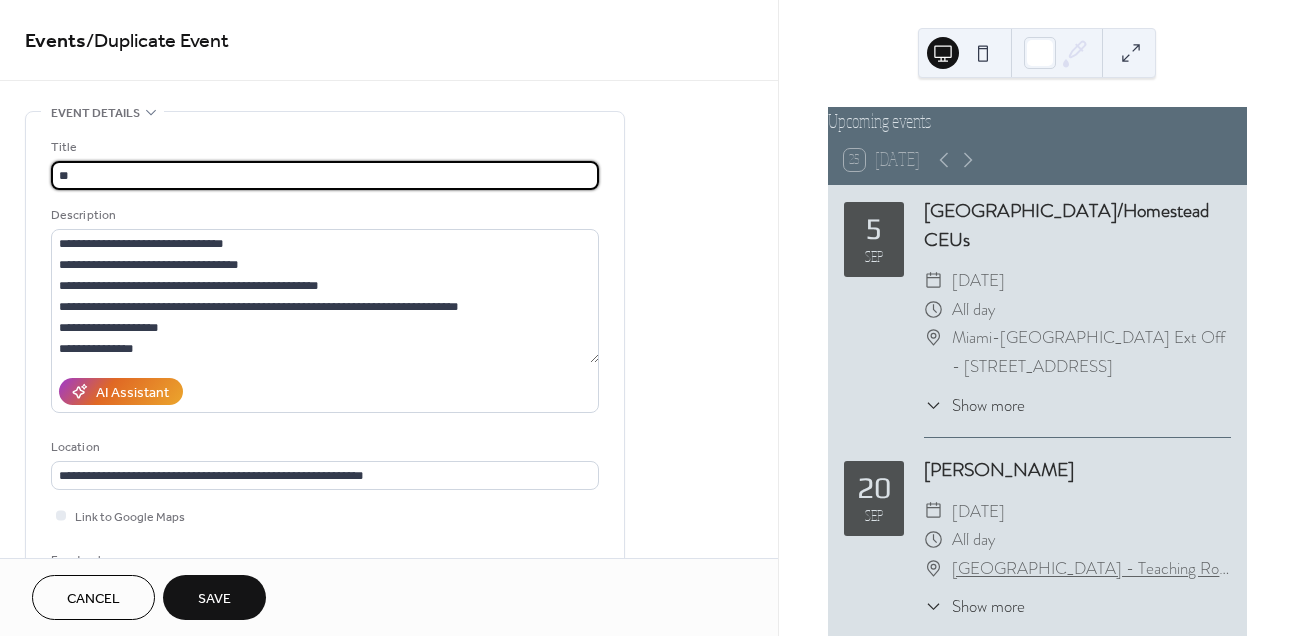 type on "*" 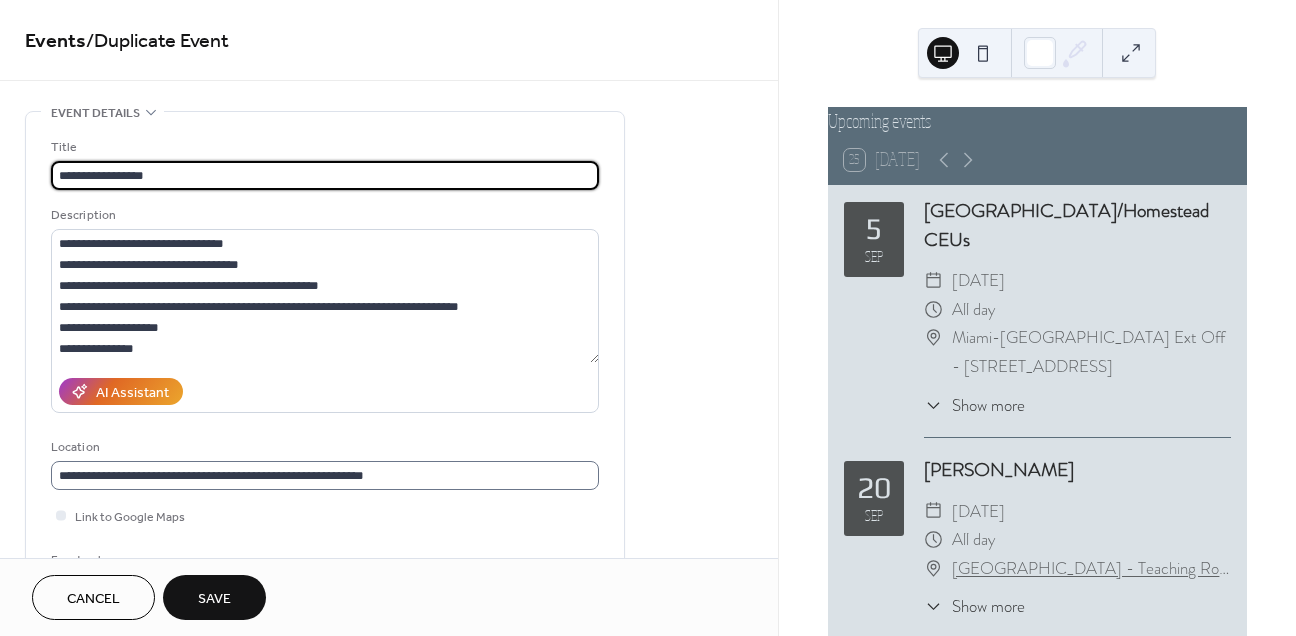 type on "**********" 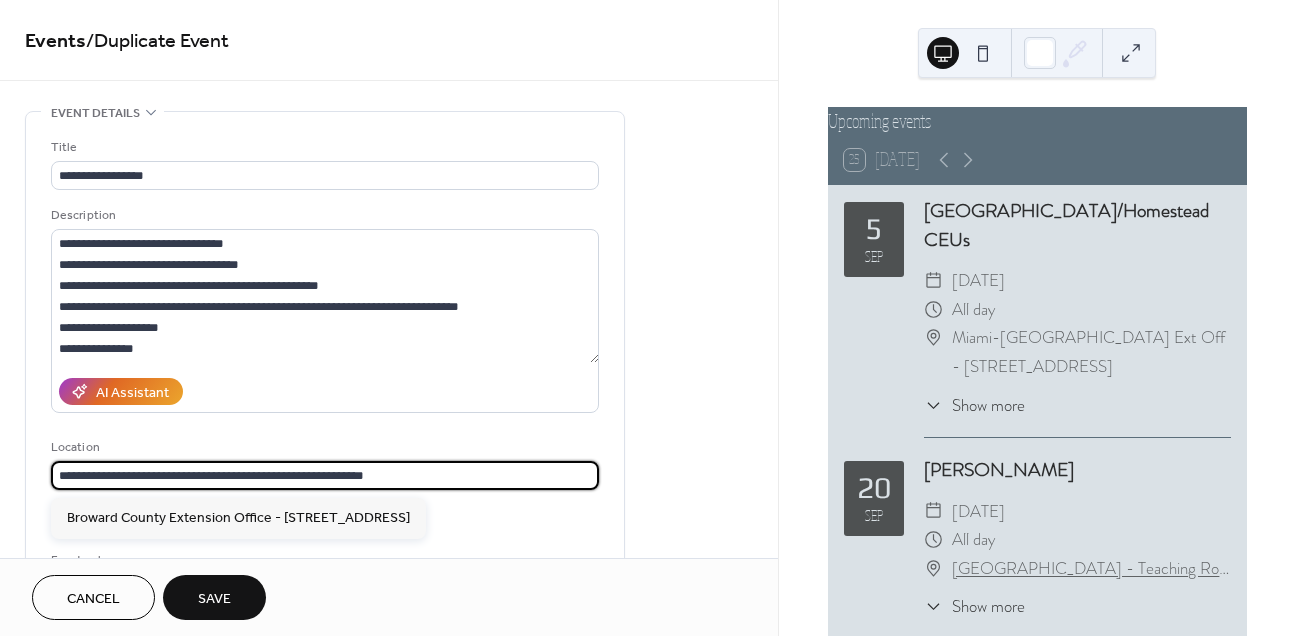 drag, startPoint x: 102, startPoint y: 478, endPoint x: -45, endPoint y: 481, distance: 147.03061 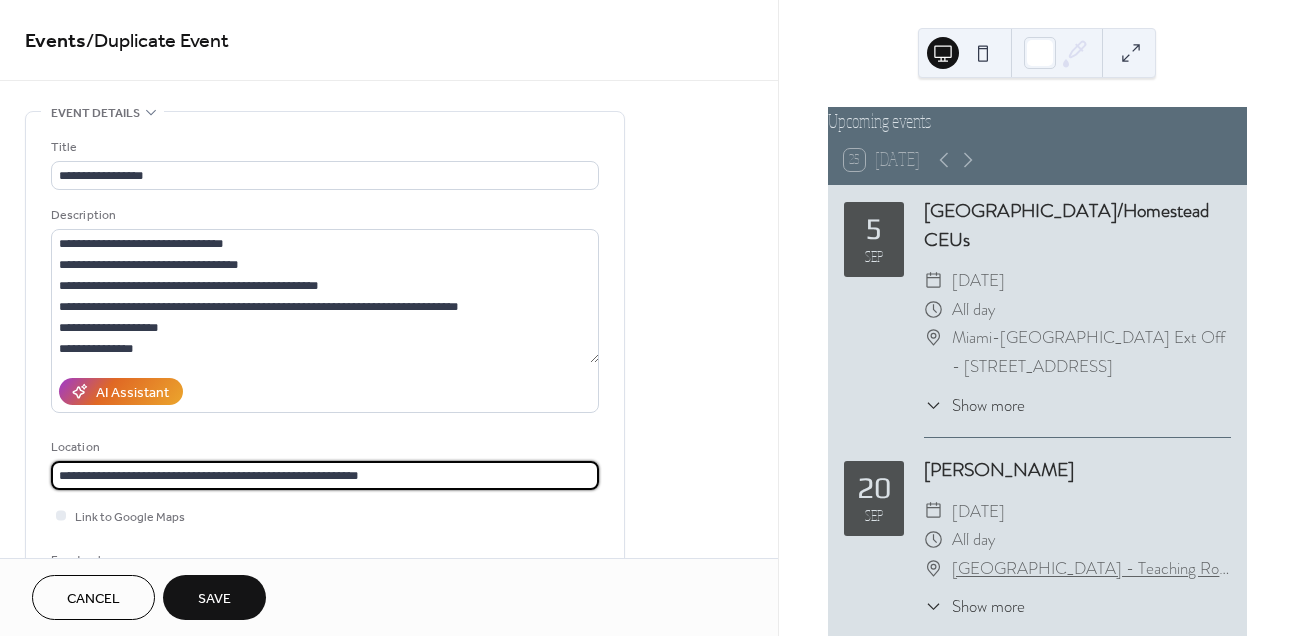 drag, startPoint x: 402, startPoint y: 475, endPoint x: 242, endPoint y: 479, distance: 160.04999 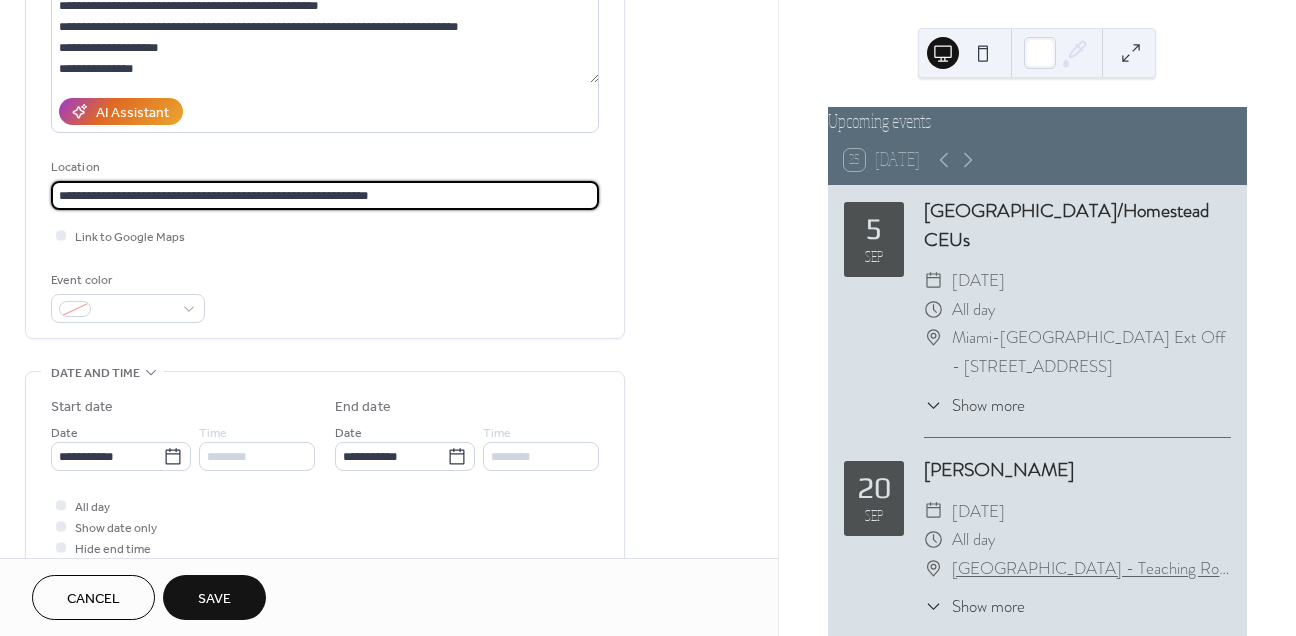 scroll, scrollTop: 302, scrollLeft: 0, axis: vertical 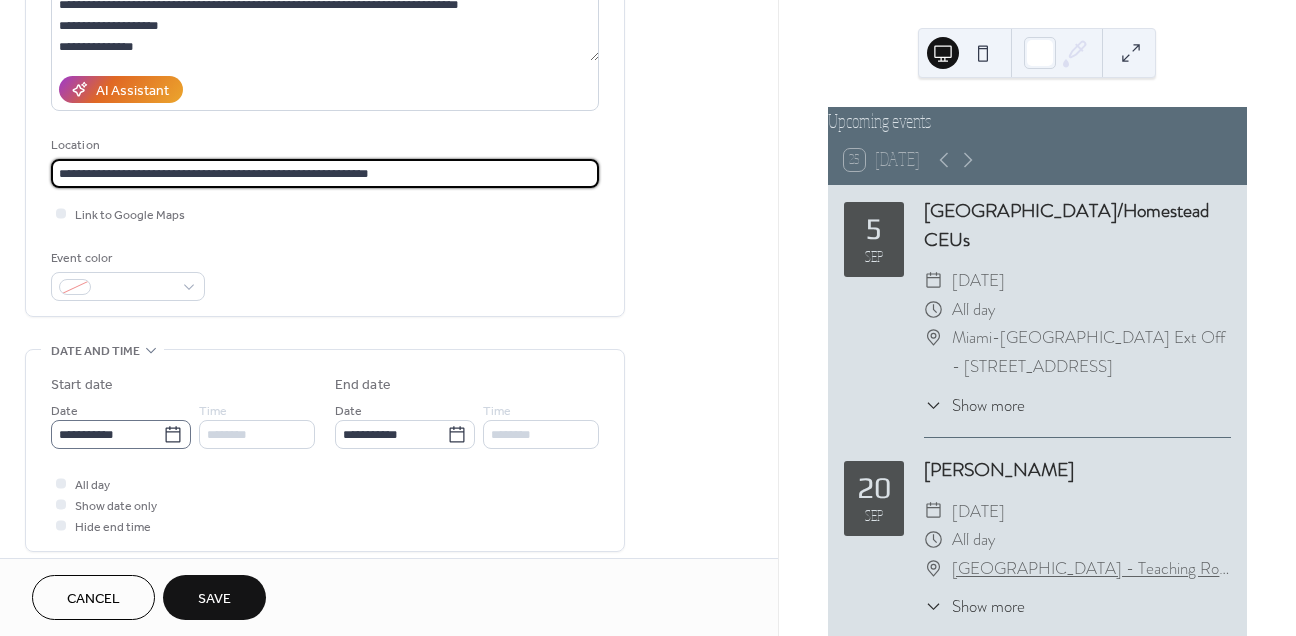 type on "**********" 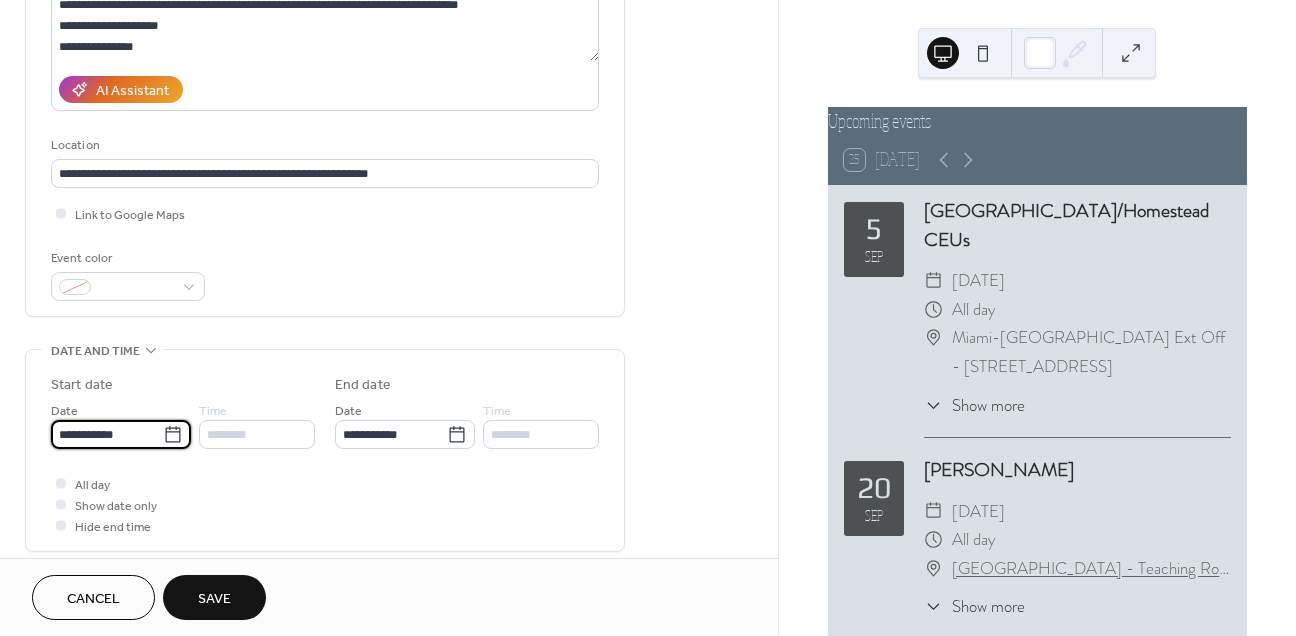 click on "**********" at bounding box center [107, 434] 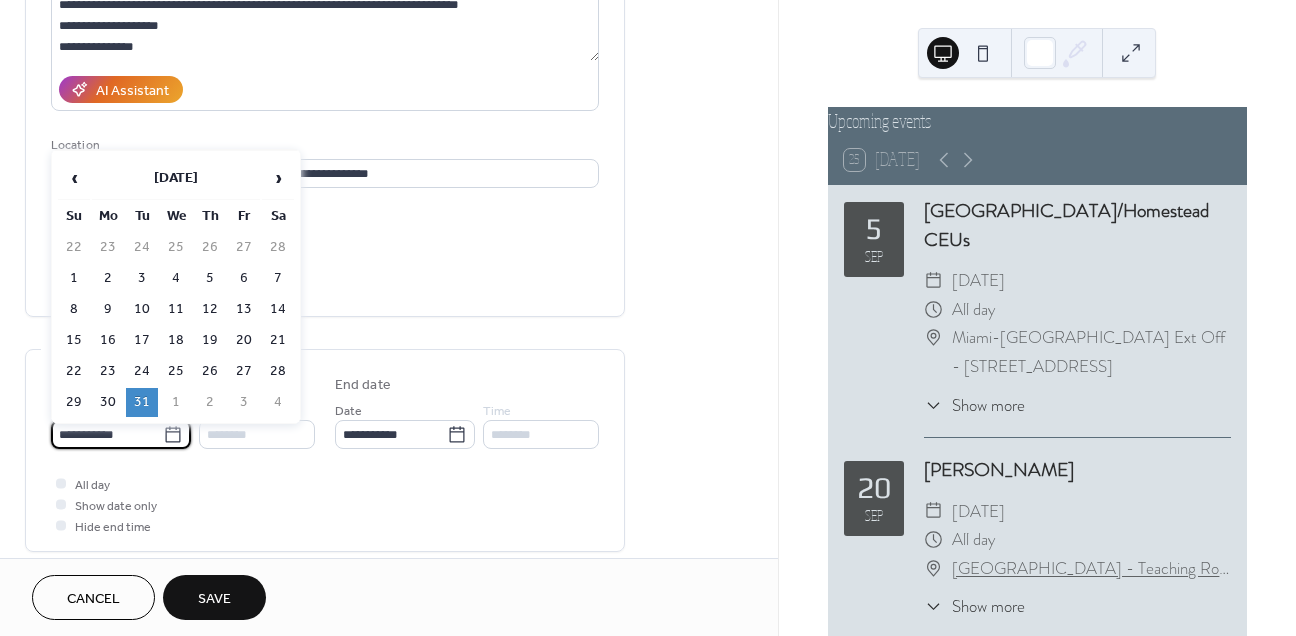 click on "**********" at bounding box center [107, 434] 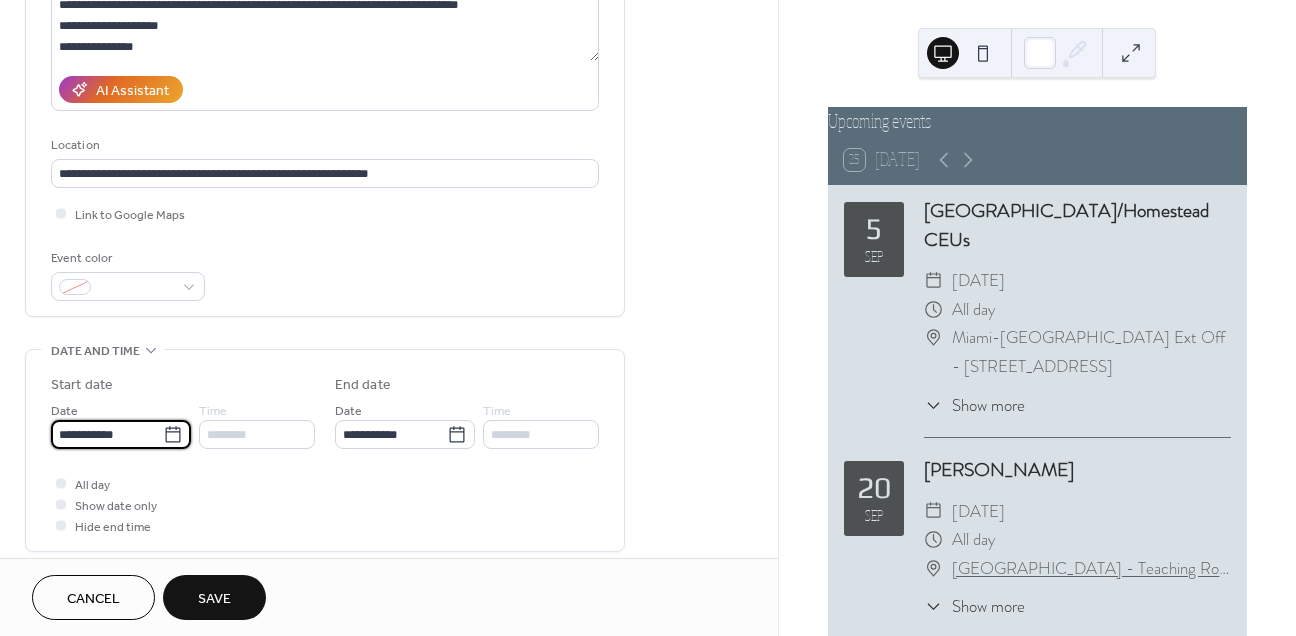 click on "**********" at bounding box center [107, 434] 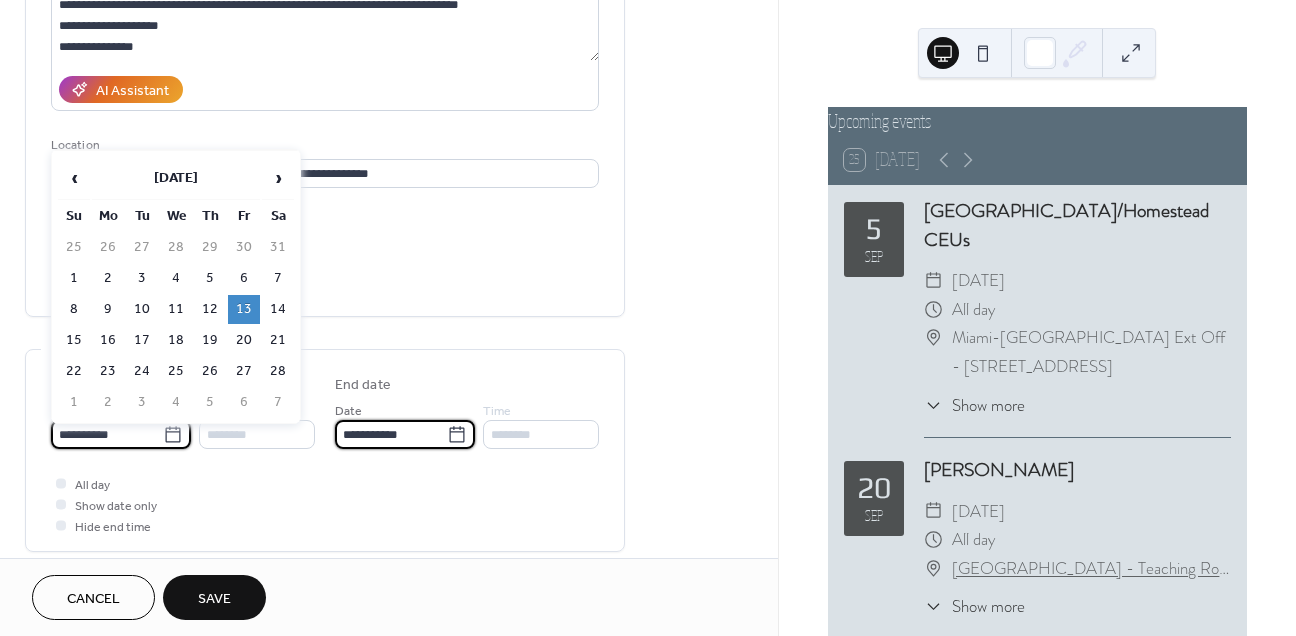 type on "**********" 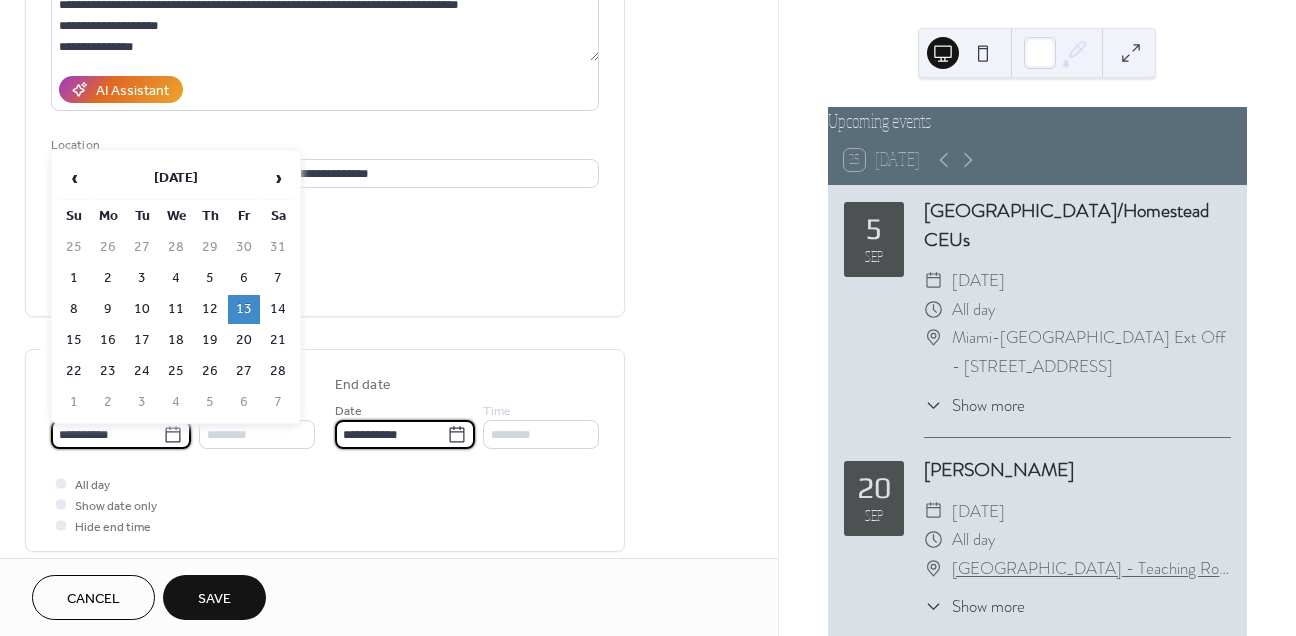 type on "**********" 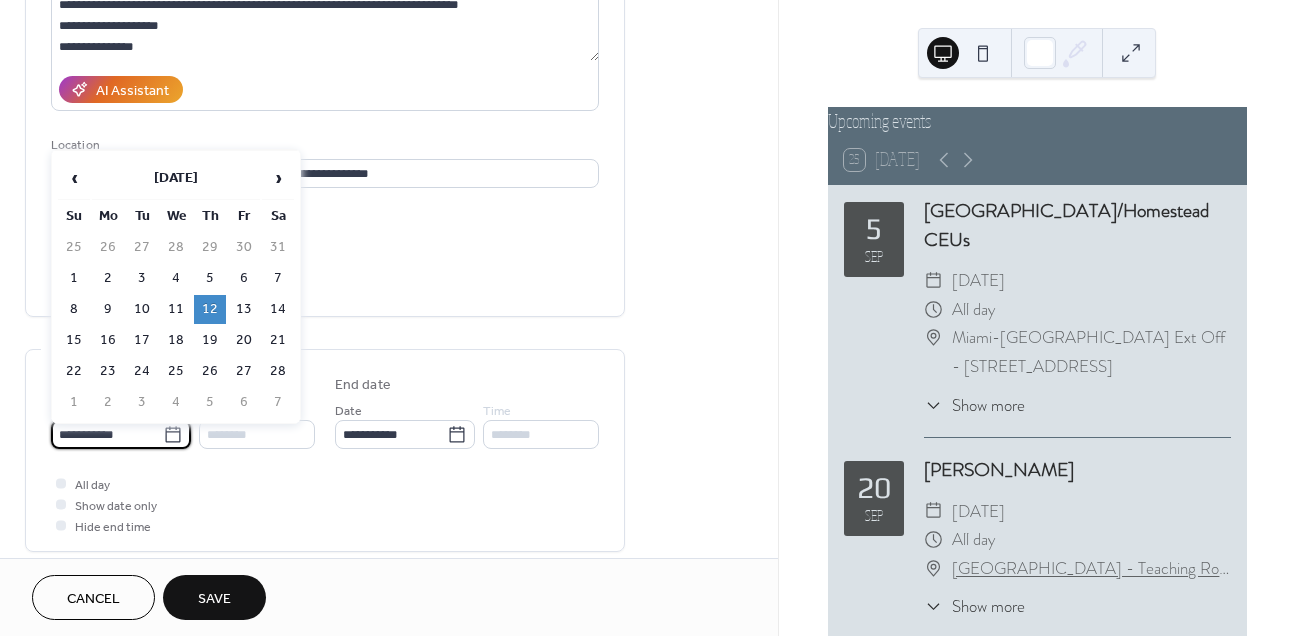 click on "**********" at bounding box center (107, 434) 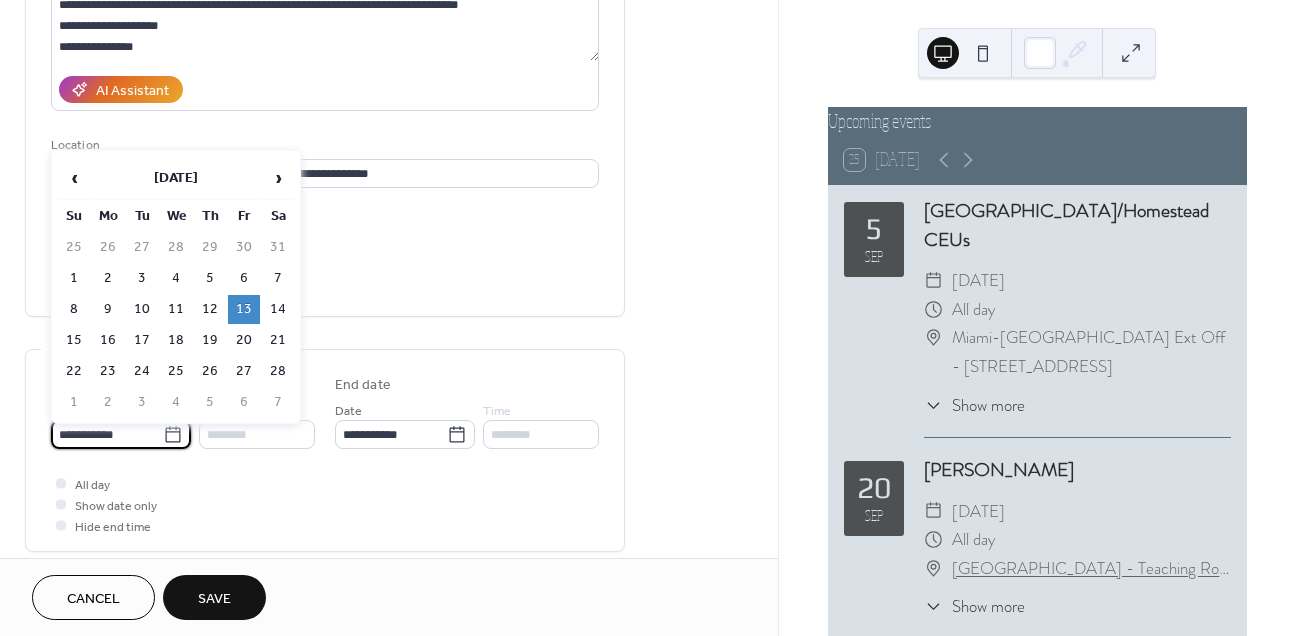 type on "**********" 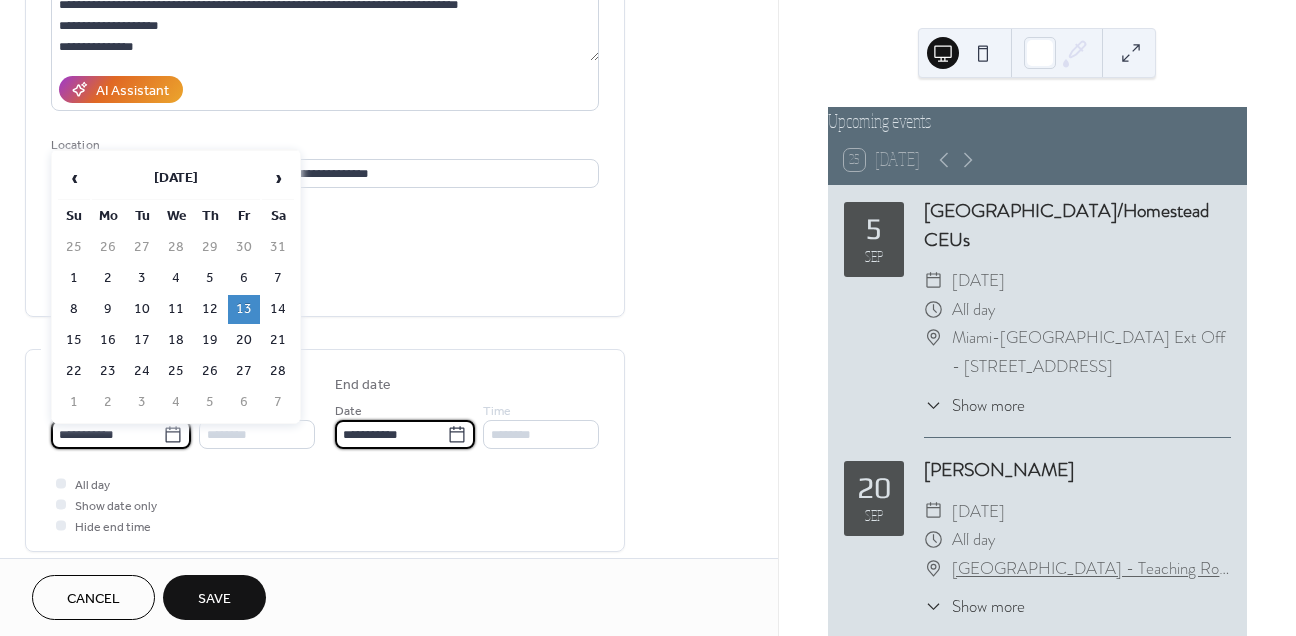 type on "**********" 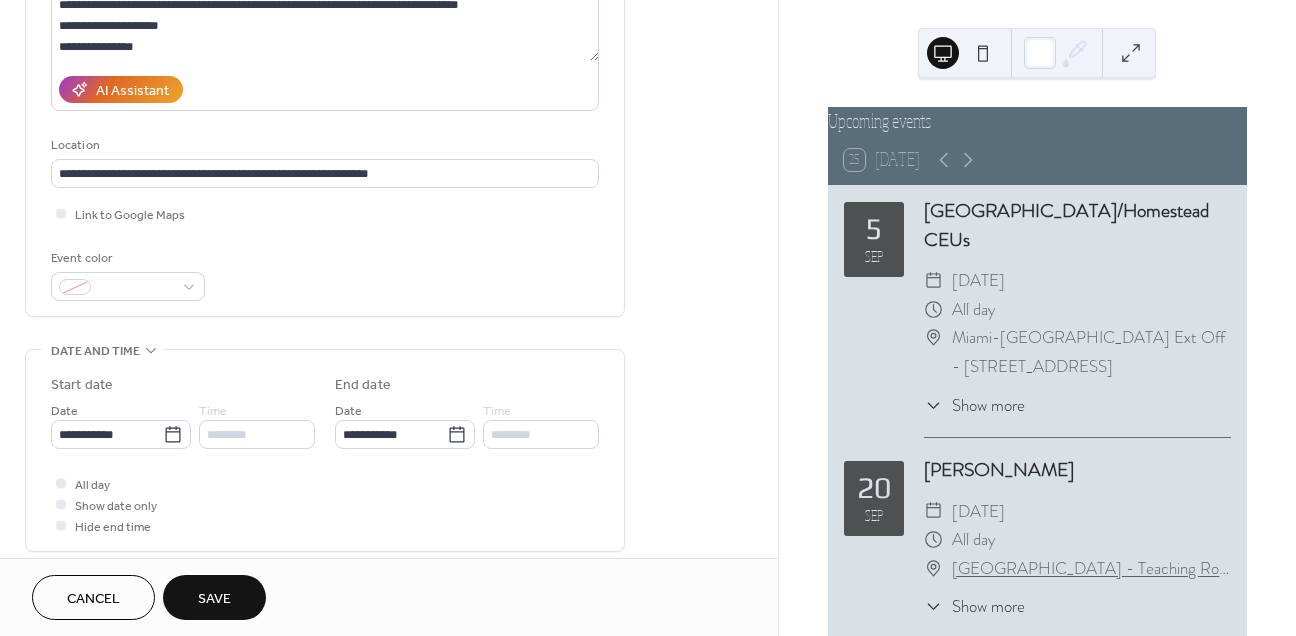 click on "Save" at bounding box center [214, 599] 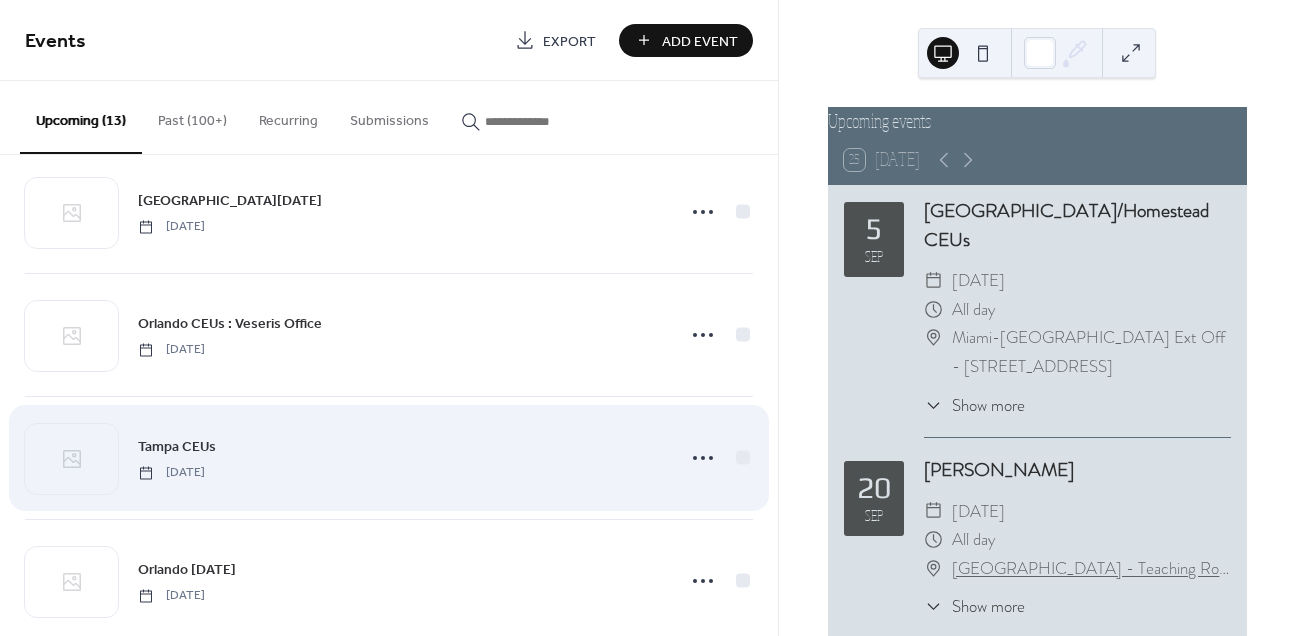 scroll, scrollTop: 283, scrollLeft: 0, axis: vertical 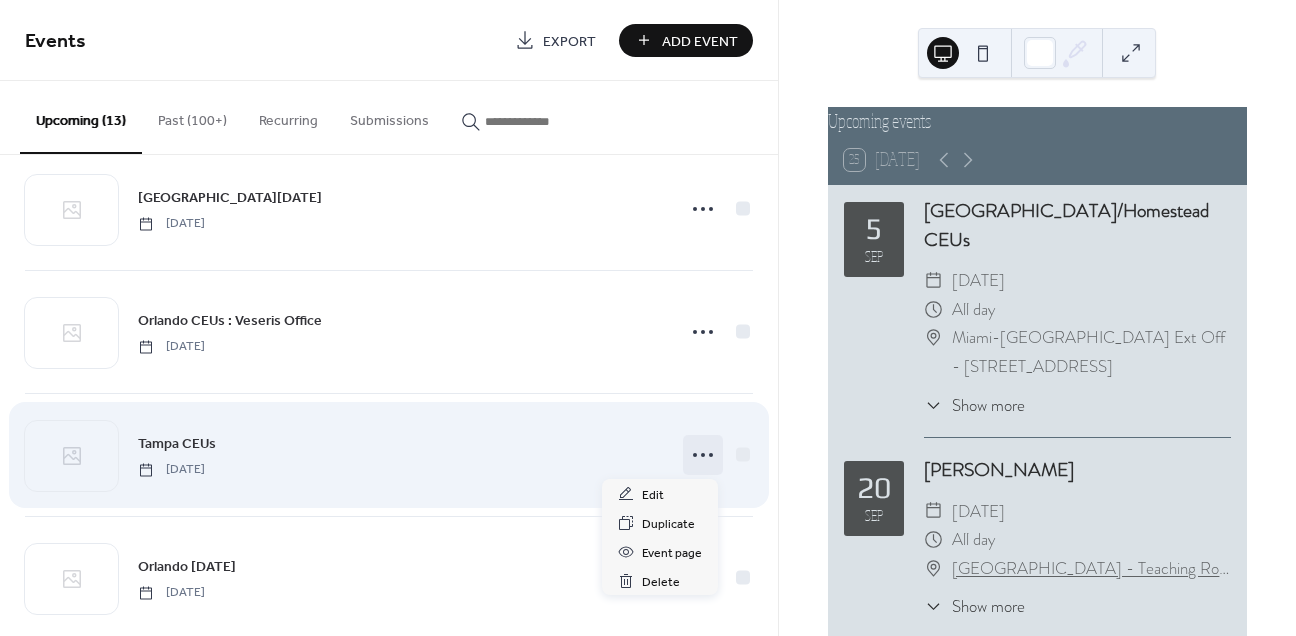 click 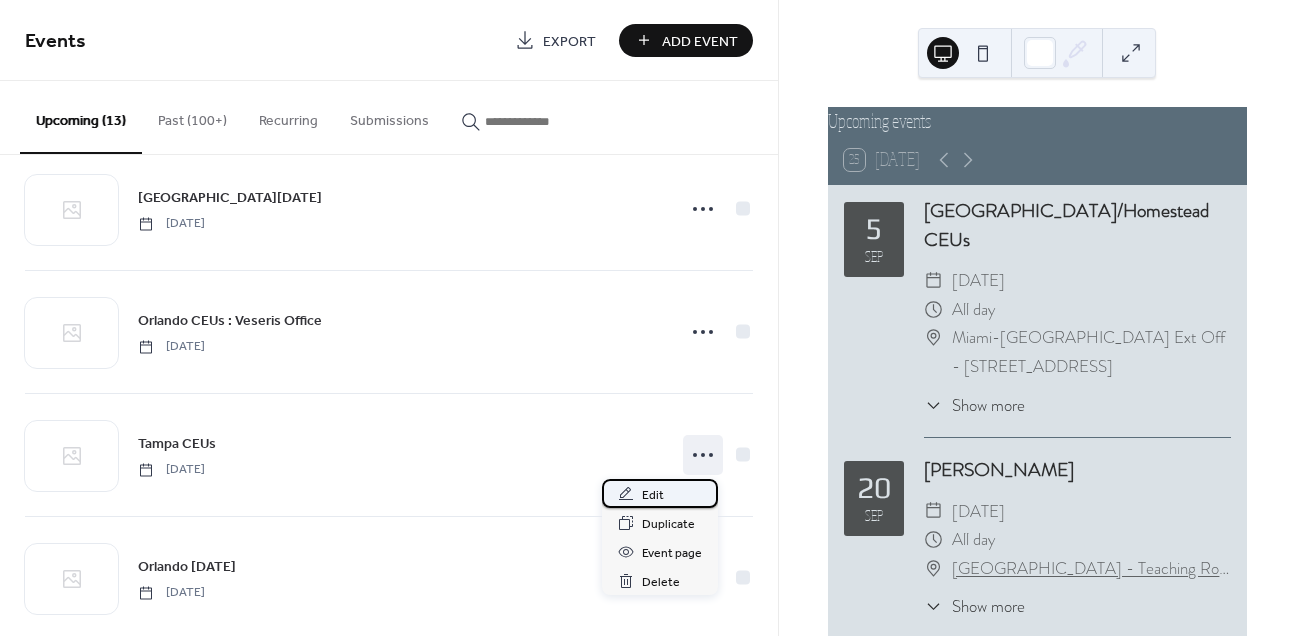 click on "Edit" at bounding box center [653, 495] 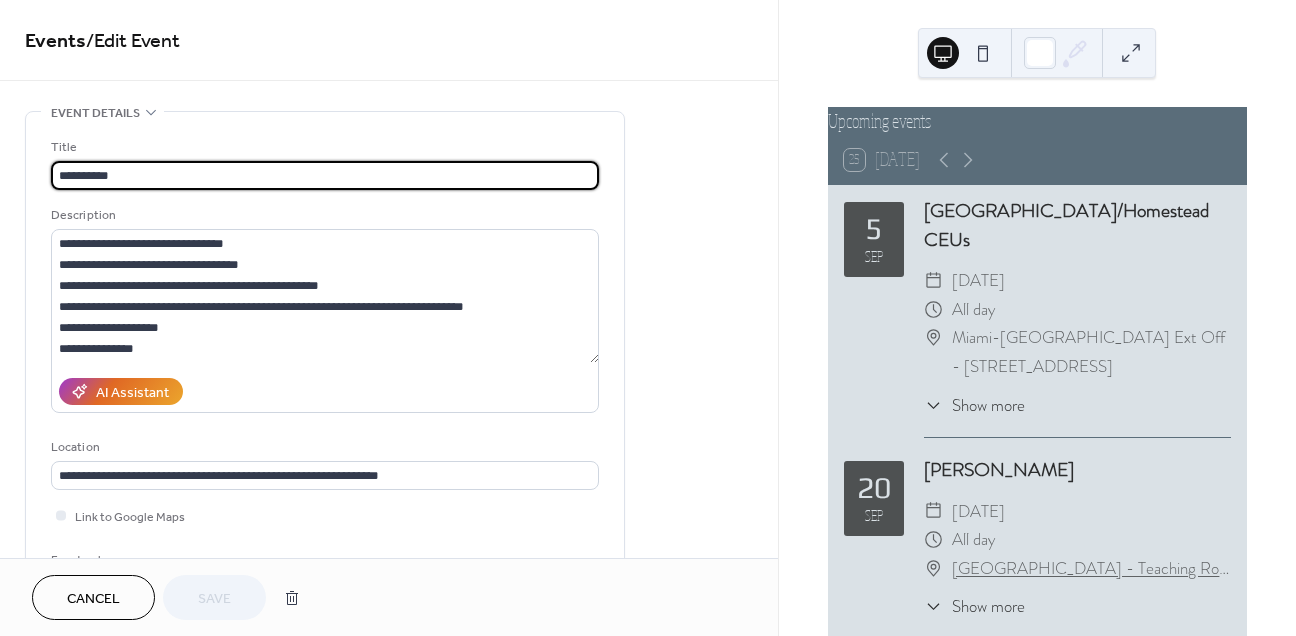 scroll, scrollTop: 329, scrollLeft: 0, axis: vertical 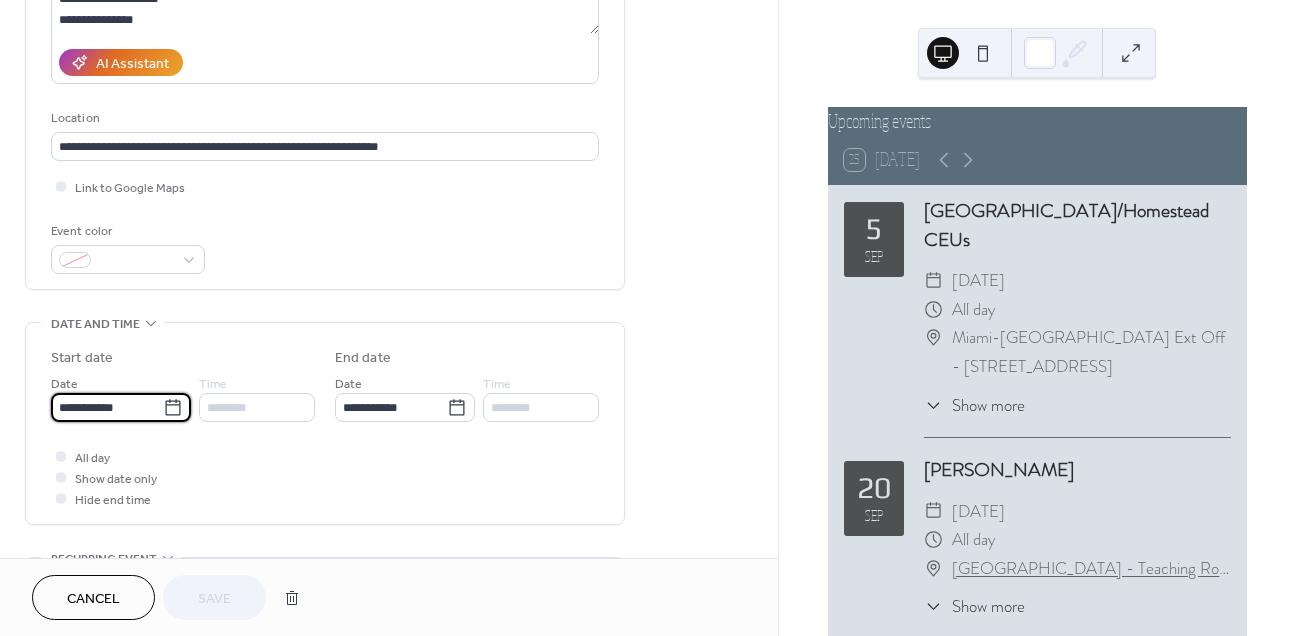 click on "**********" at bounding box center [107, 407] 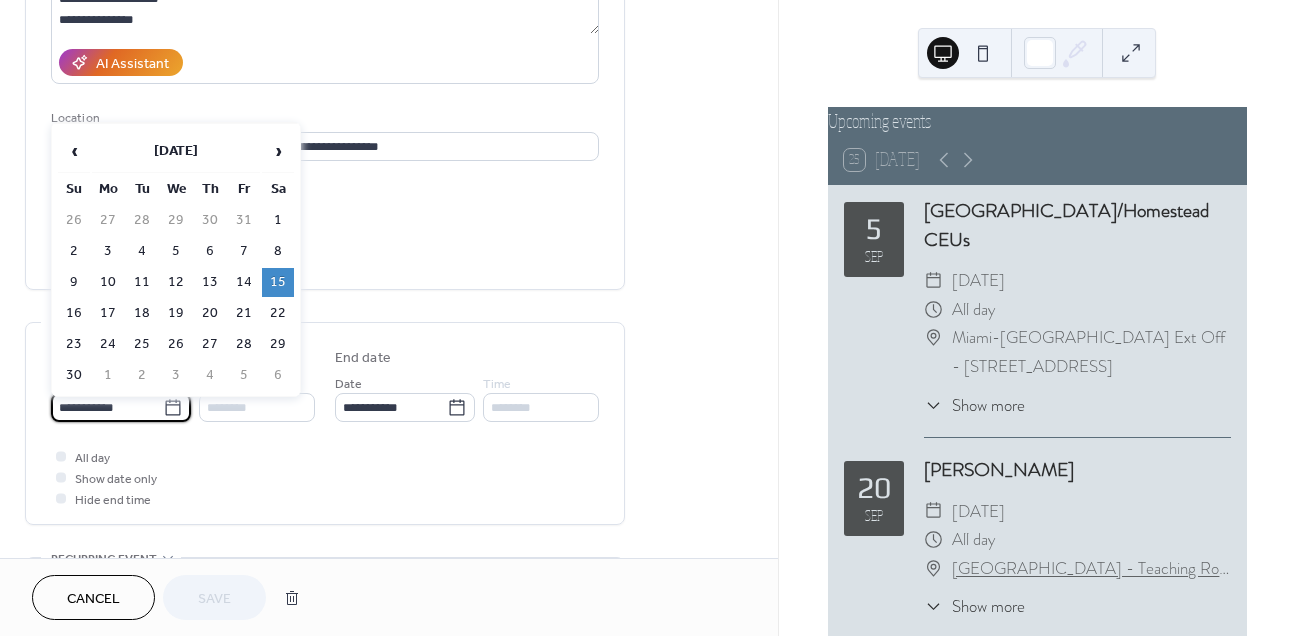 type on "**********" 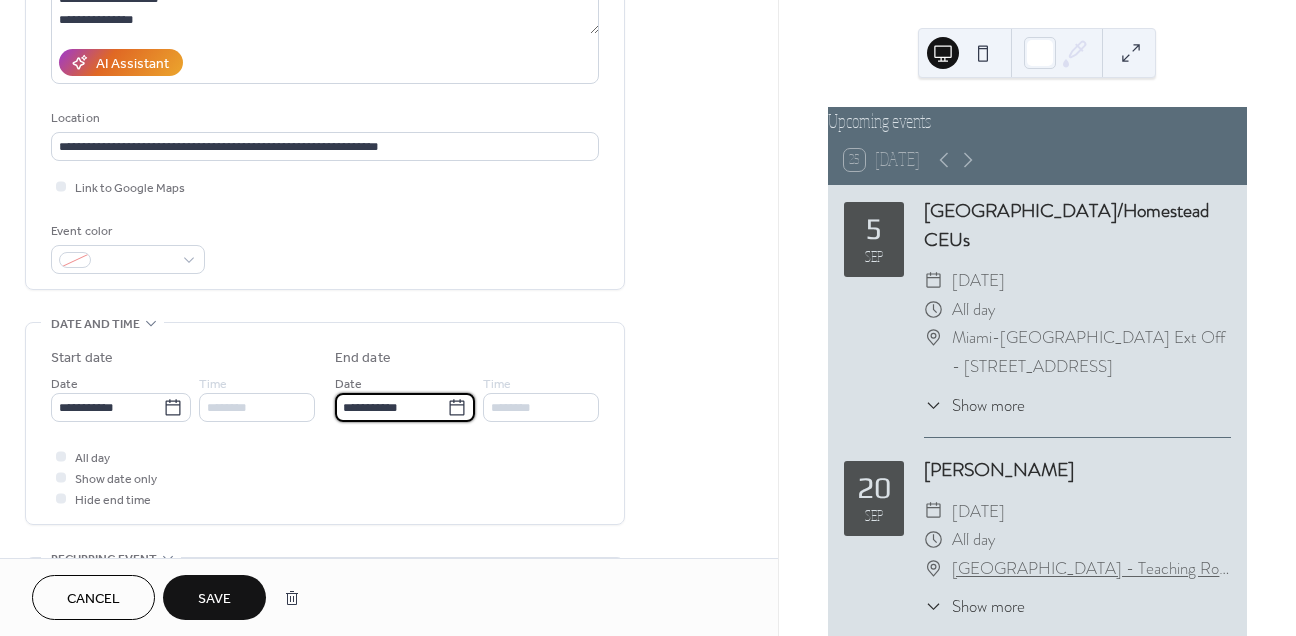 type on "**********" 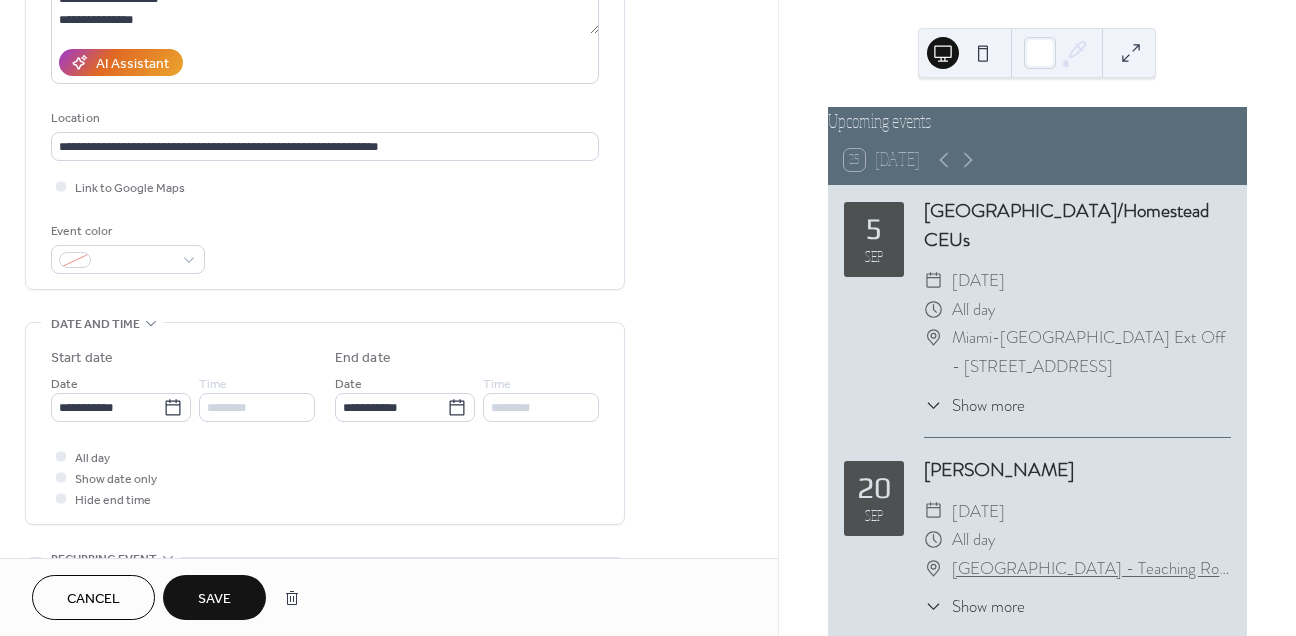 click on "Save" at bounding box center [214, 599] 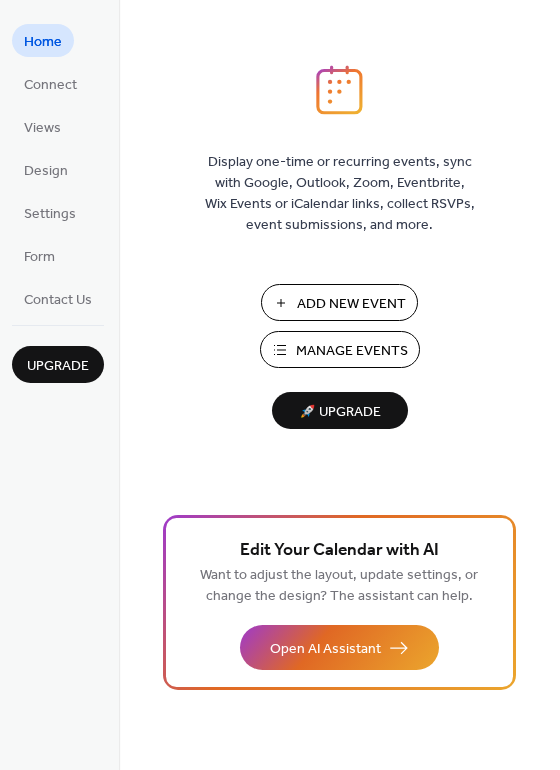 scroll, scrollTop: 0, scrollLeft: 0, axis: both 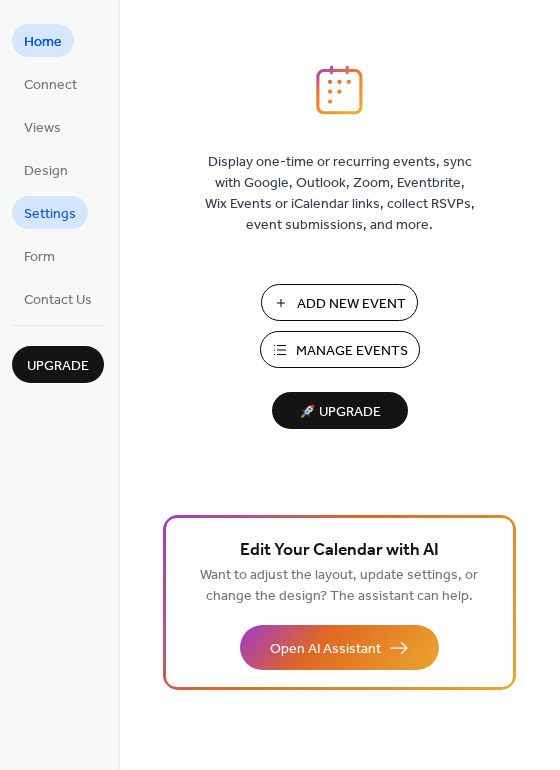 click on "Settings" at bounding box center (50, 214) 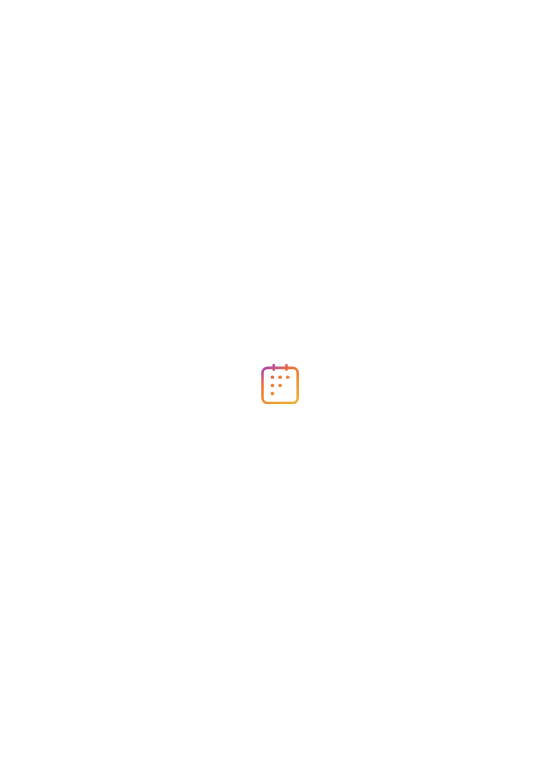 scroll, scrollTop: 0, scrollLeft: 0, axis: both 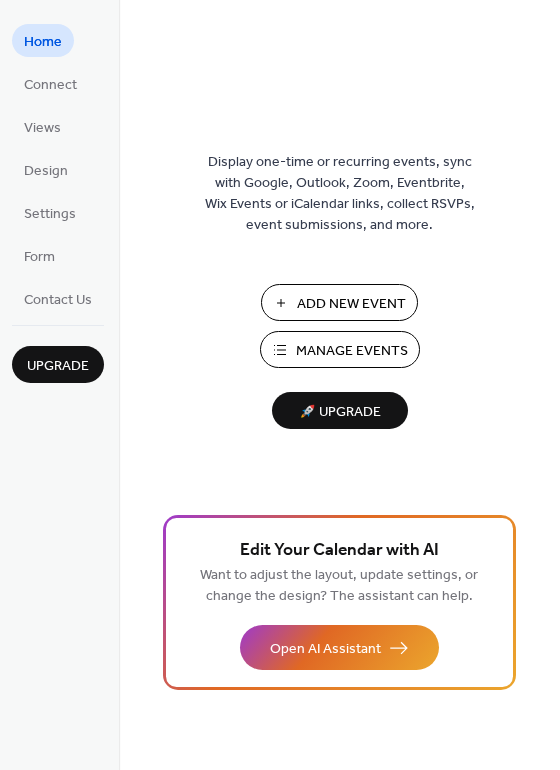 click on "Manage Events" at bounding box center [352, 351] 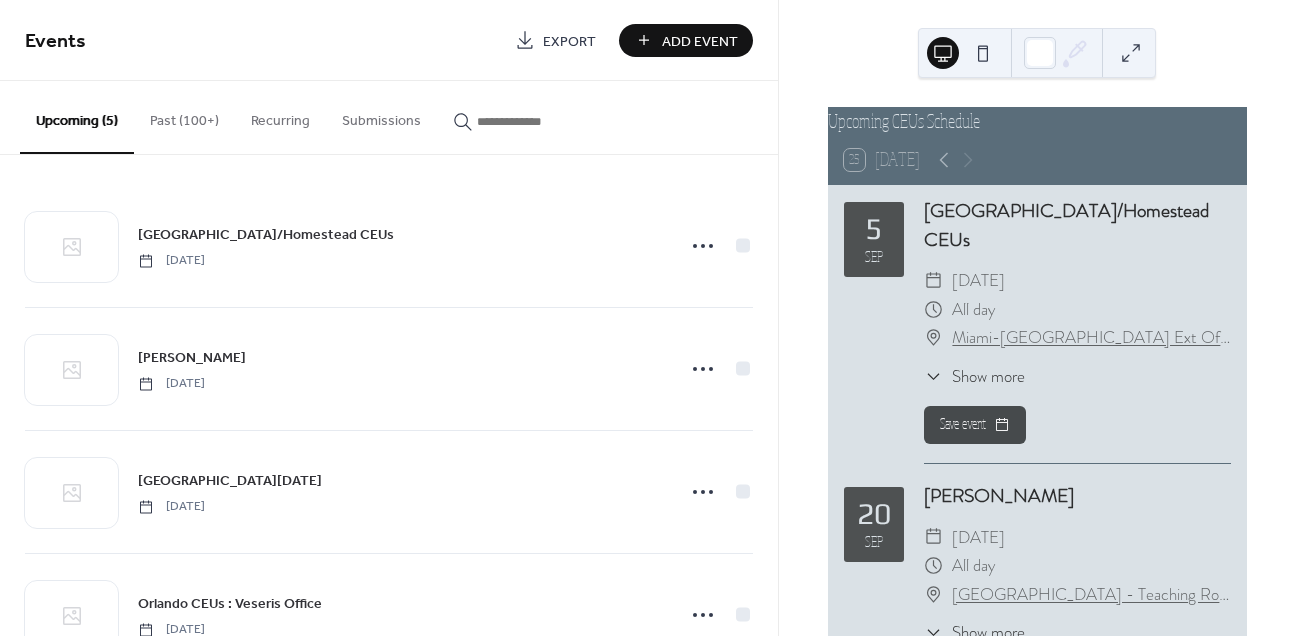 scroll, scrollTop: 0, scrollLeft: 0, axis: both 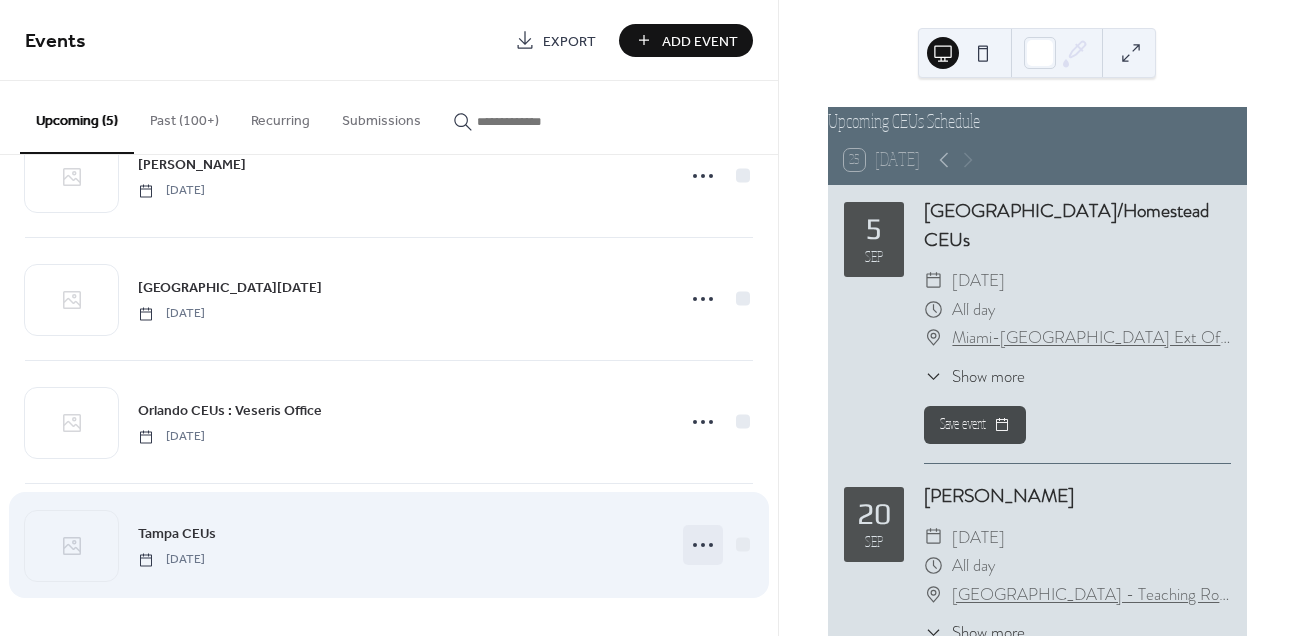 click 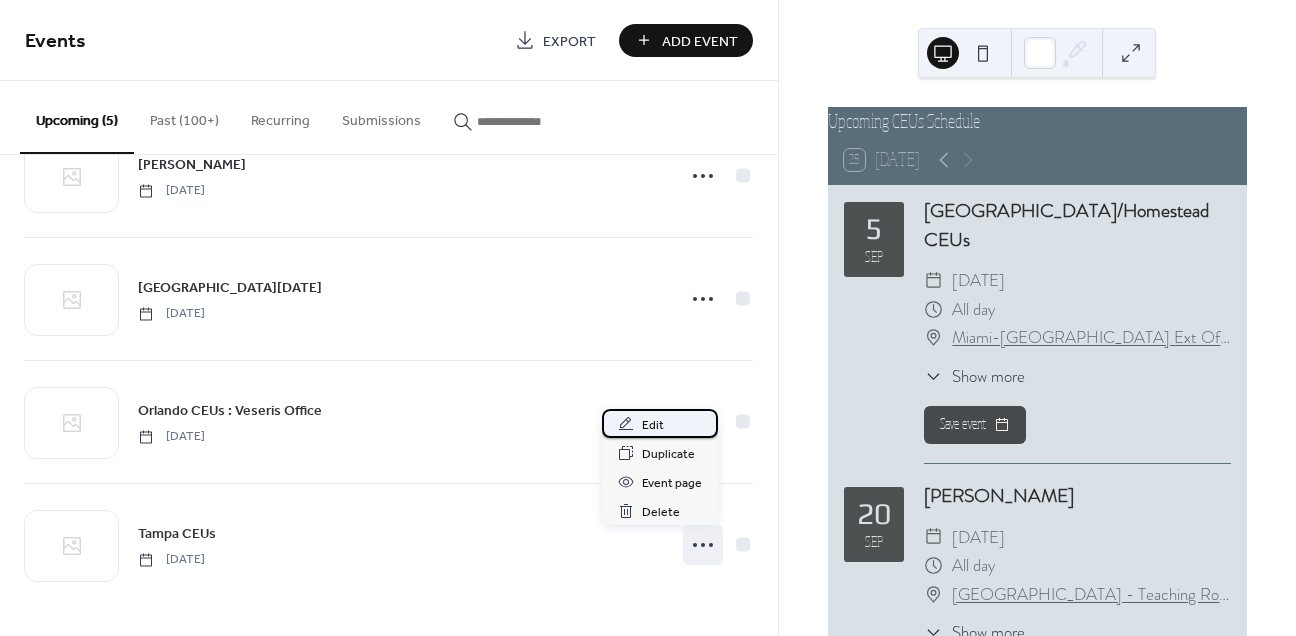 click on "Edit" at bounding box center (653, 425) 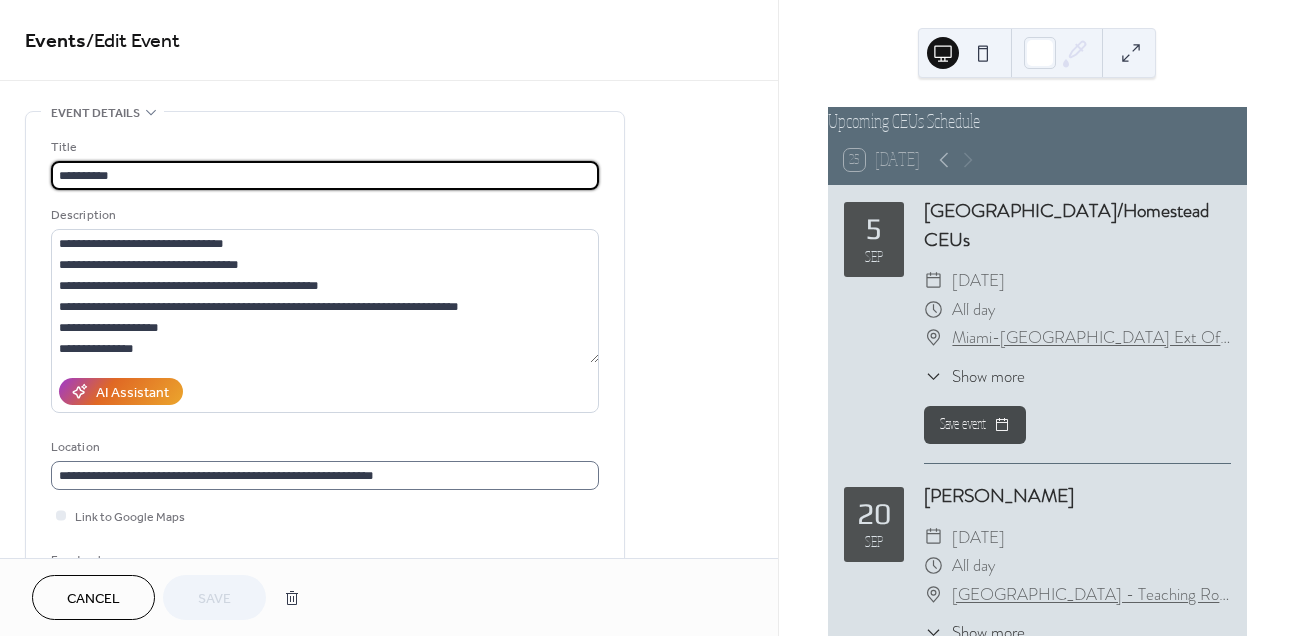 scroll, scrollTop: 278, scrollLeft: 0, axis: vertical 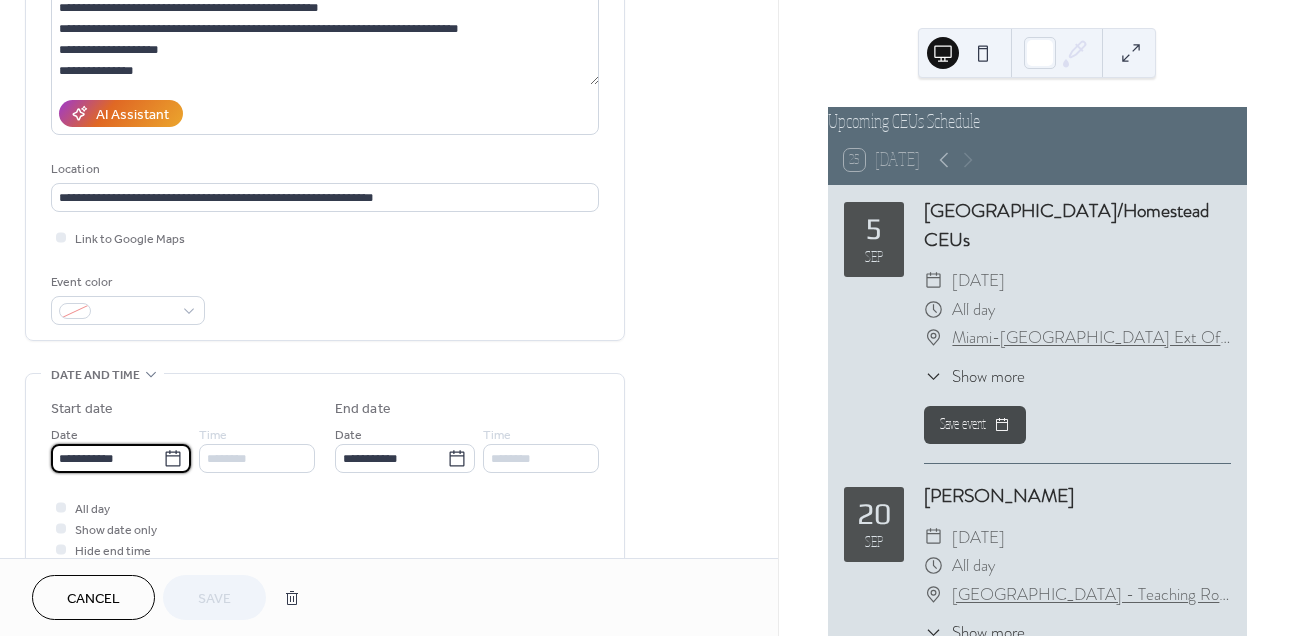 click on "**********" at bounding box center (107, 458) 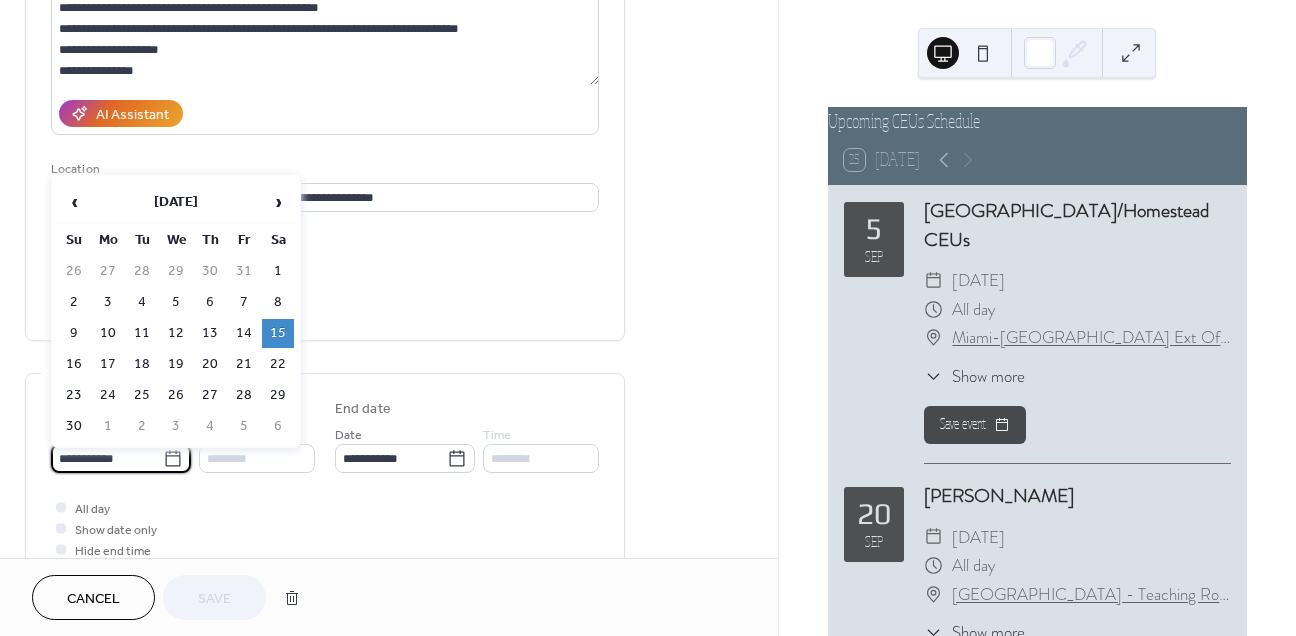 type on "**********" 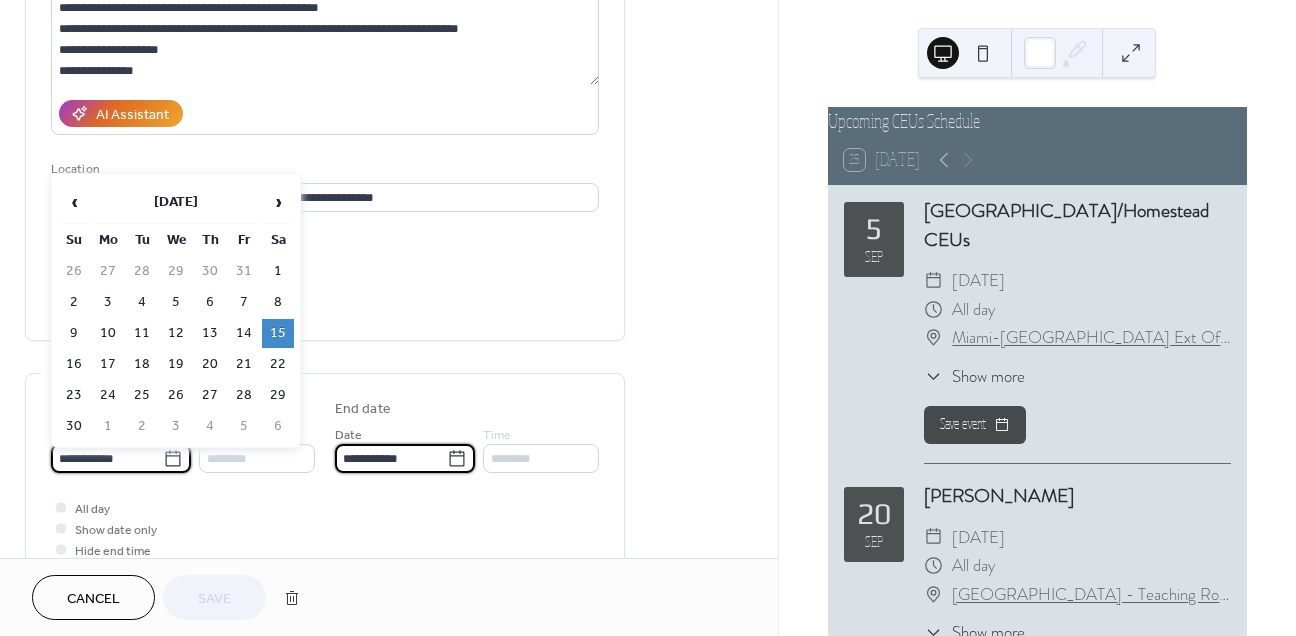 type on "**********" 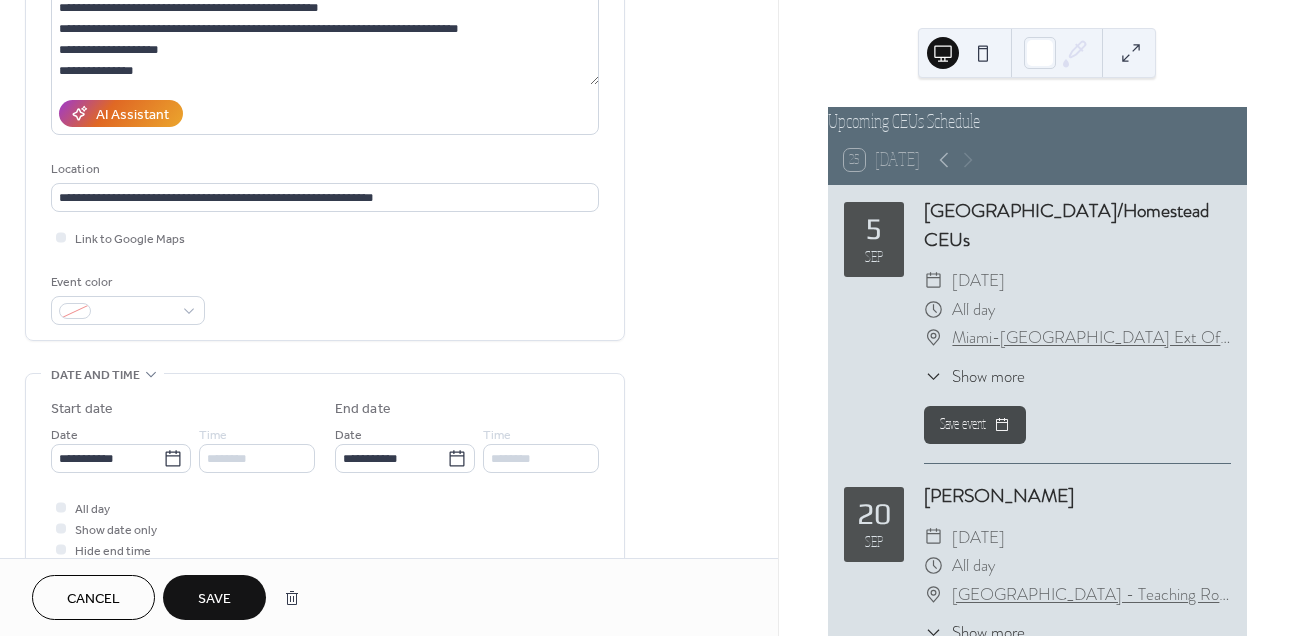 click on "Save" at bounding box center [214, 599] 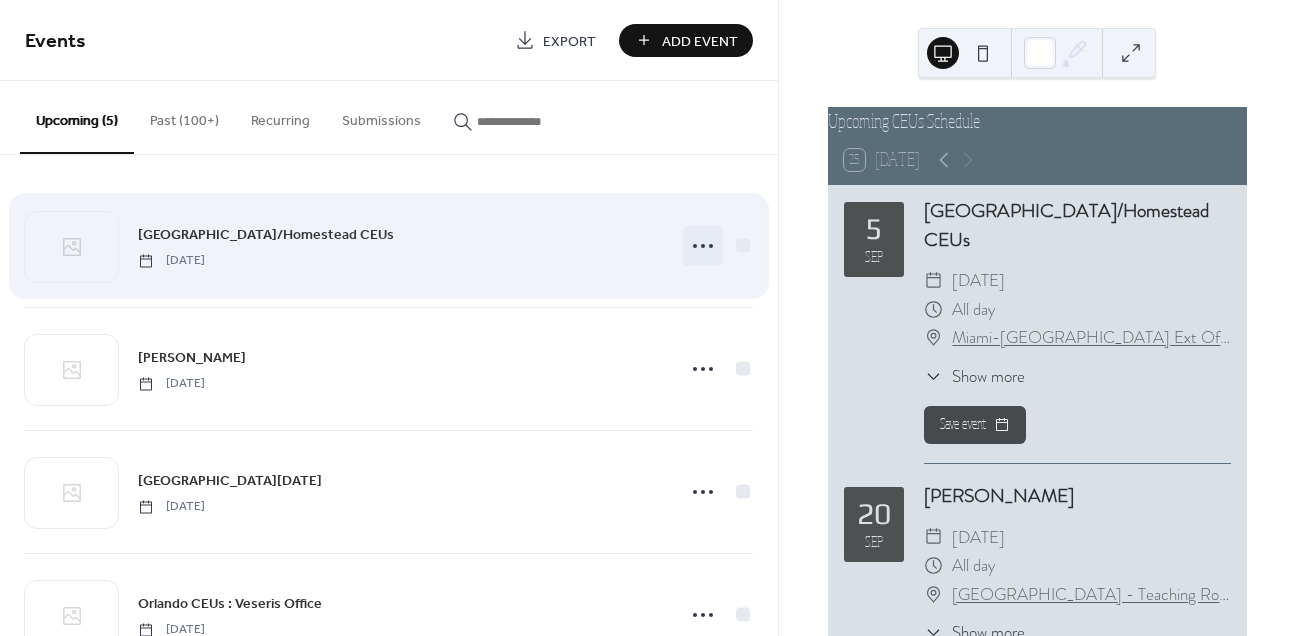 scroll, scrollTop: 0, scrollLeft: 0, axis: both 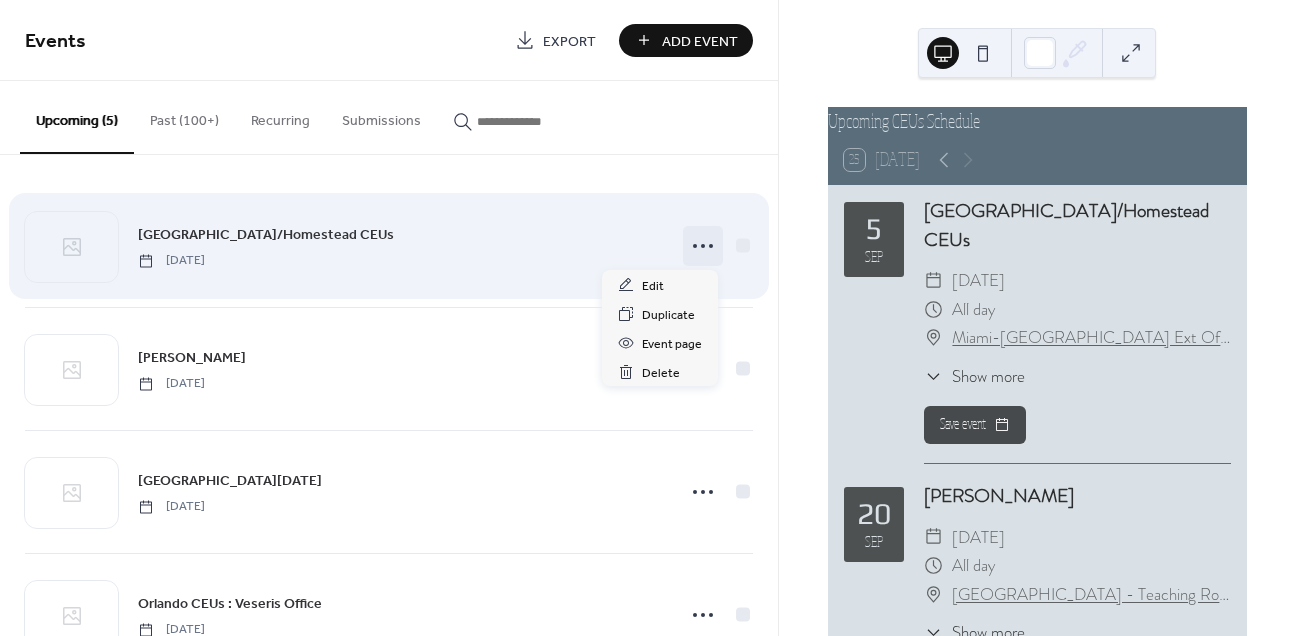 click 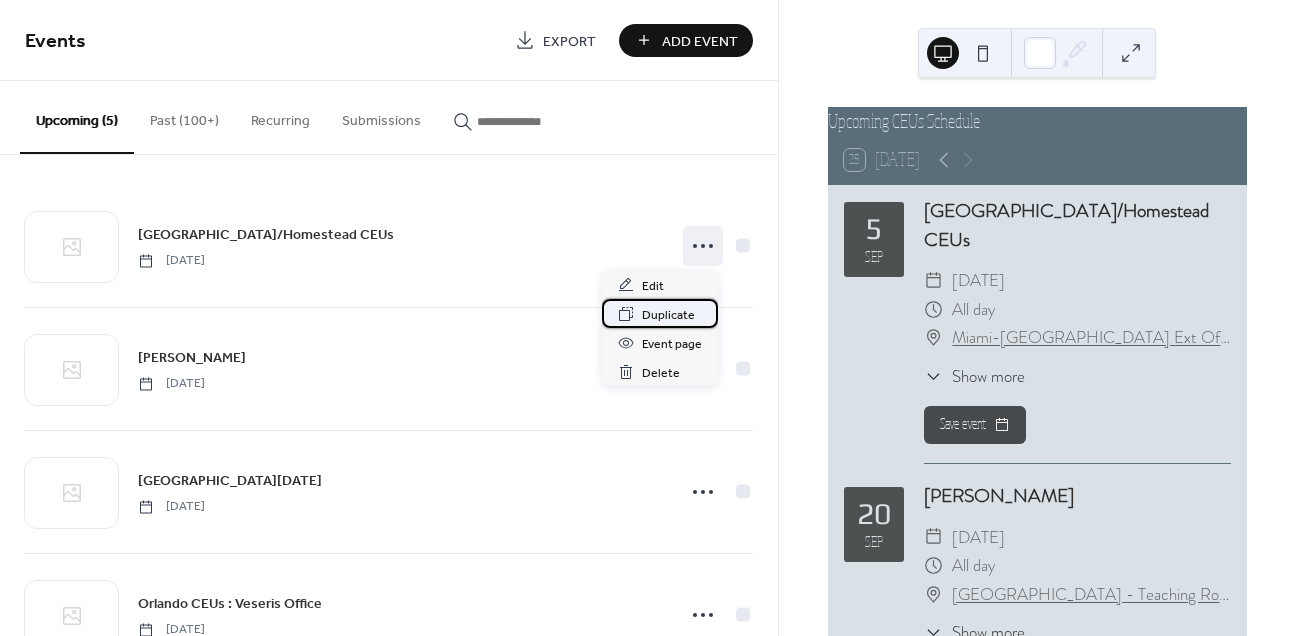 click on "Duplicate" at bounding box center (668, 315) 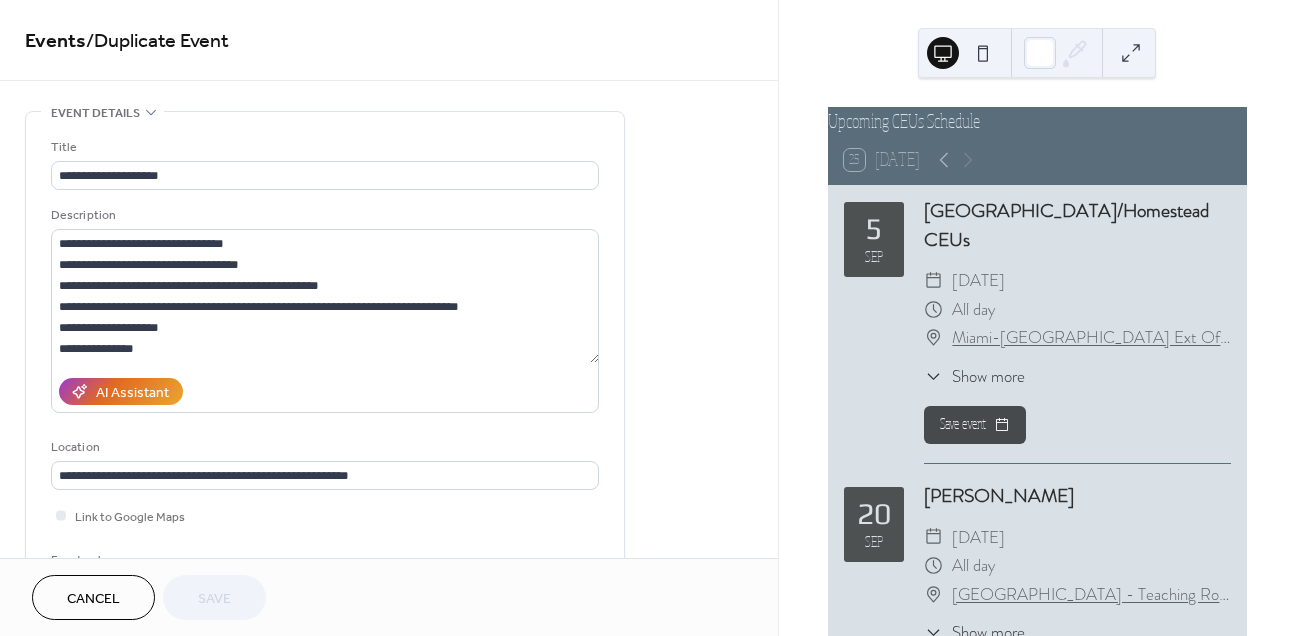 click on "Cancel" at bounding box center (93, 599) 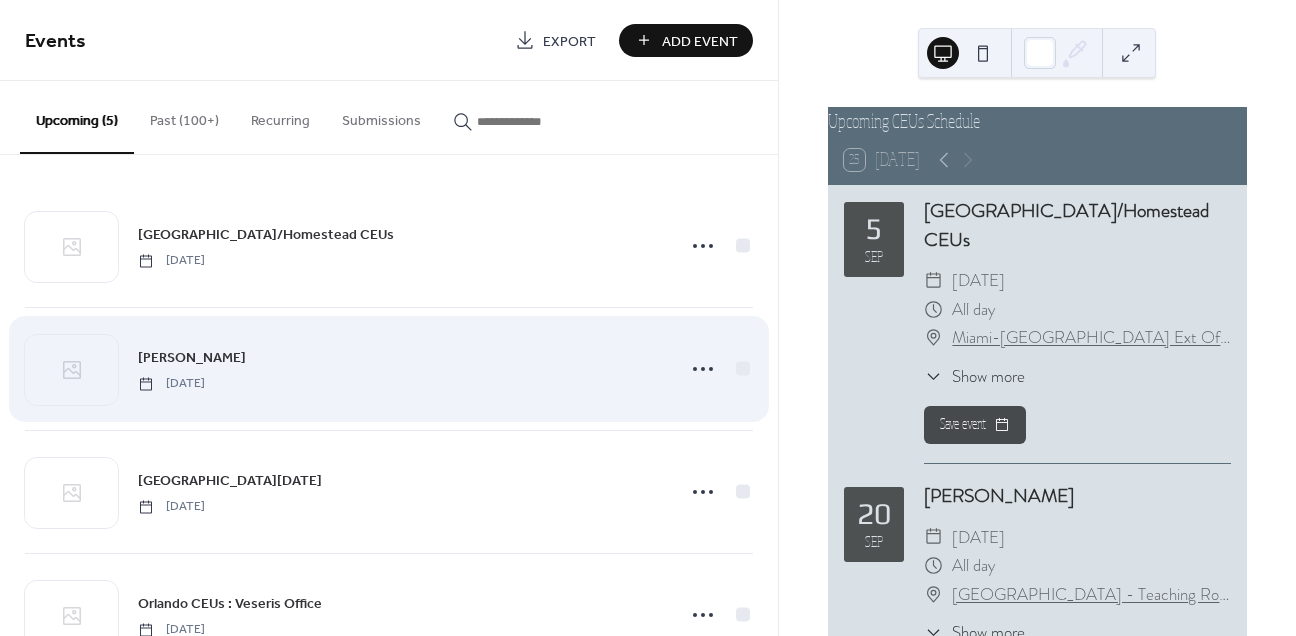 scroll, scrollTop: 0, scrollLeft: 0, axis: both 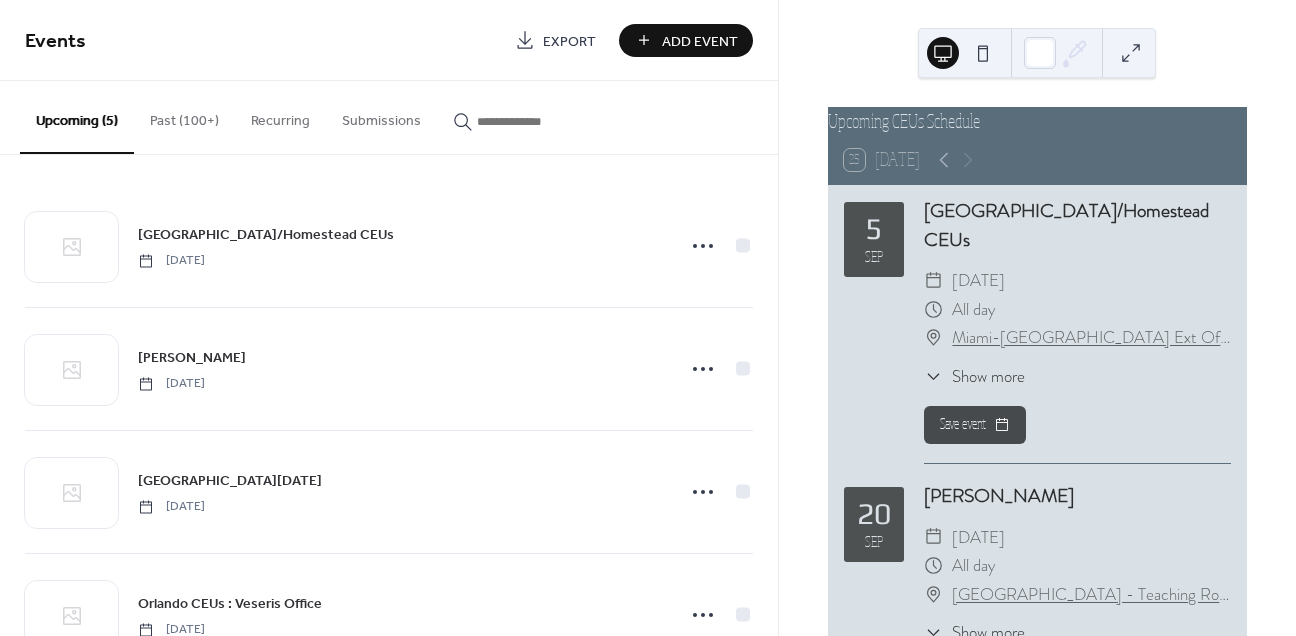click on "Past (100+)" at bounding box center (184, 116) 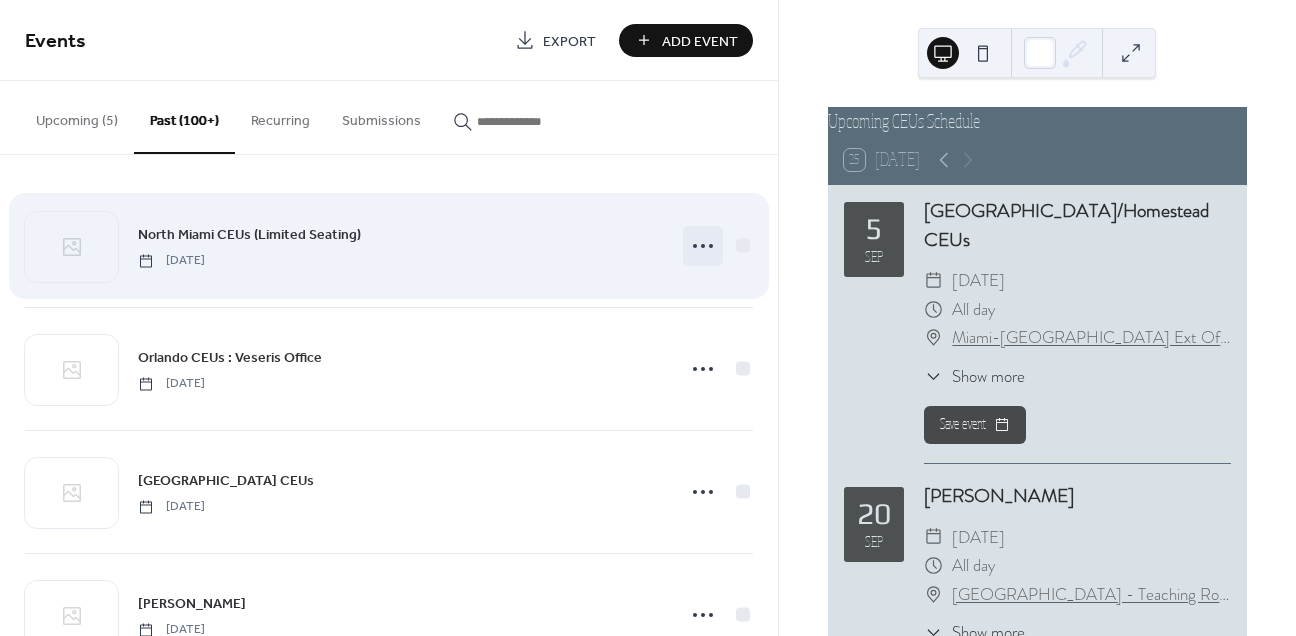 click 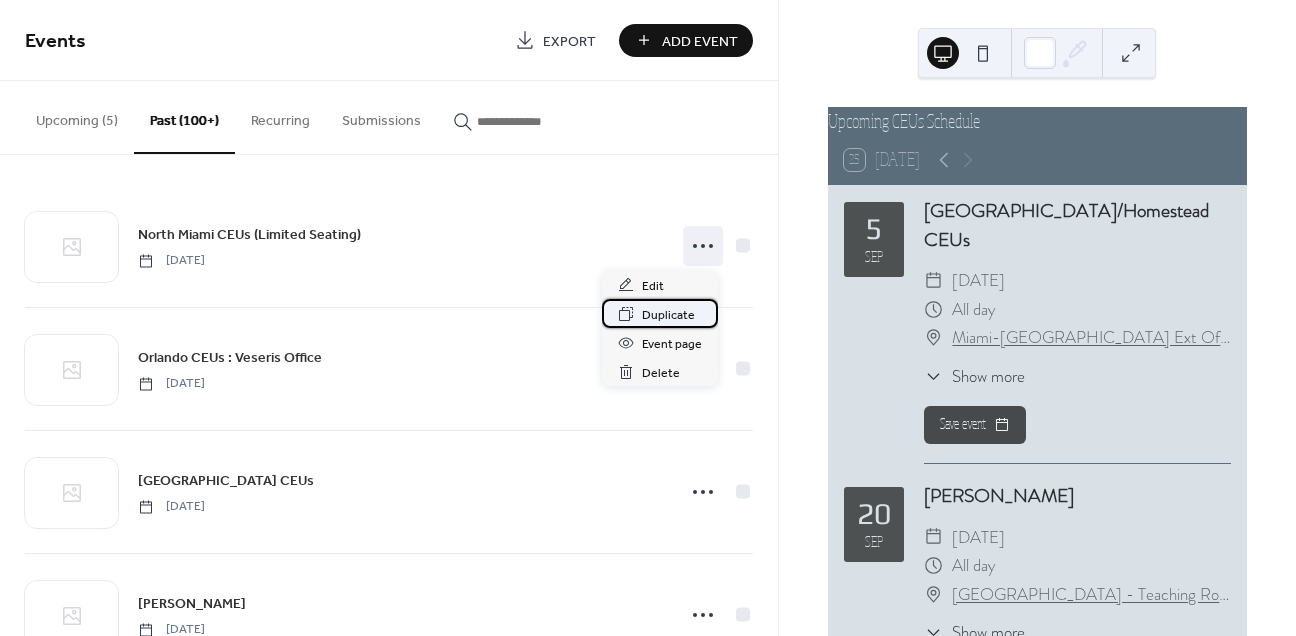 click on "Duplicate" at bounding box center (668, 315) 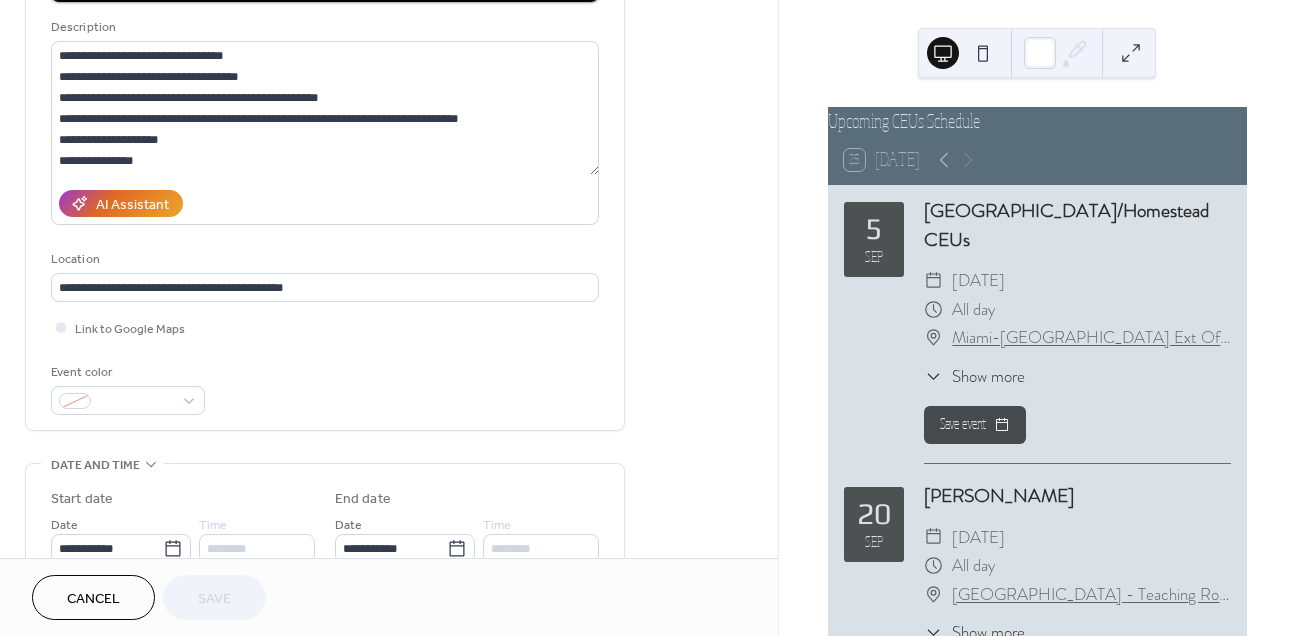 scroll, scrollTop: 195, scrollLeft: 0, axis: vertical 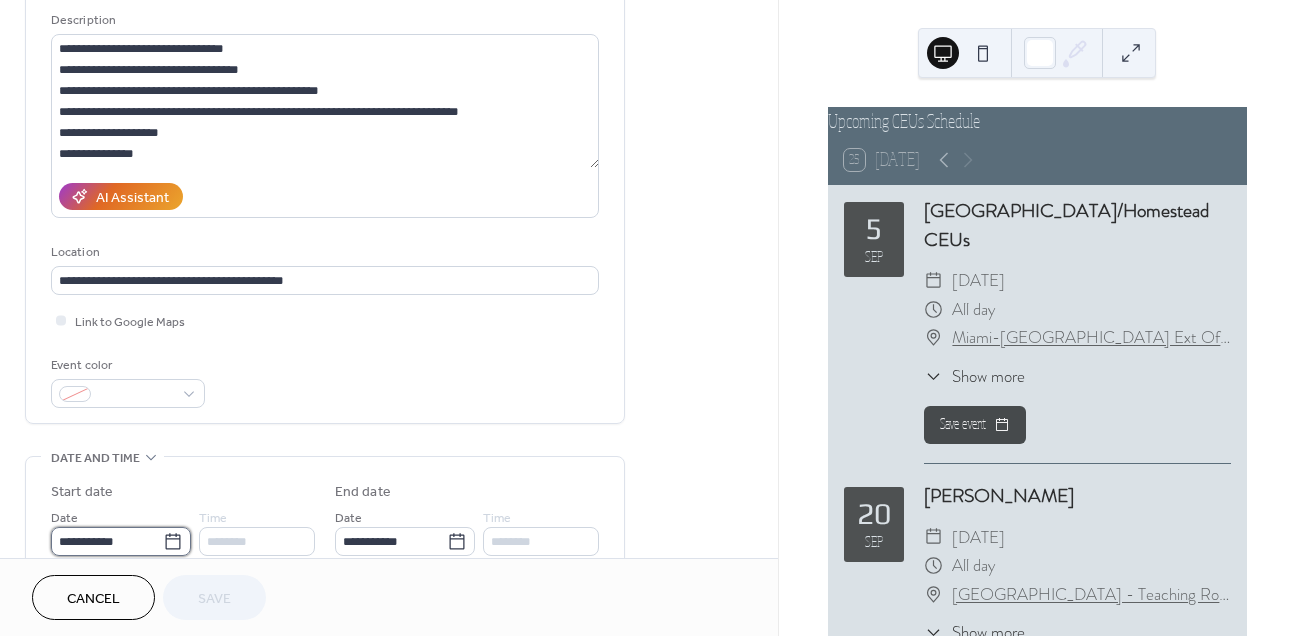 click on "**********" at bounding box center [107, 541] 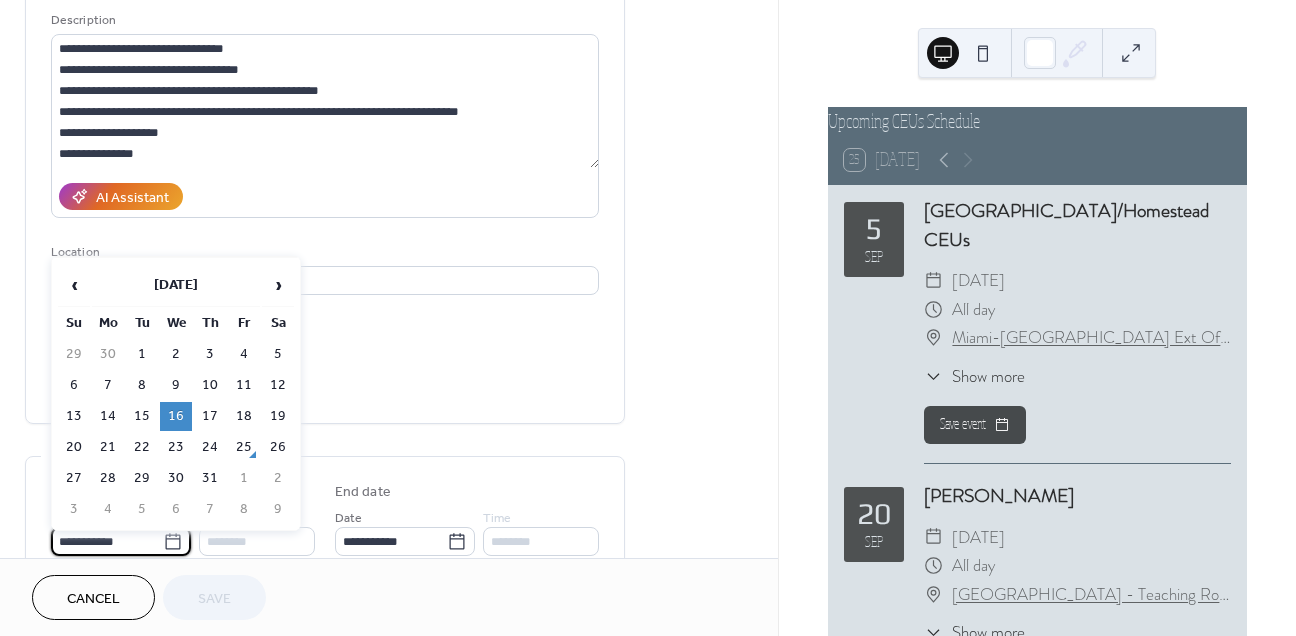 click on "**********" at bounding box center (107, 541) 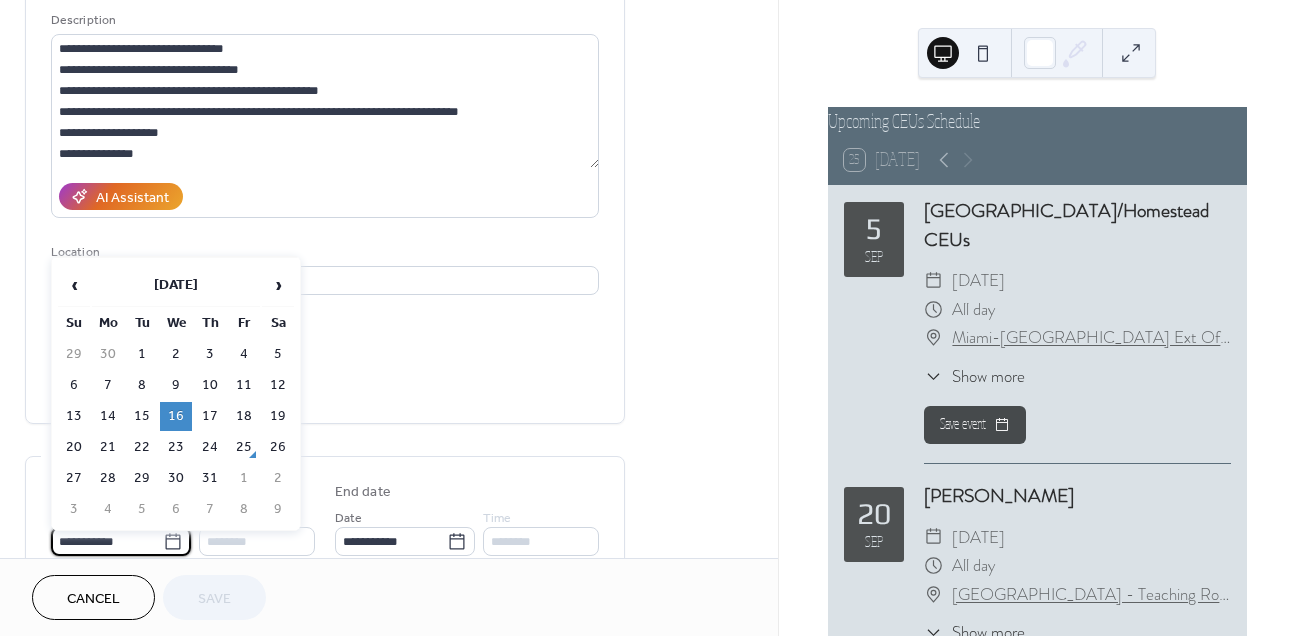 click on "**********" at bounding box center (107, 541) 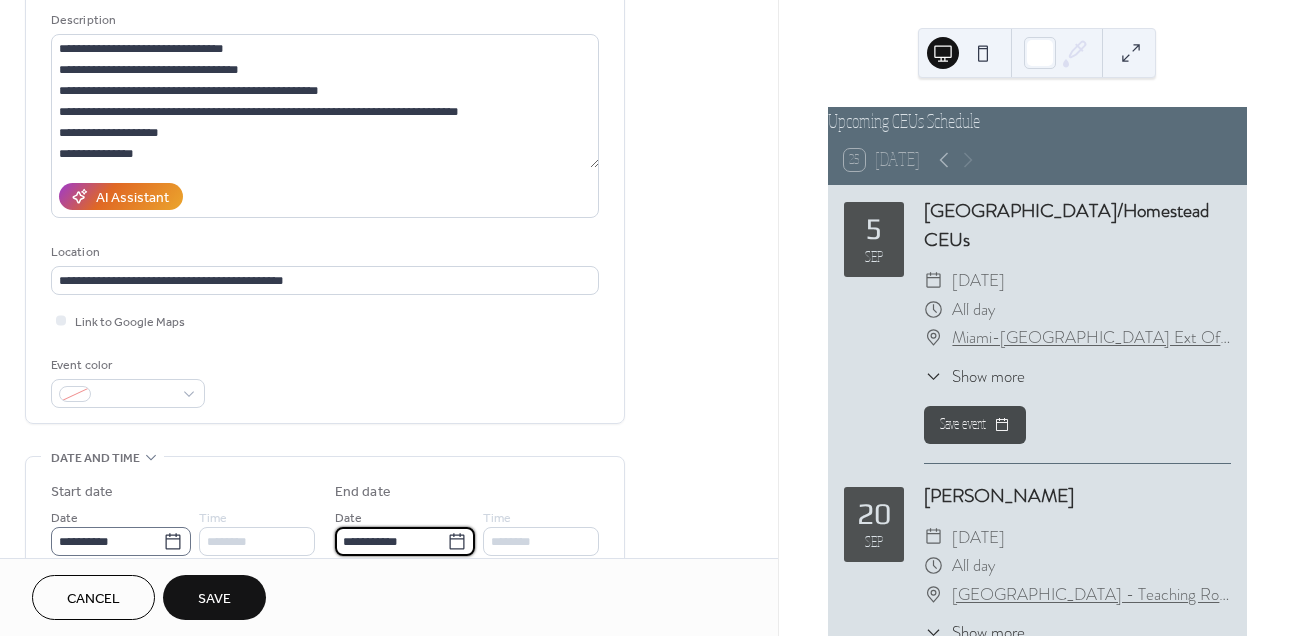 type on "**********" 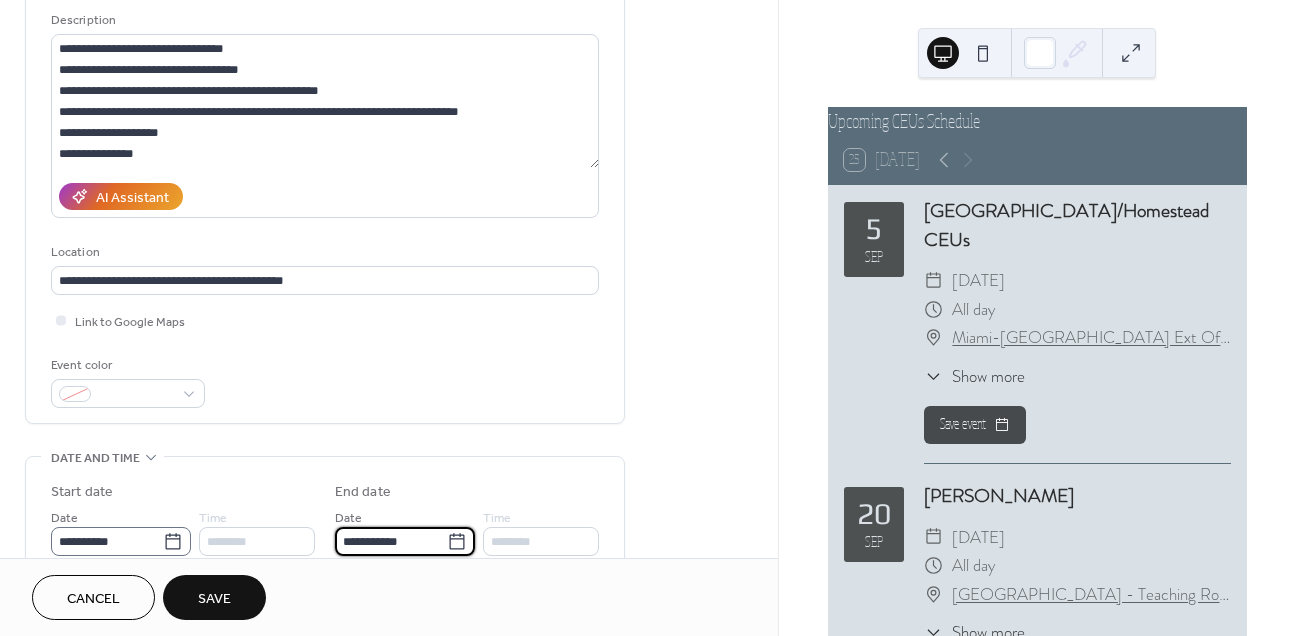 type on "**********" 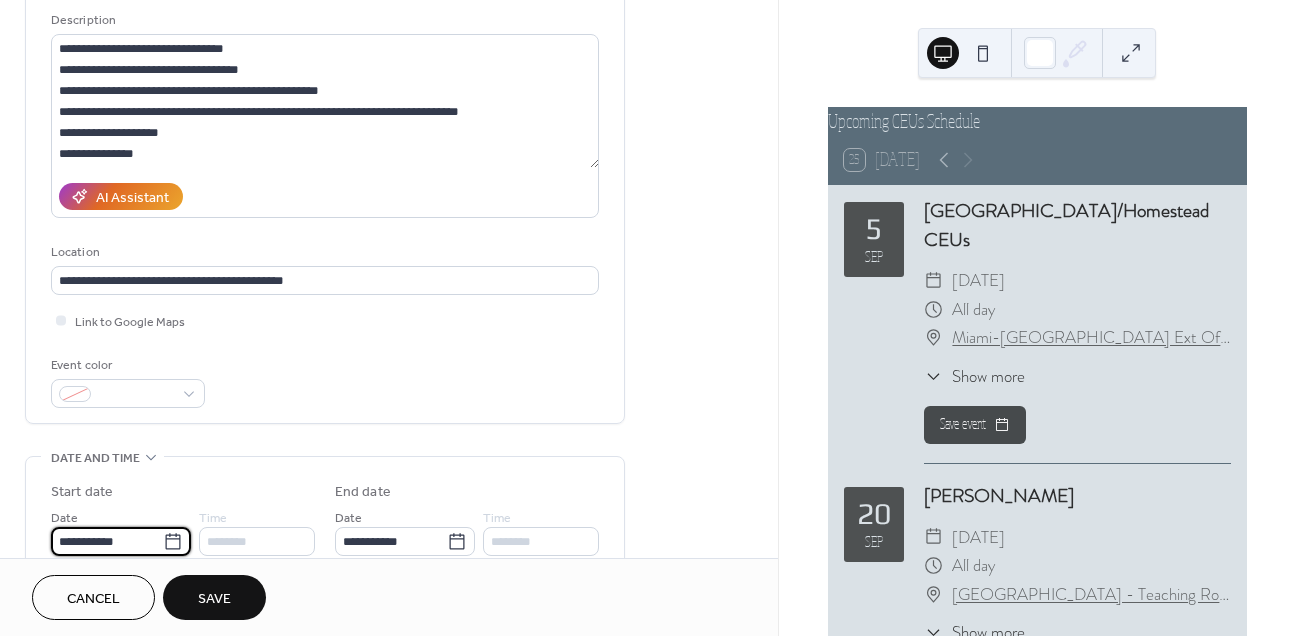 click on "**********" at bounding box center [107, 541] 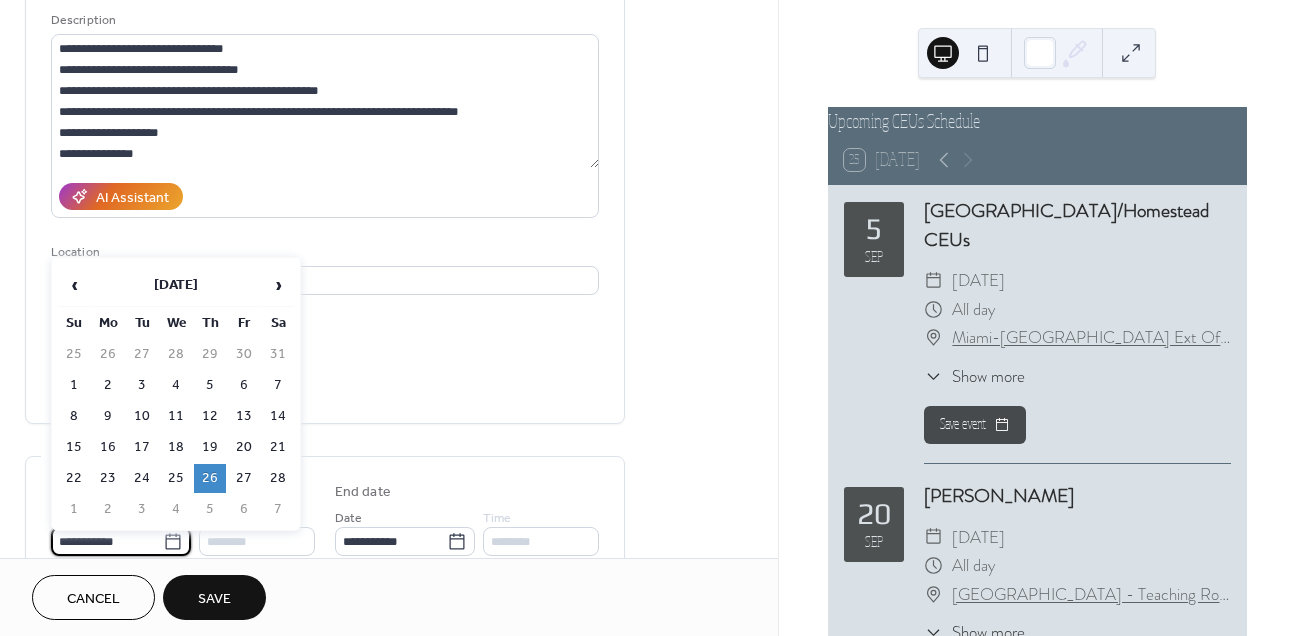 type on "**********" 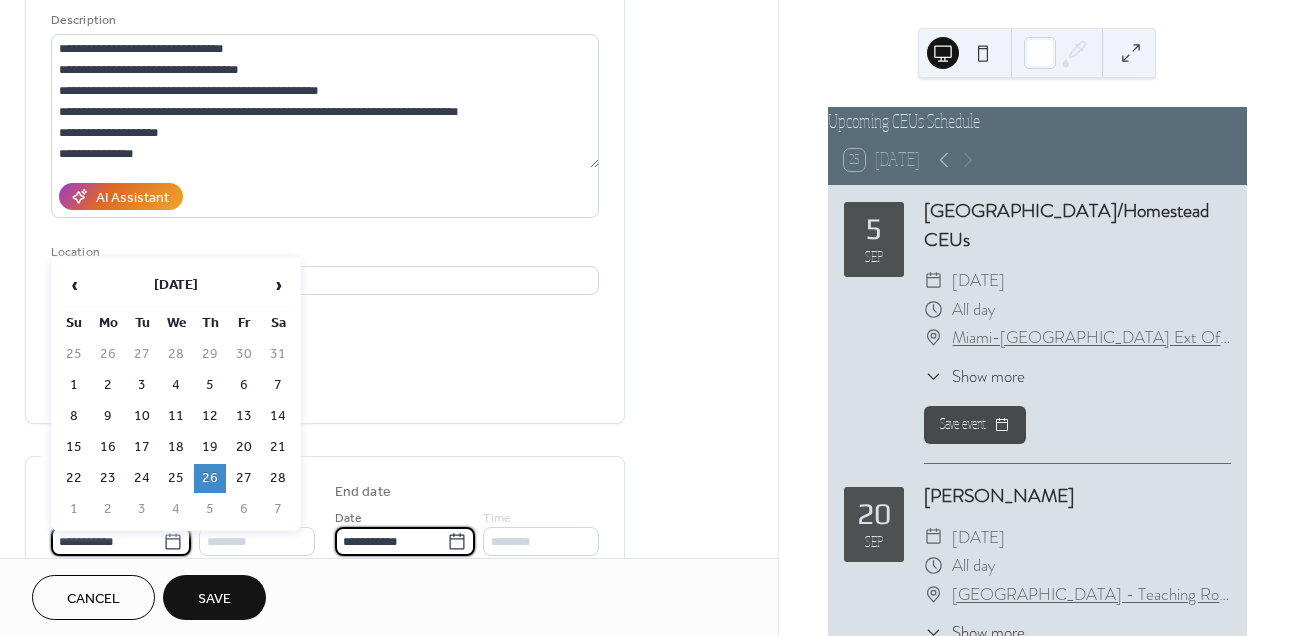 type on "**********" 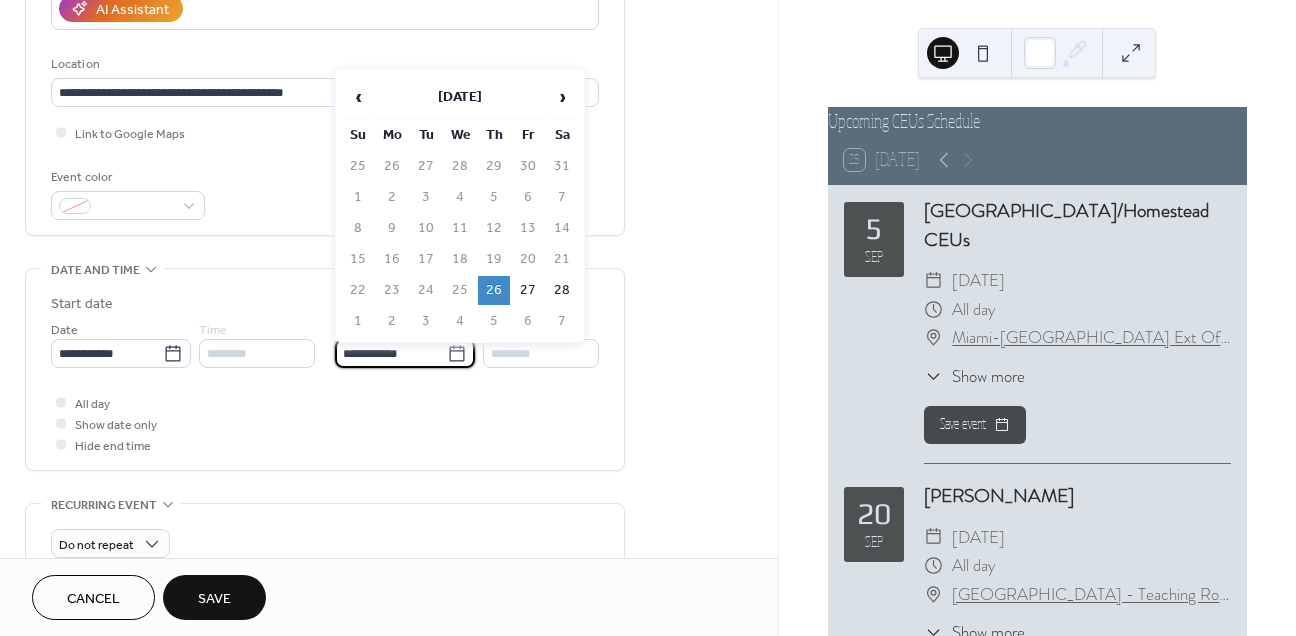 scroll, scrollTop: 385, scrollLeft: 0, axis: vertical 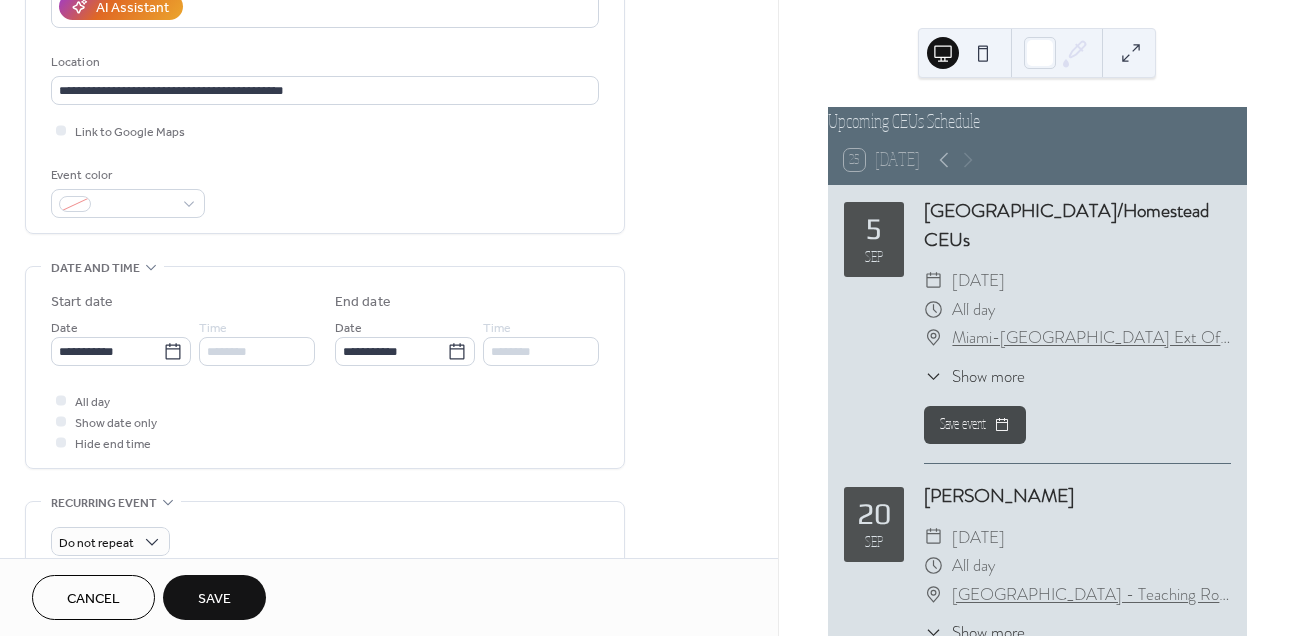 click on "Save" at bounding box center (214, 597) 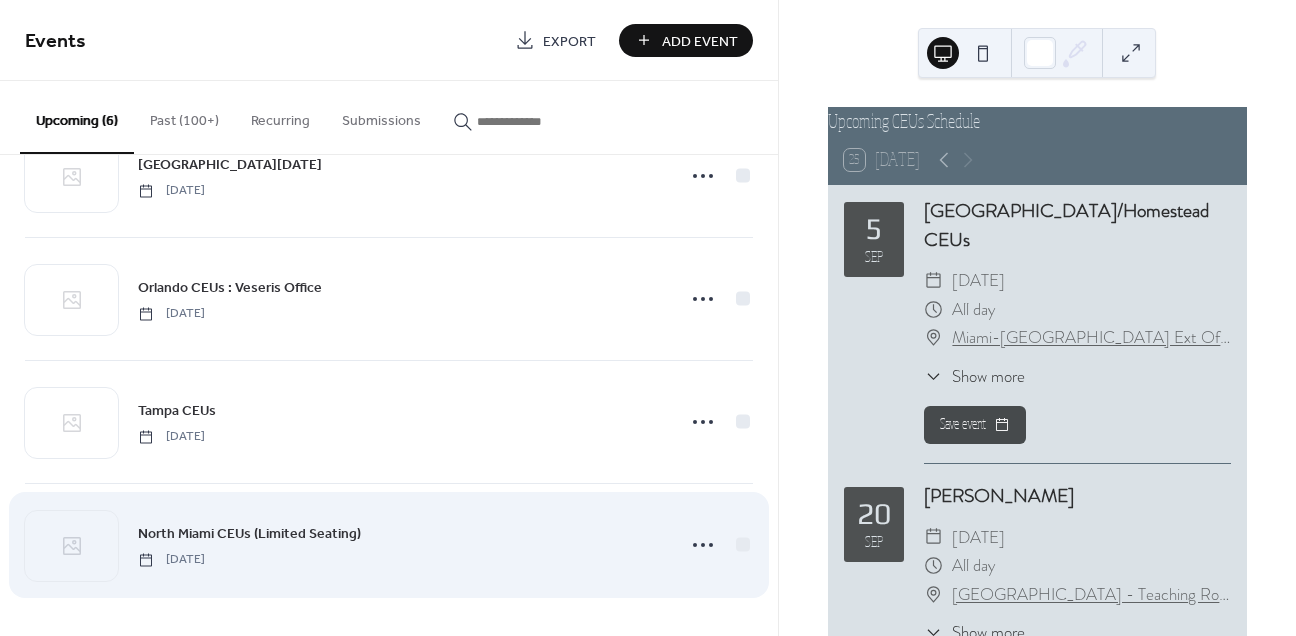 scroll, scrollTop: 316, scrollLeft: 0, axis: vertical 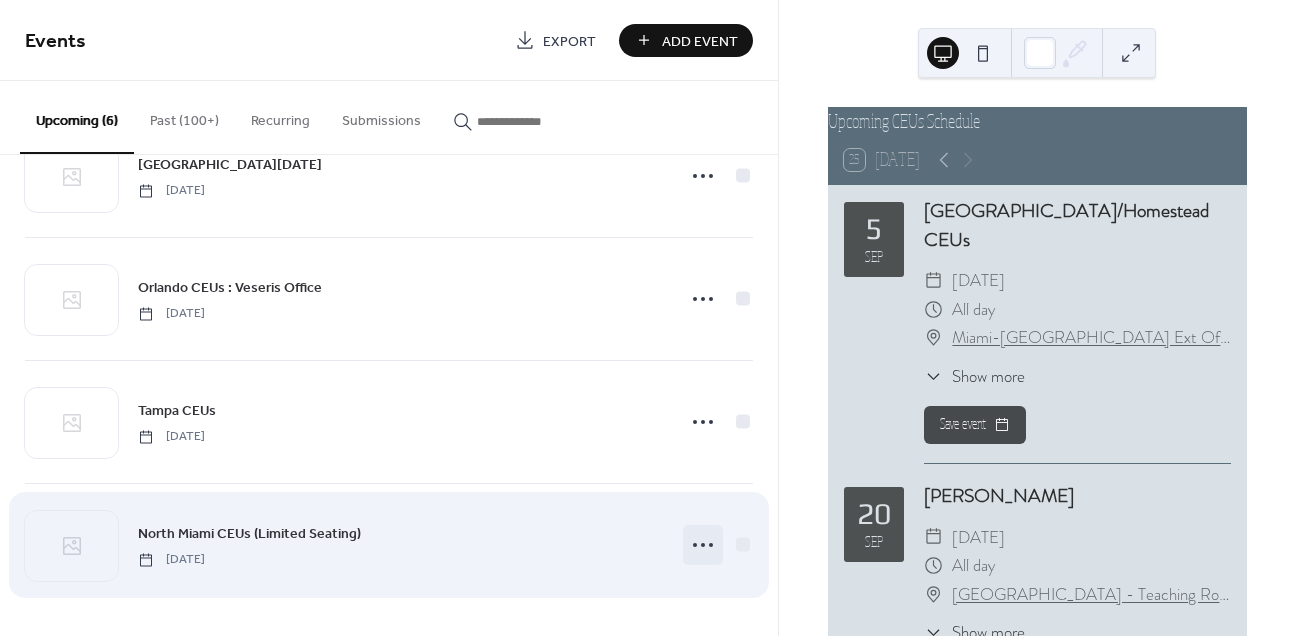 click 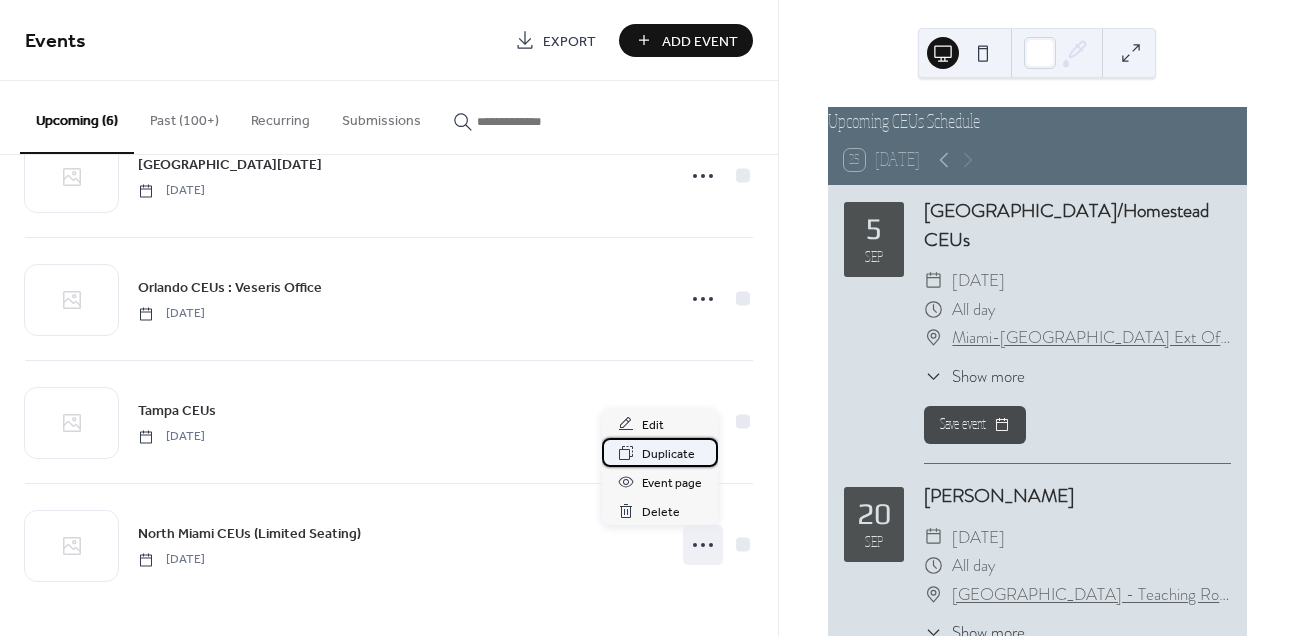 click on "Duplicate" at bounding box center [668, 454] 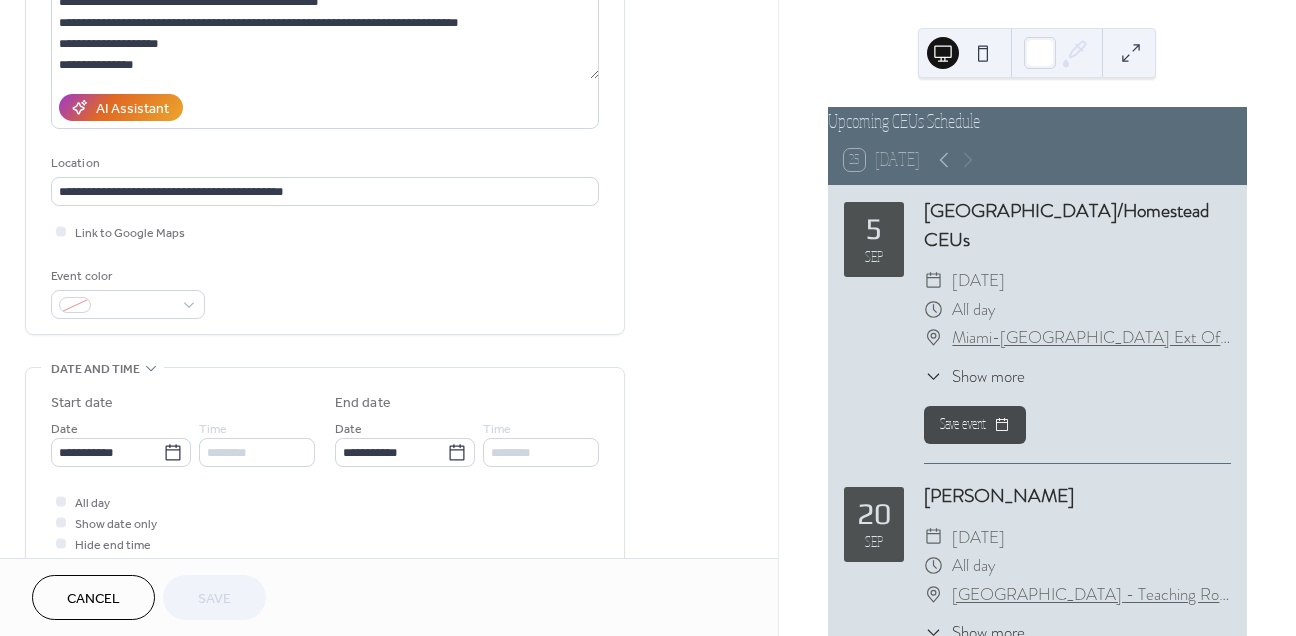 scroll, scrollTop: 301, scrollLeft: 0, axis: vertical 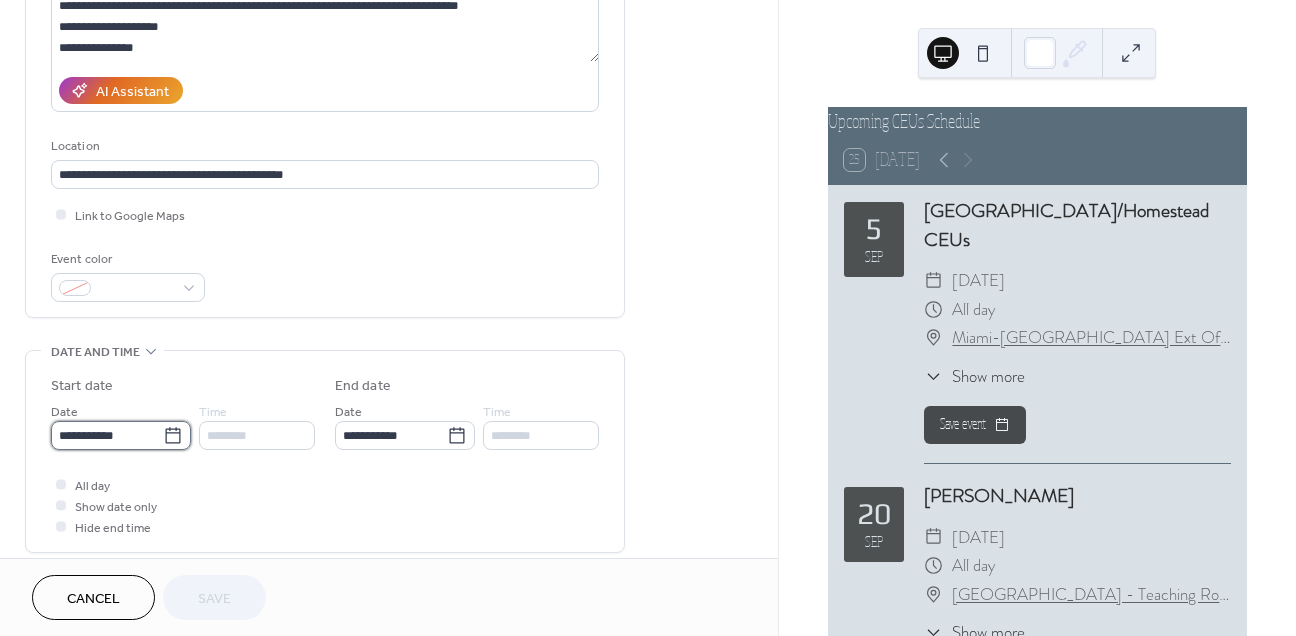 click on "**********" at bounding box center [107, 435] 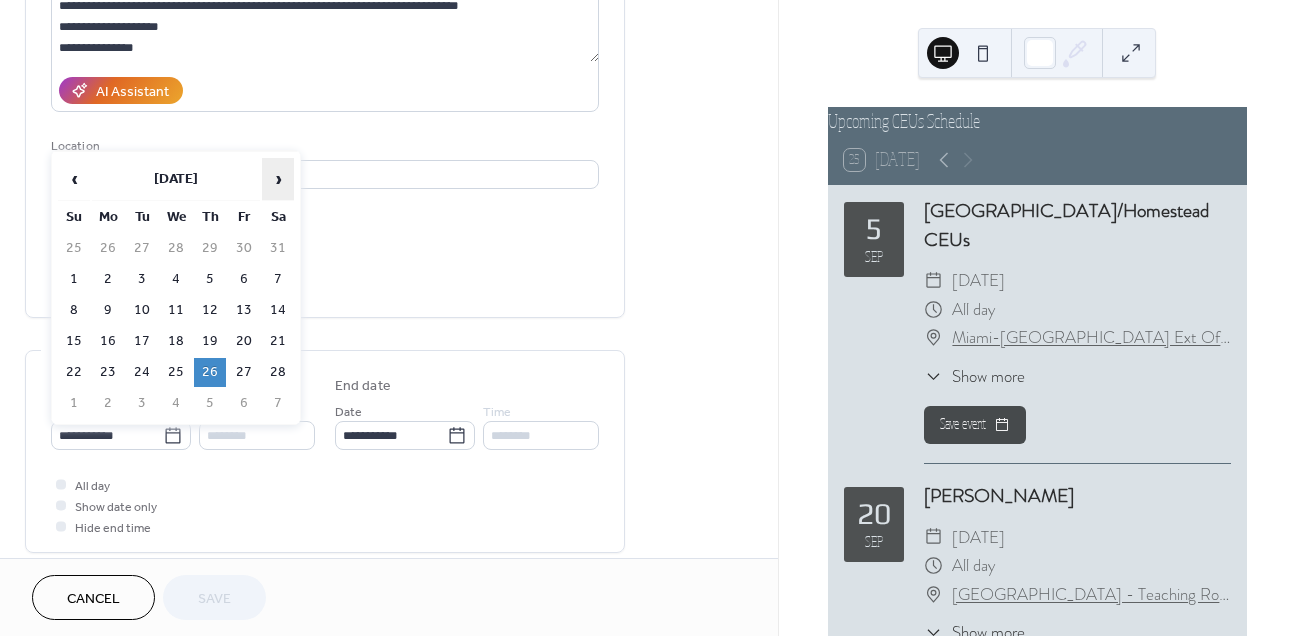 click on "›" at bounding box center [278, 179] 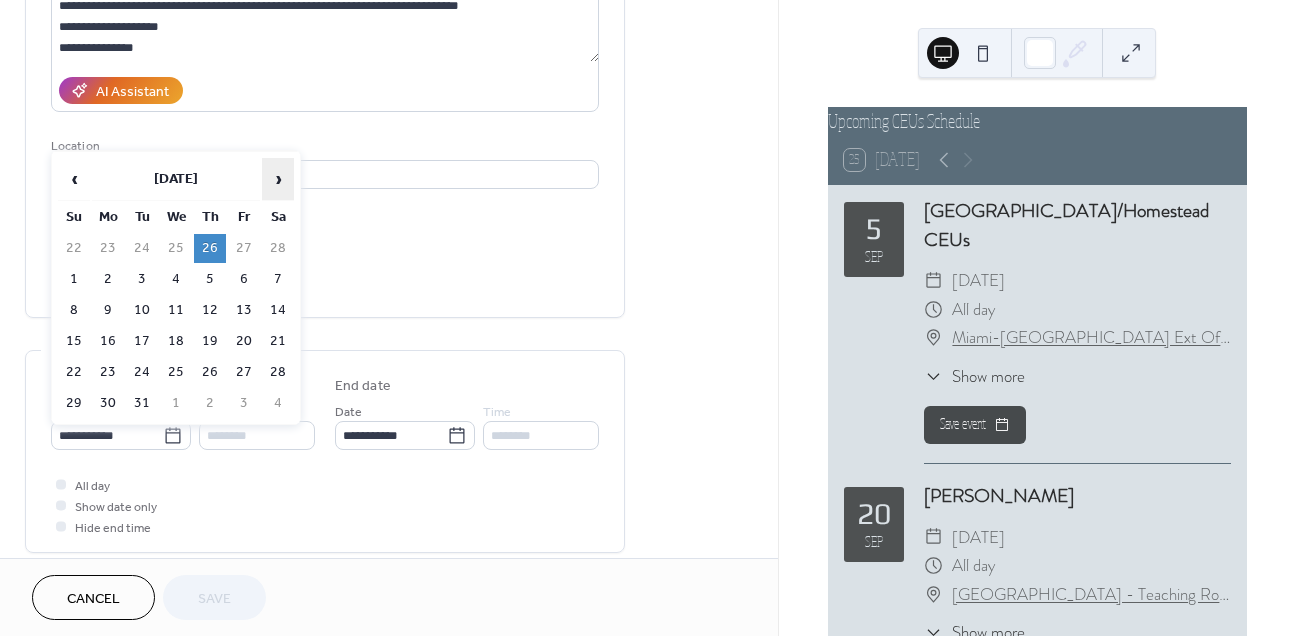 click on "›" at bounding box center (278, 179) 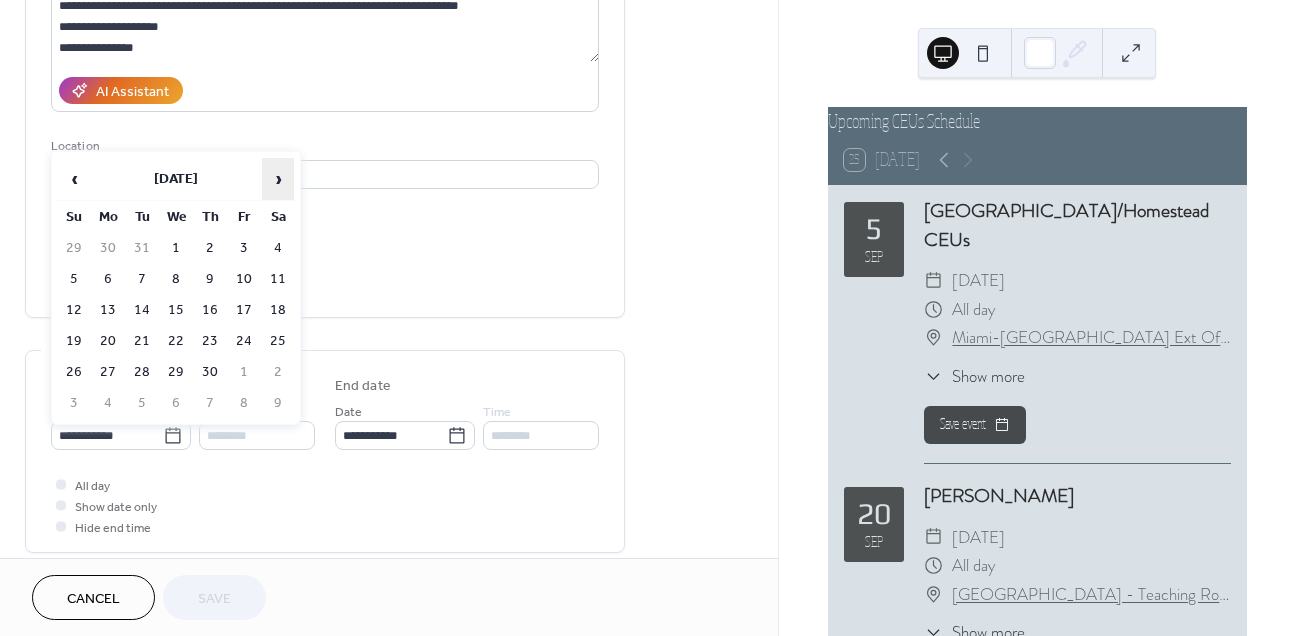 click on "›" at bounding box center [278, 179] 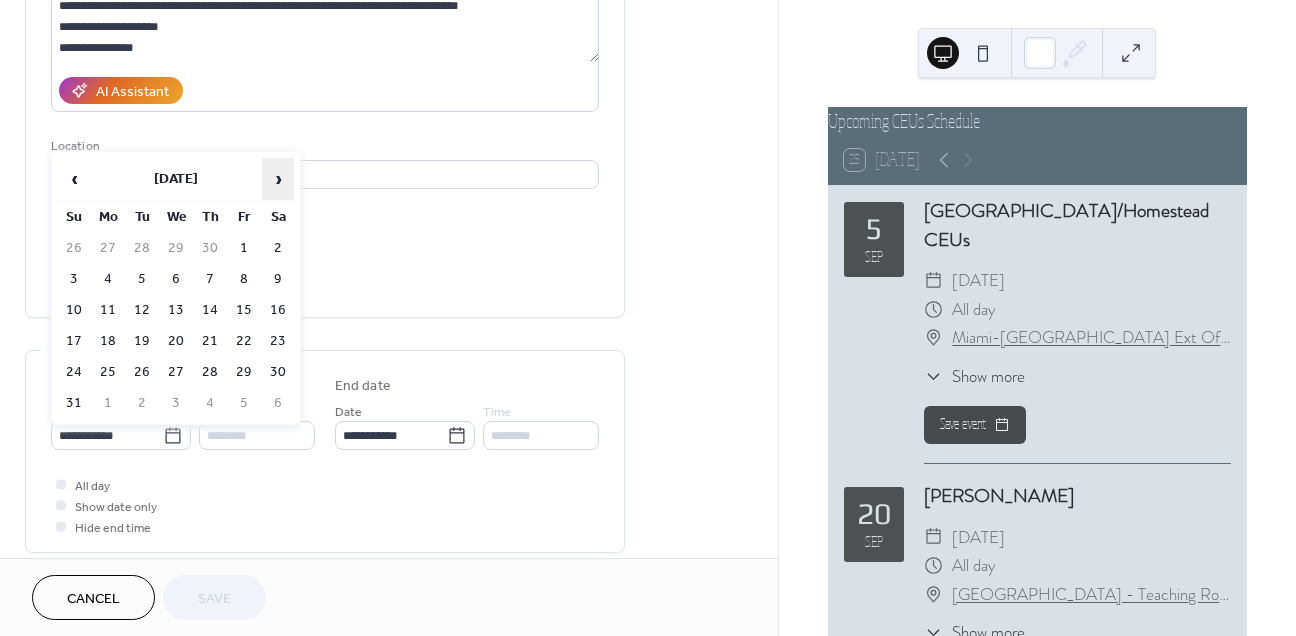click on "›" at bounding box center (278, 179) 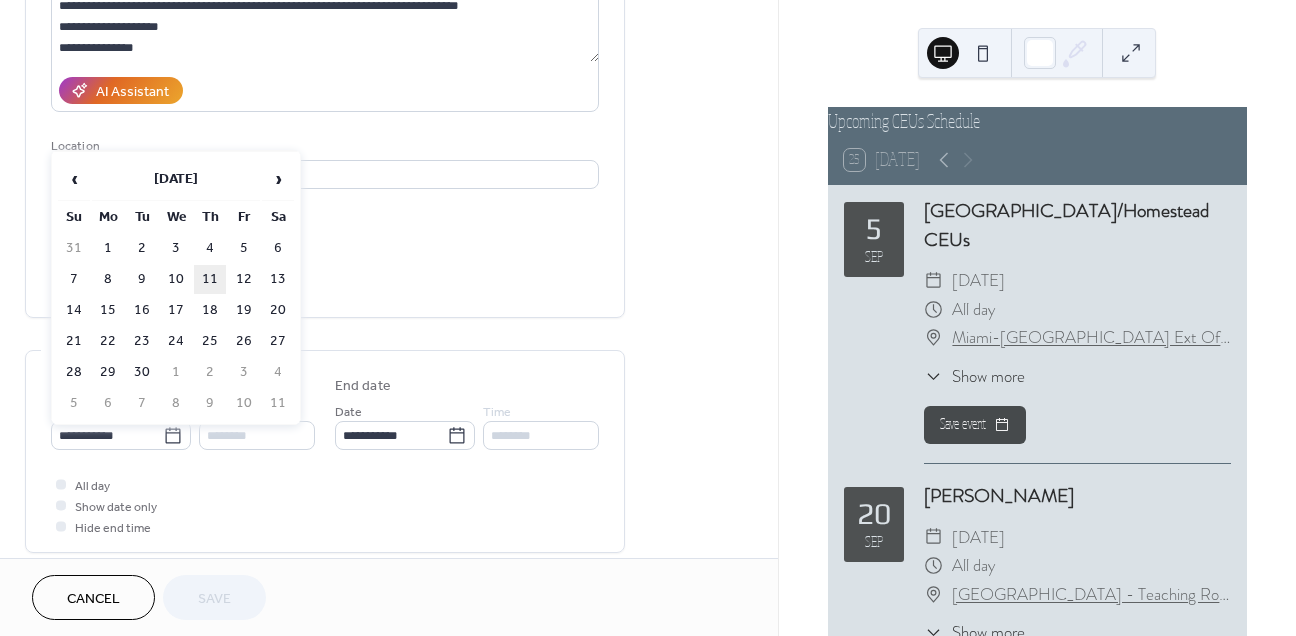 click on "11" at bounding box center (210, 279) 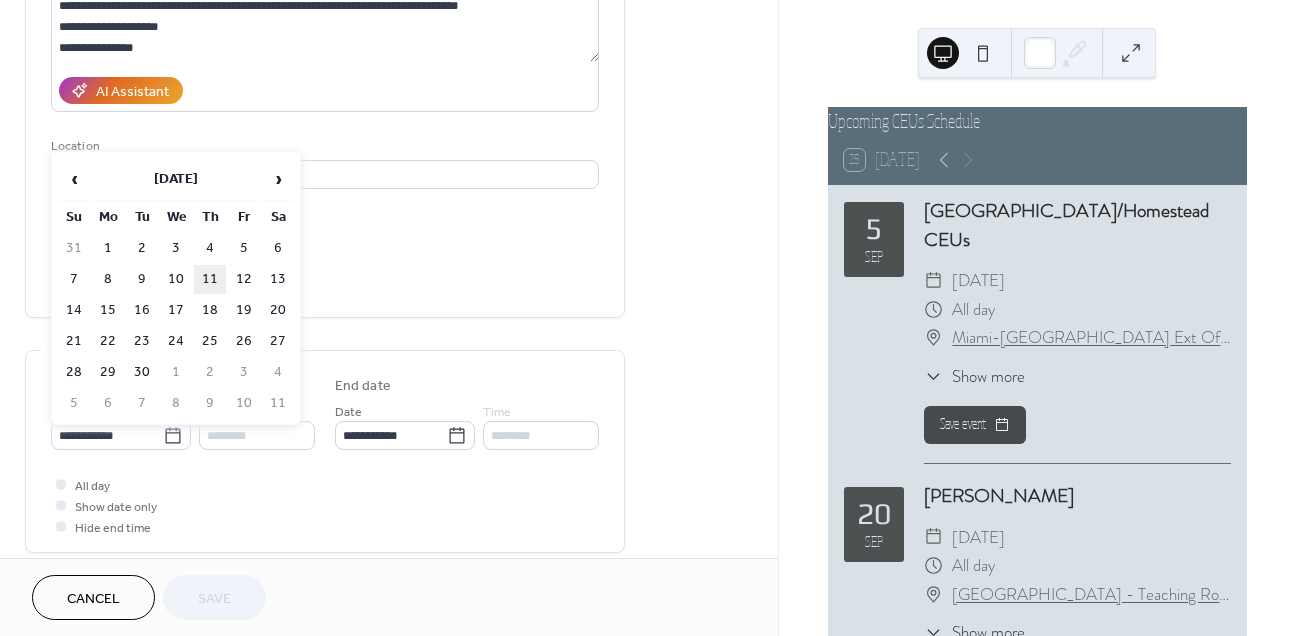 type on "**********" 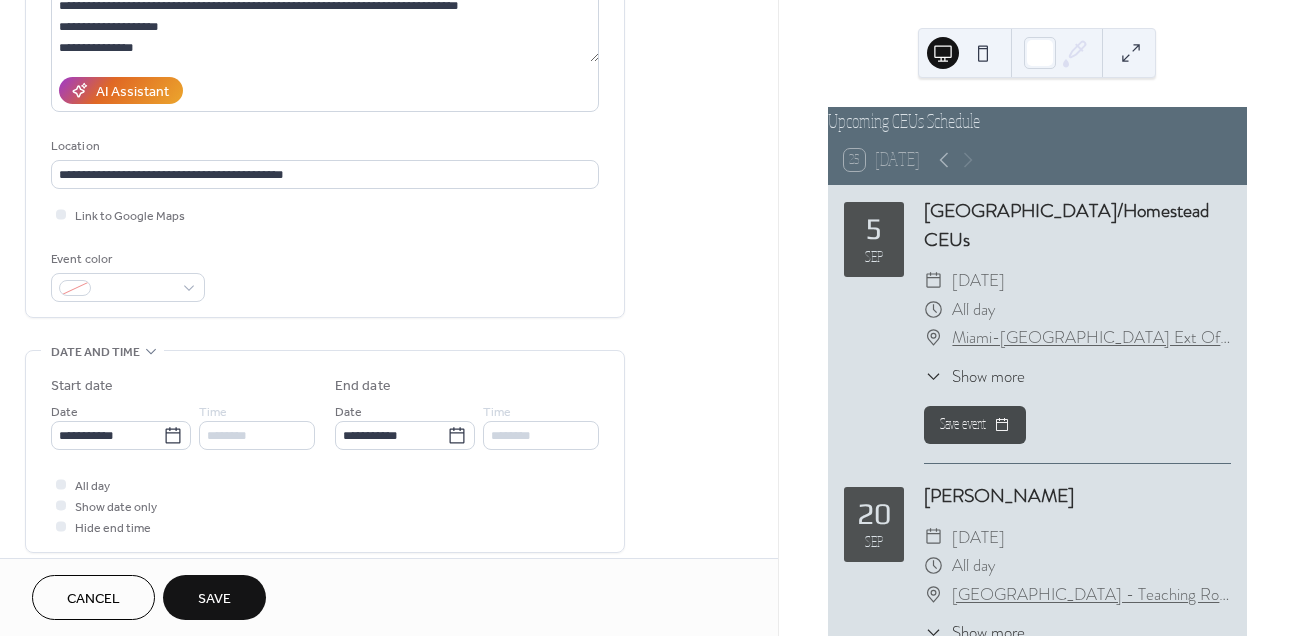 click on "Save" at bounding box center (214, 599) 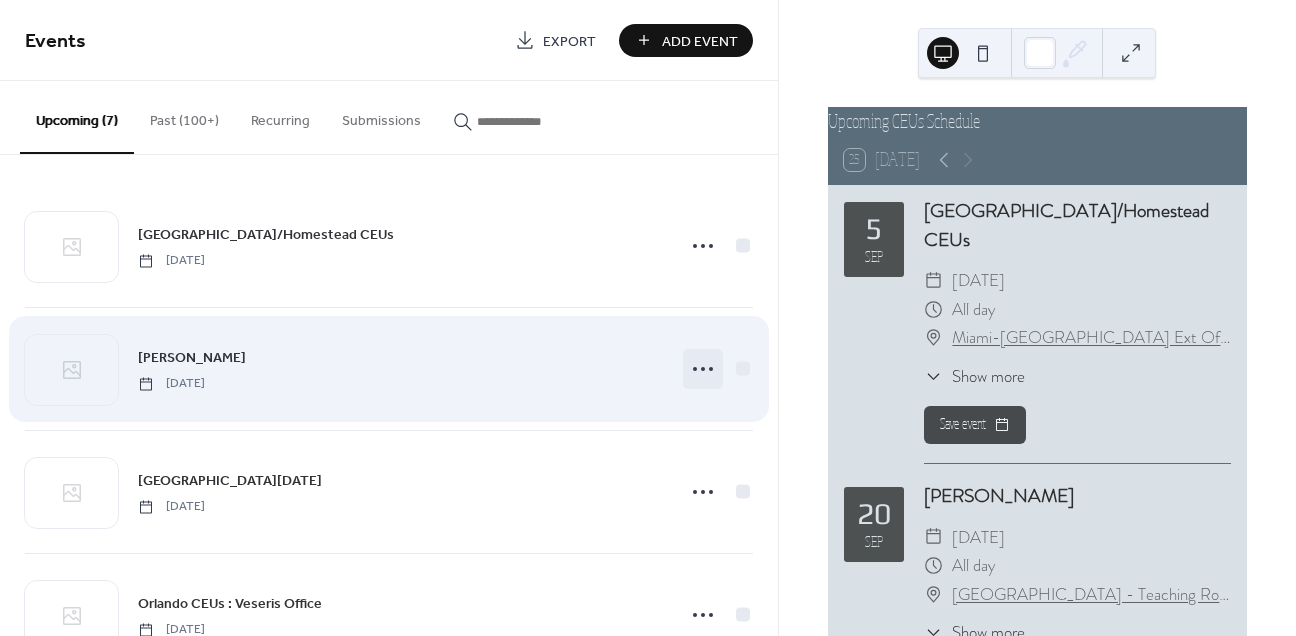 click 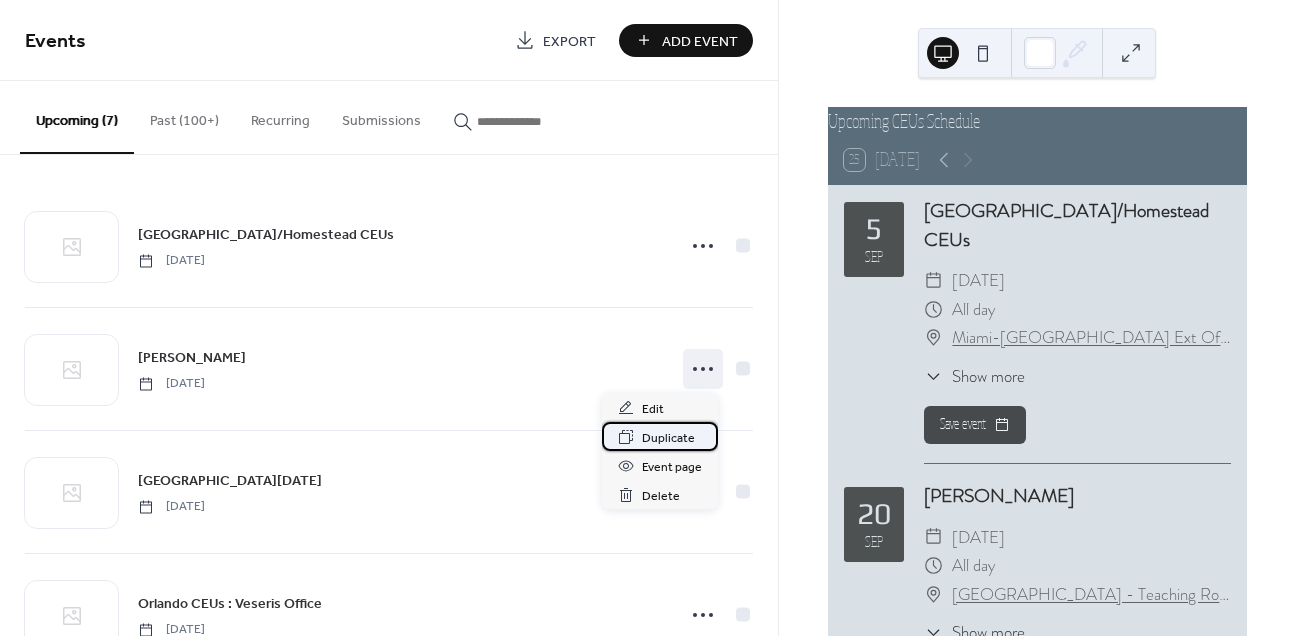 click on "Duplicate" at bounding box center (668, 438) 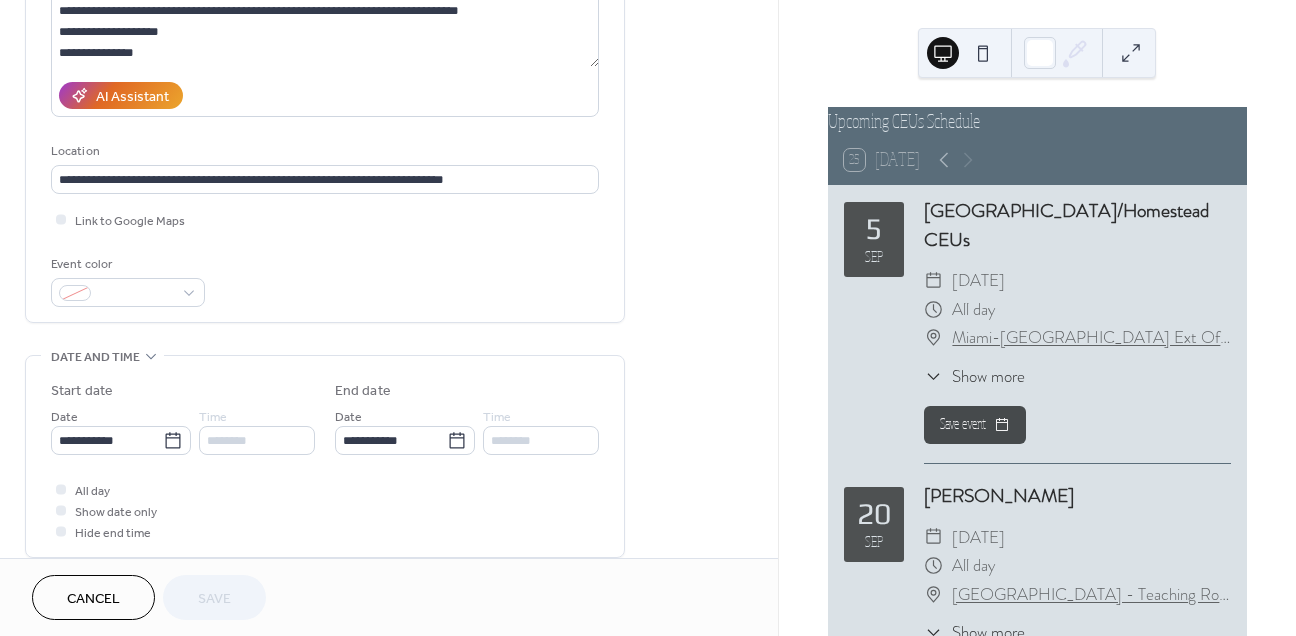 scroll, scrollTop: 306, scrollLeft: 0, axis: vertical 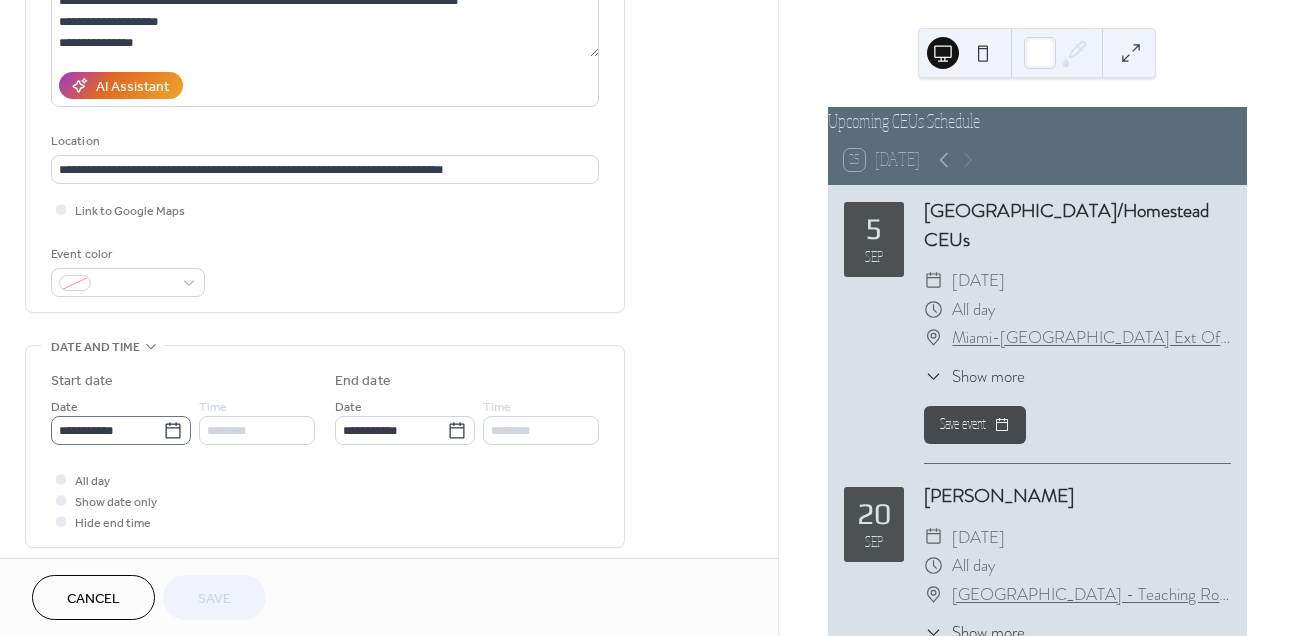 click 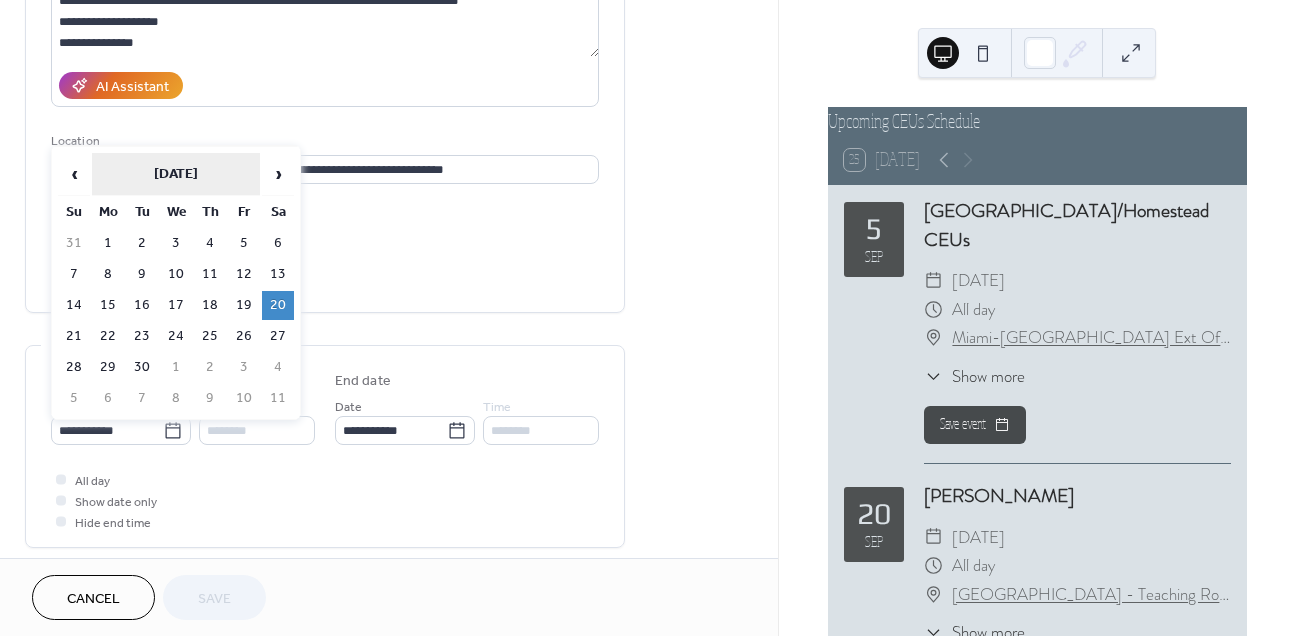 click on "September 2025" at bounding box center (176, 174) 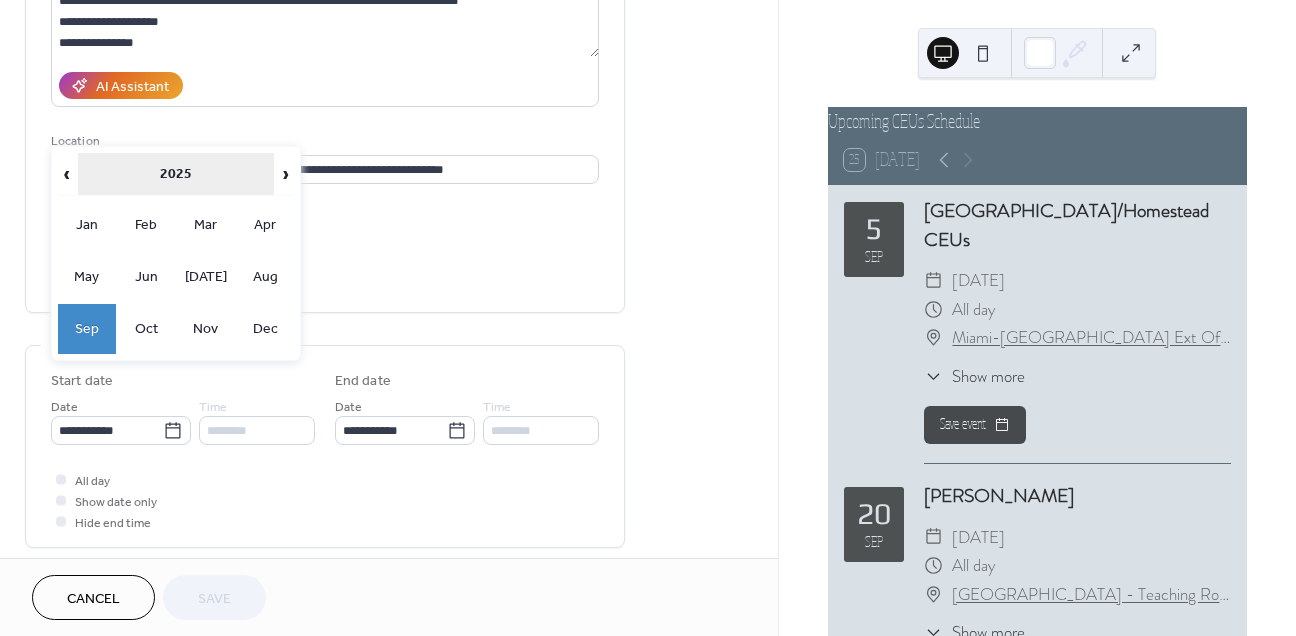 click on "2025" at bounding box center [176, 174] 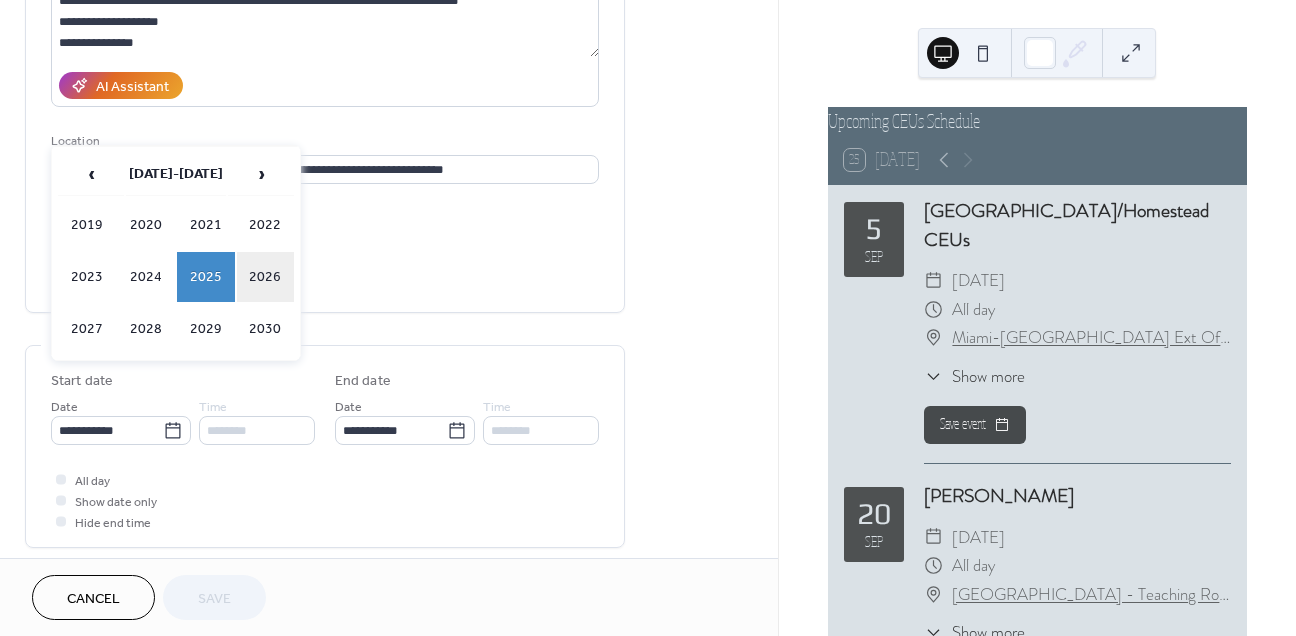 click on "2026" at bounding box center (266, 277) 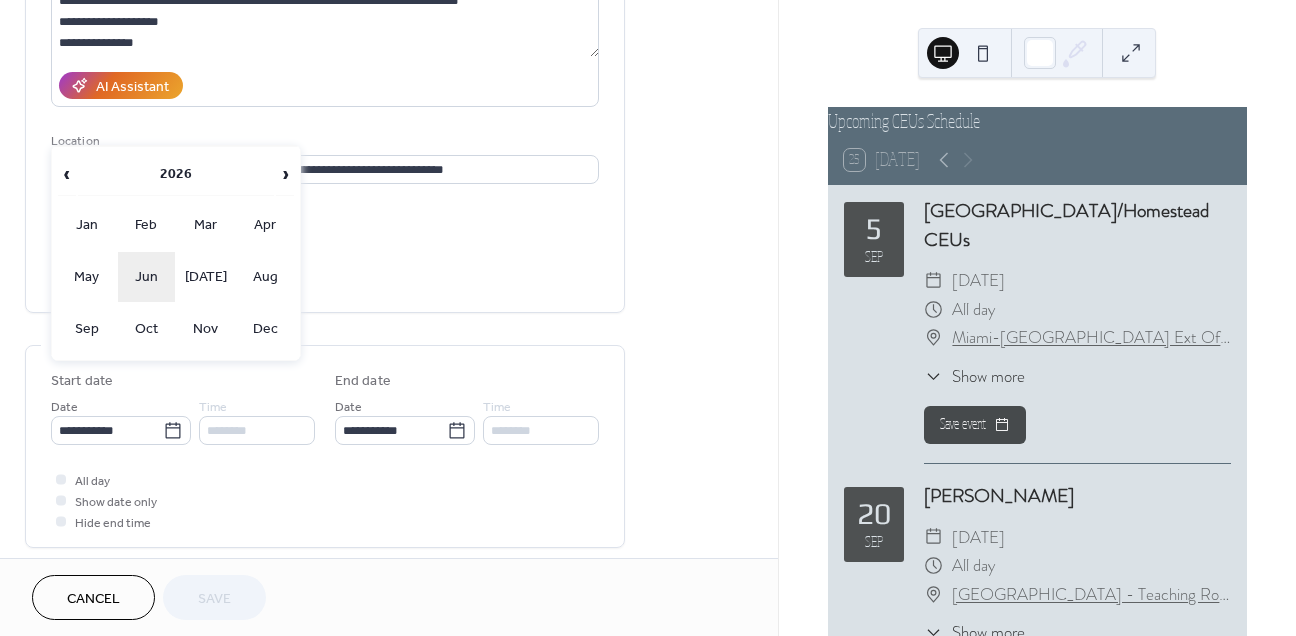 click on "Jun" at bounding box center [147, 277] 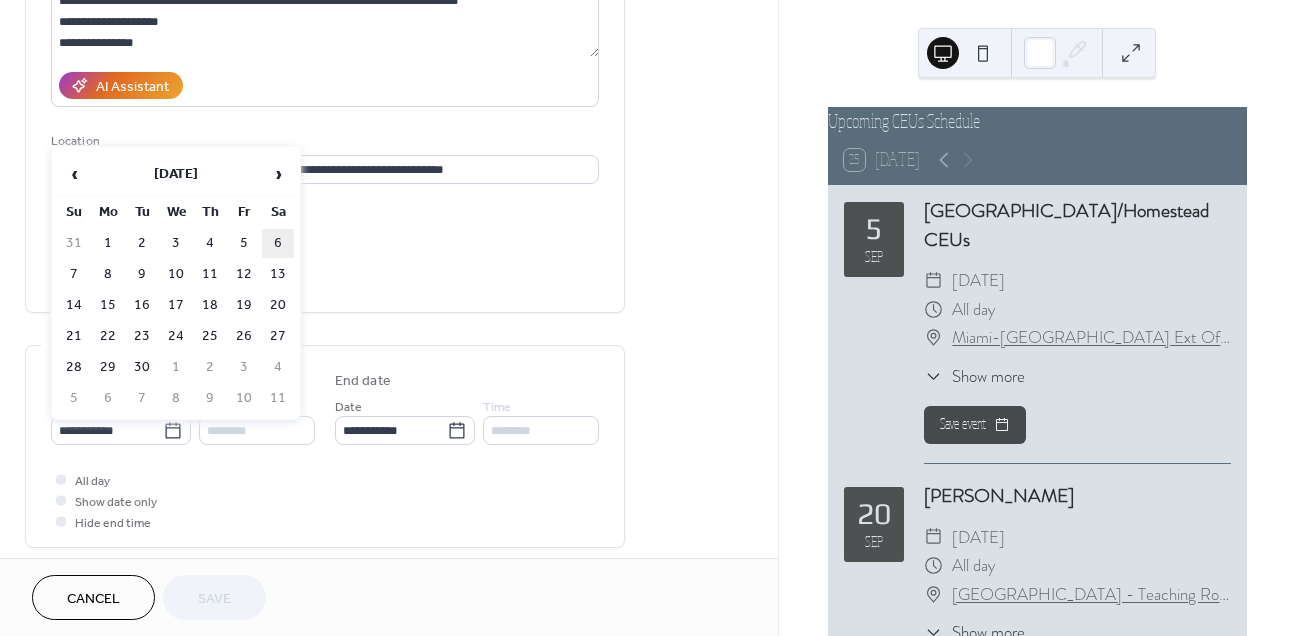 click on "6" at bounding box center (278, 243) 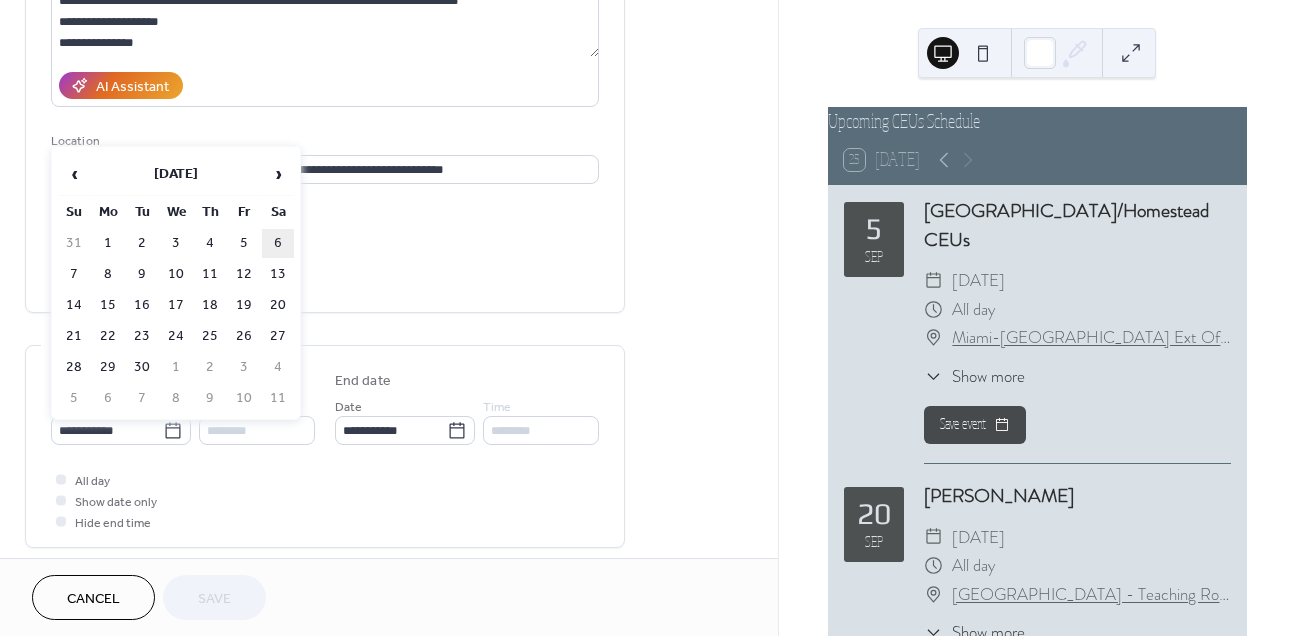 type on "**********" 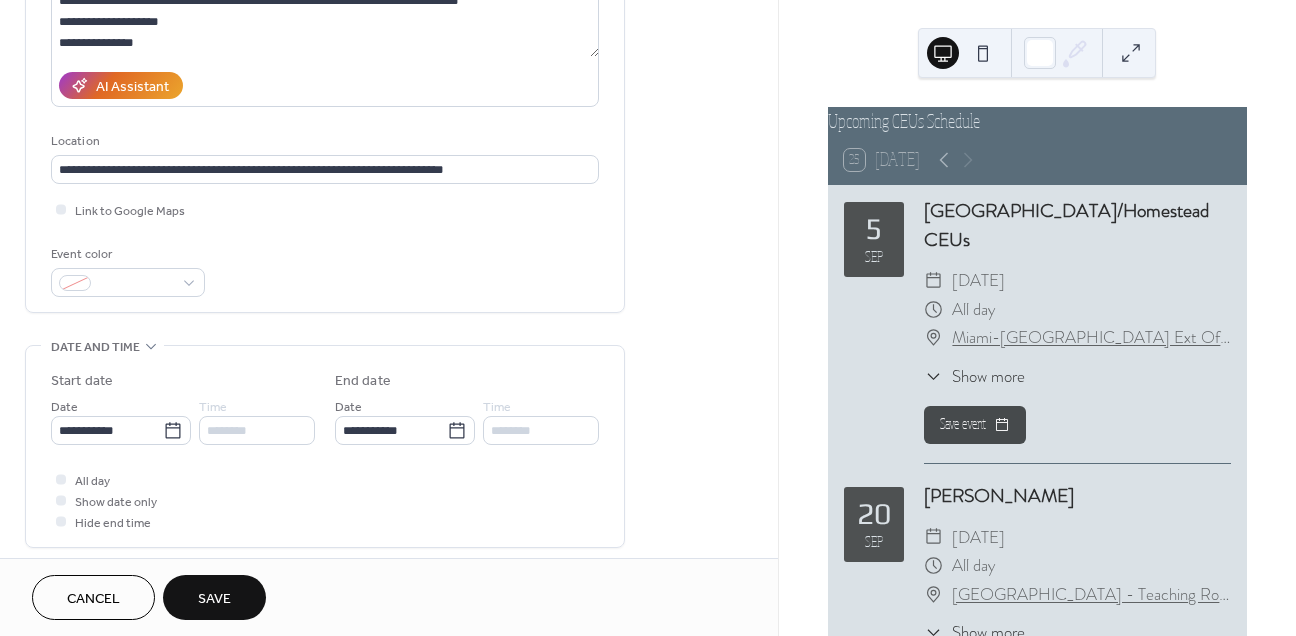 click on "Save" at bounding box center [214, 599] 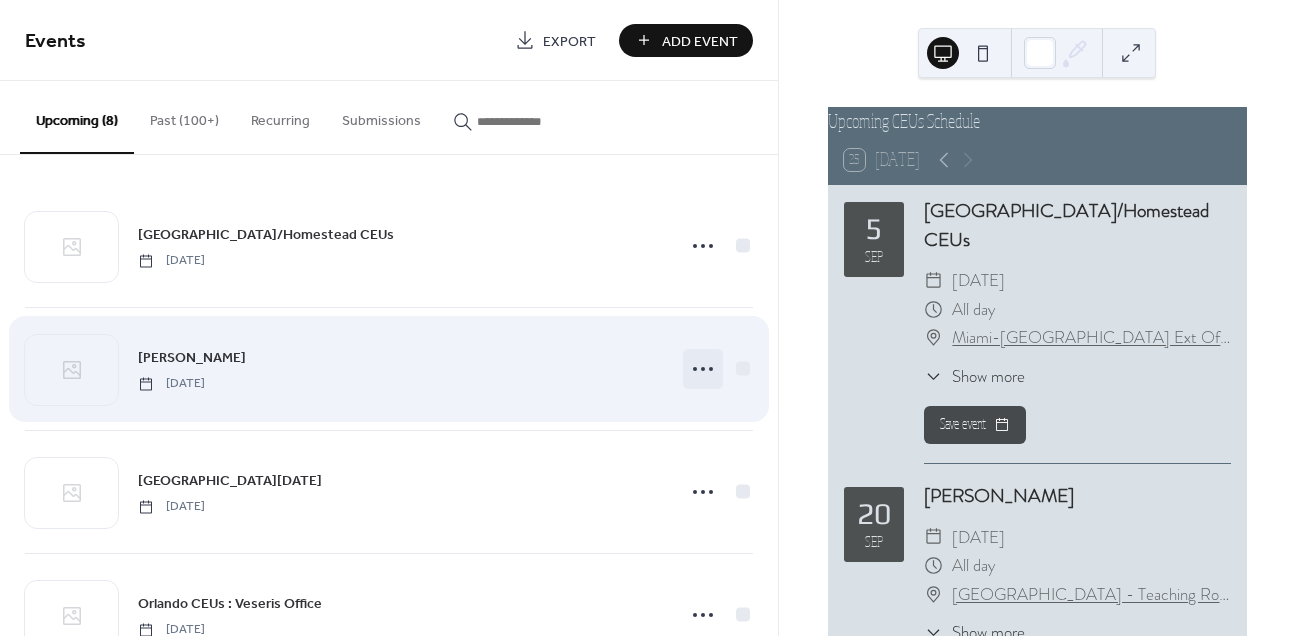 click 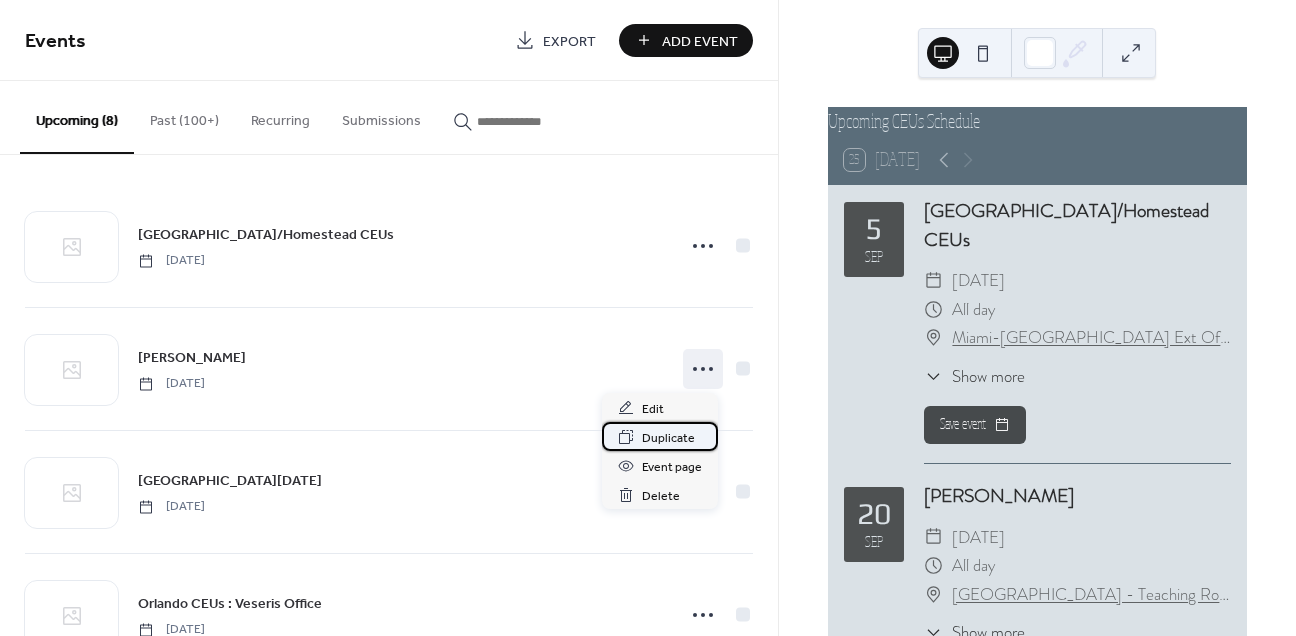 click on "Duplicate" at bounding box center [668, 438] 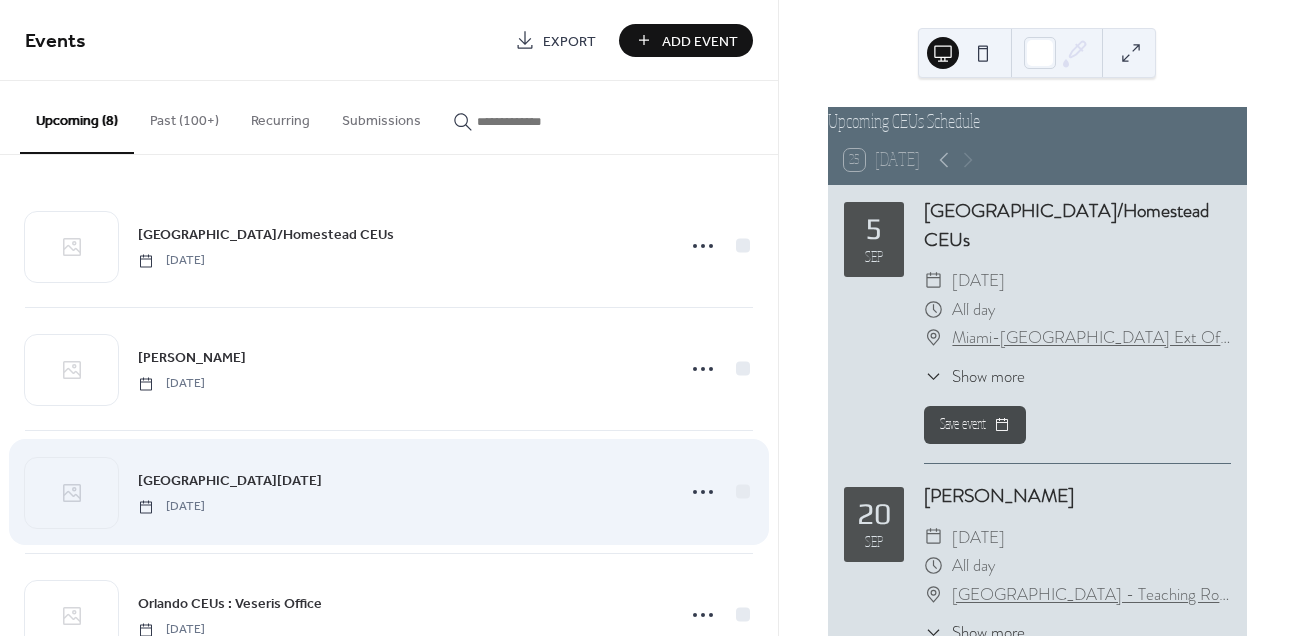 click on "West Palm Beach FIELD DAY Friday, October 17, 2025" at bounding box center (389, 492) 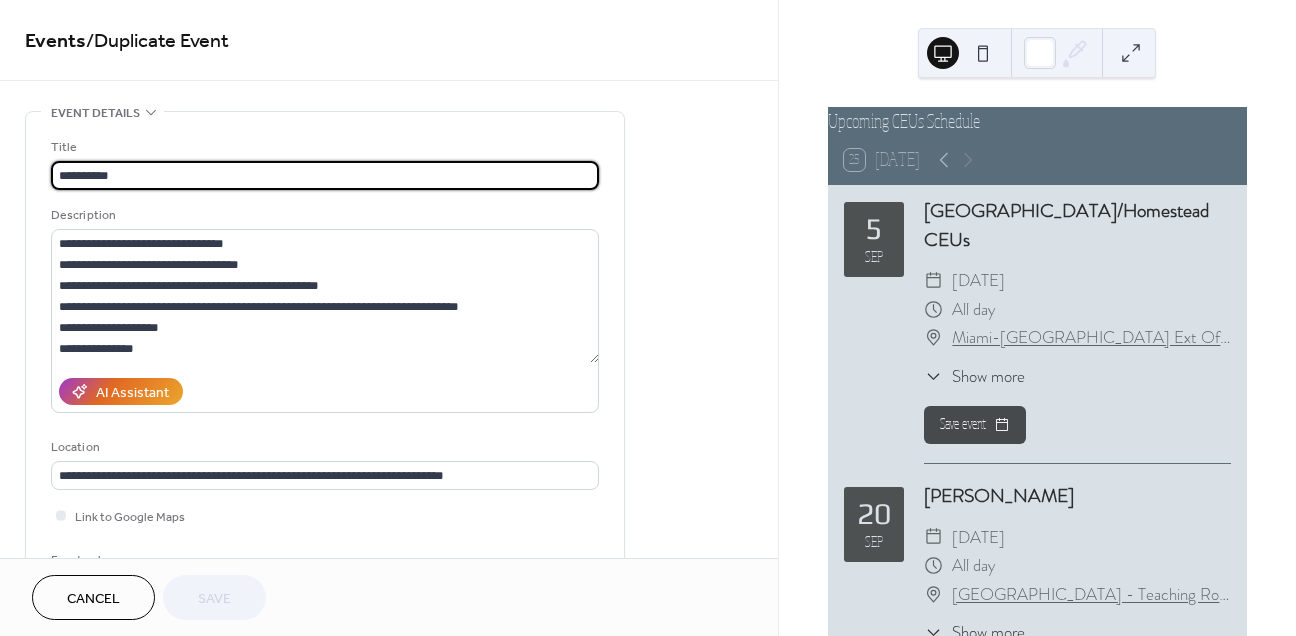 drag, startPoint x: 135, startPoint y: 183, endPoint x: 98, endPoint y: 182, distance: 37.01351 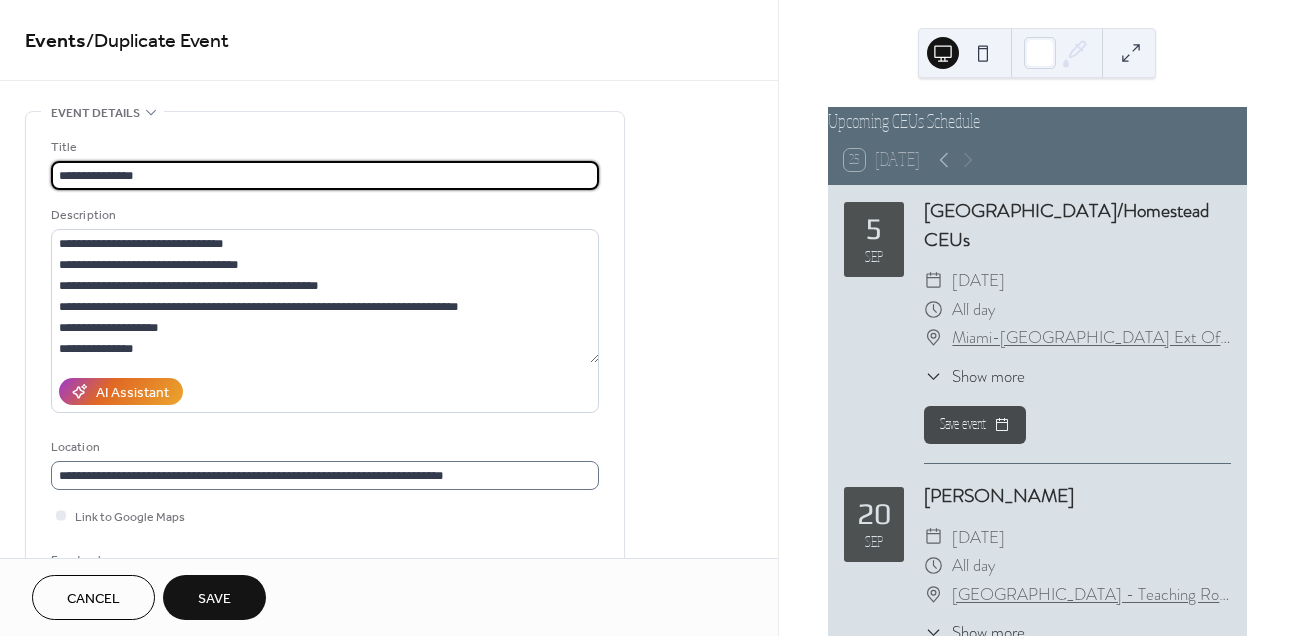 type on "**********" 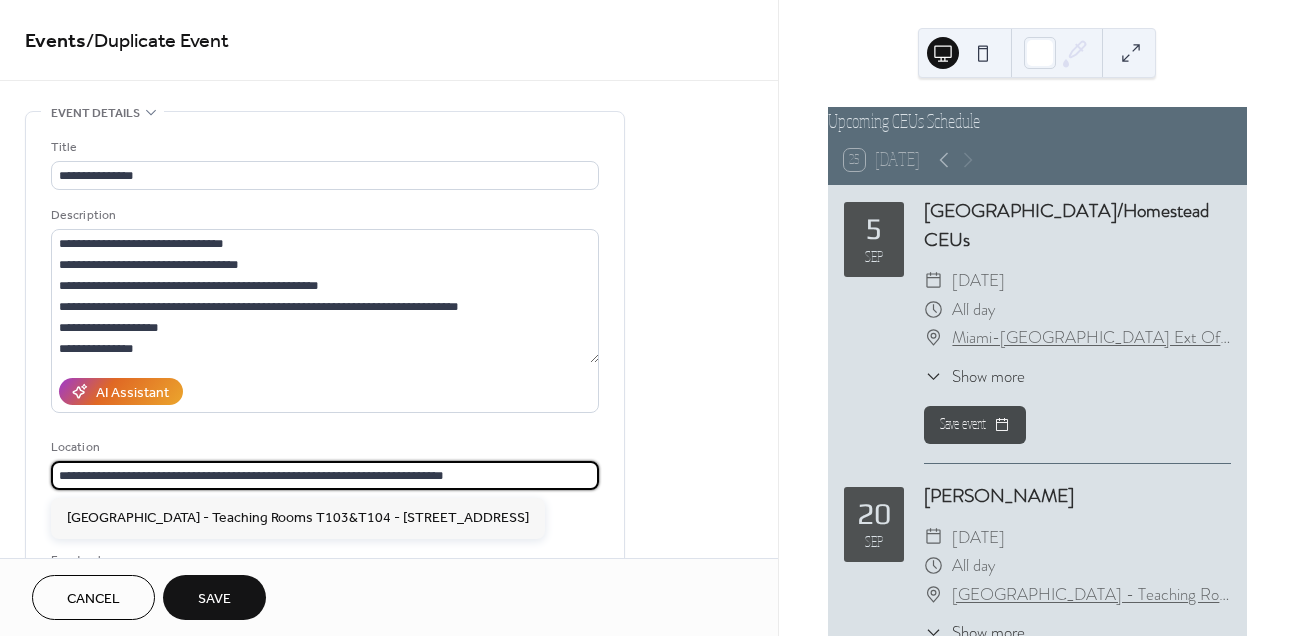 drag, startPoint x: 498, startPoint y: 478, endPoint x: -56, endPoint y: 481, distance: 554.0081 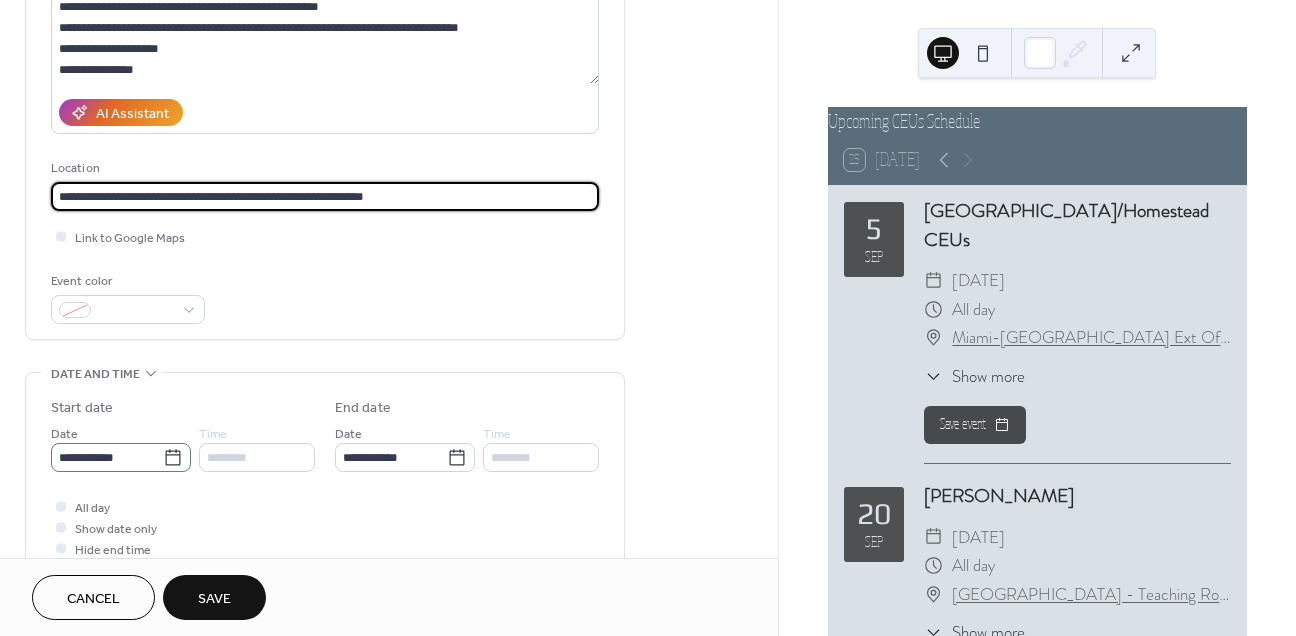 scroll, scrollTop: 285, scrollLeft: 0, axis: vertical 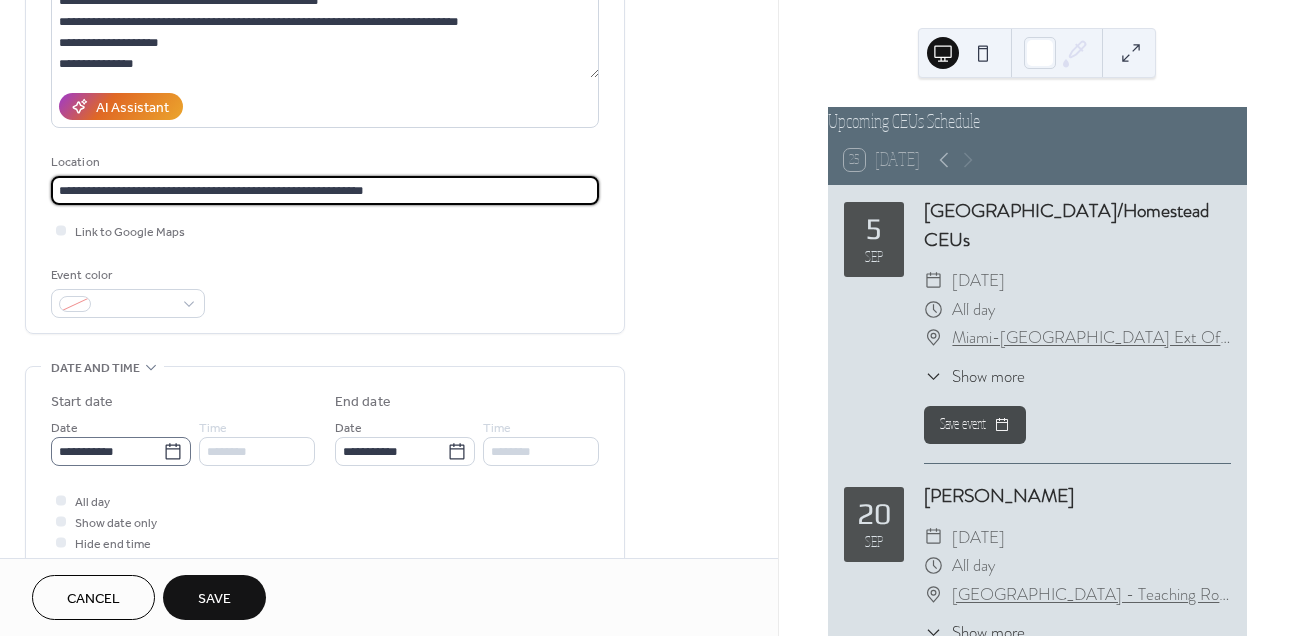type on "**********" 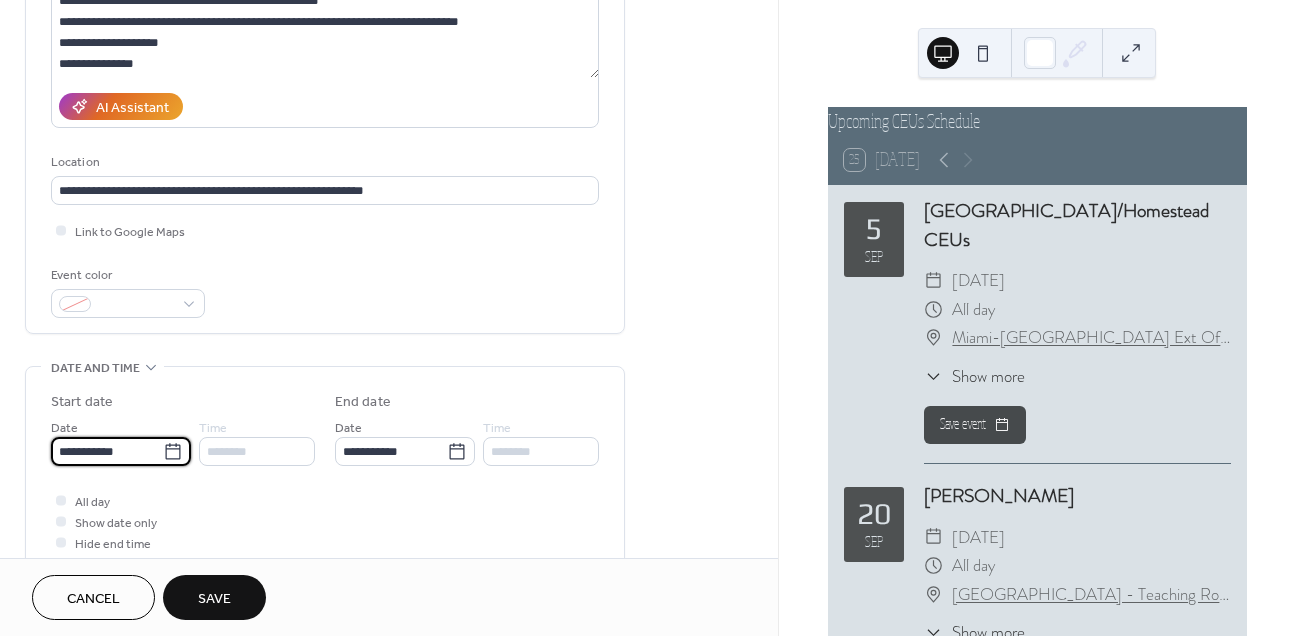 click on "**********" at bounding box center (107, 451) 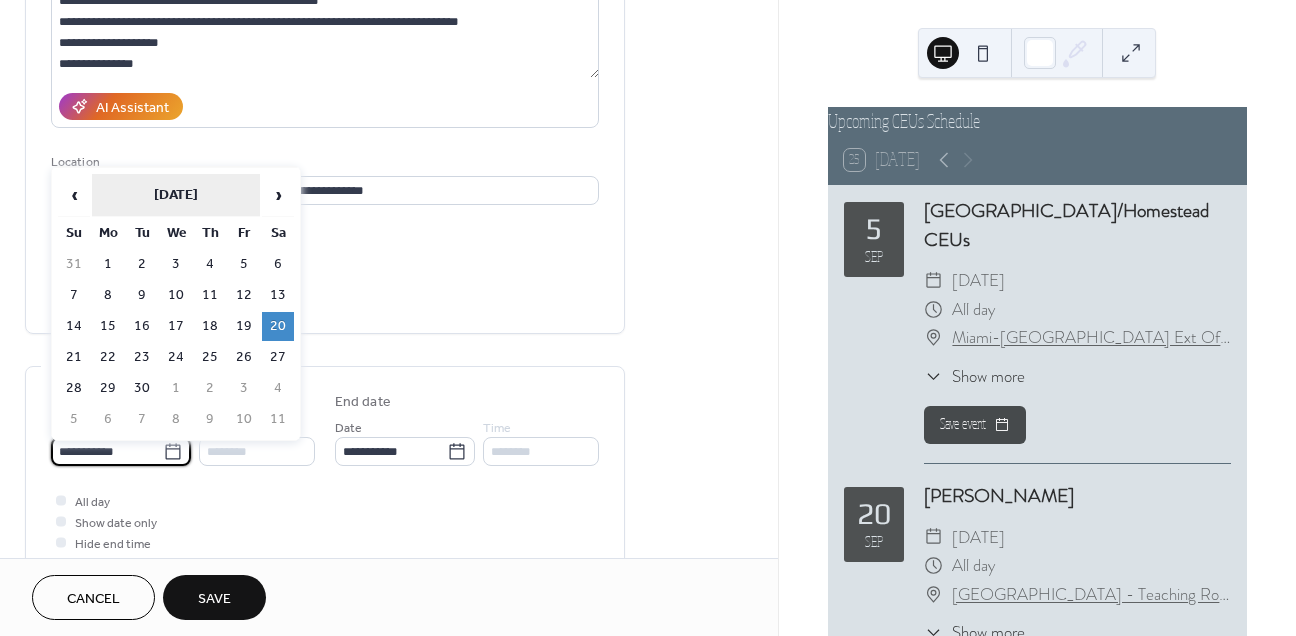 click on "September 2025" at bounding box center (176, 195) 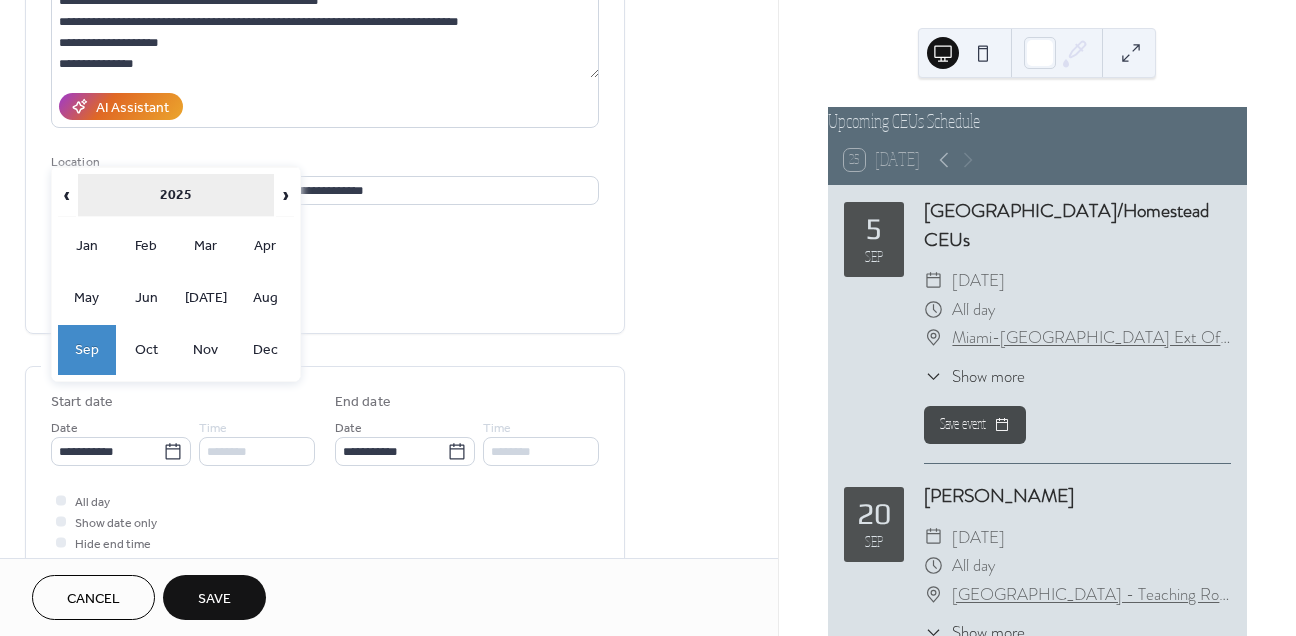click on "2025" at bounding box center (176, 195) 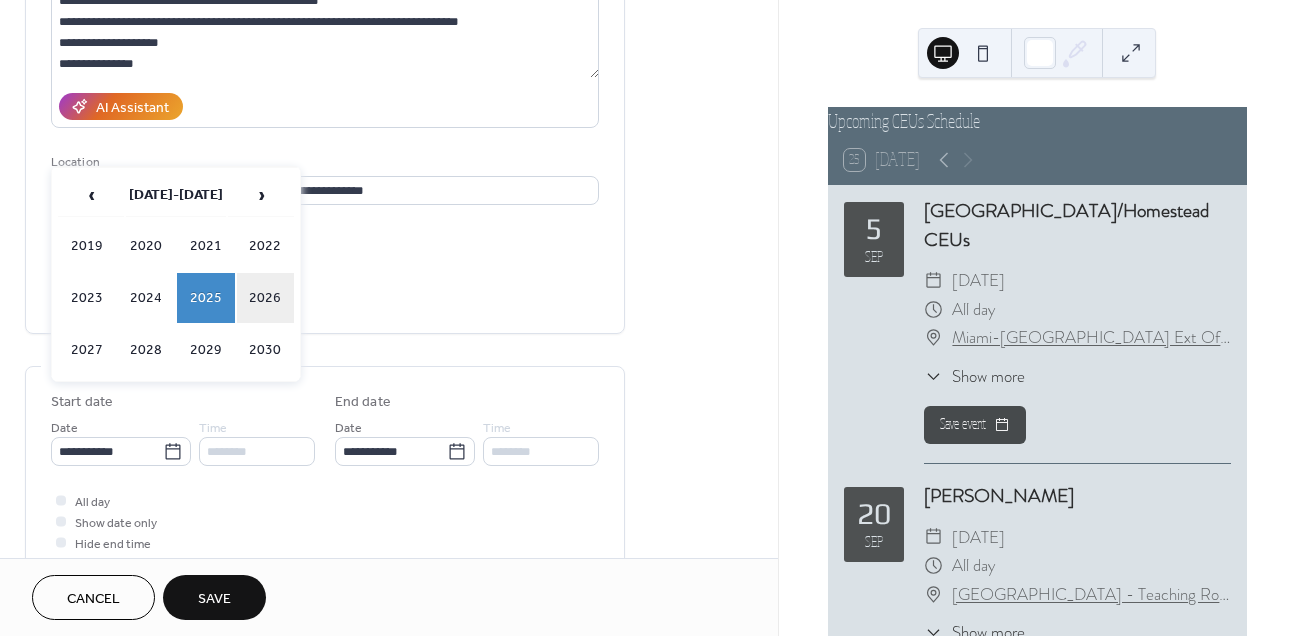 click on "2026" at bounding box center (266, 298) 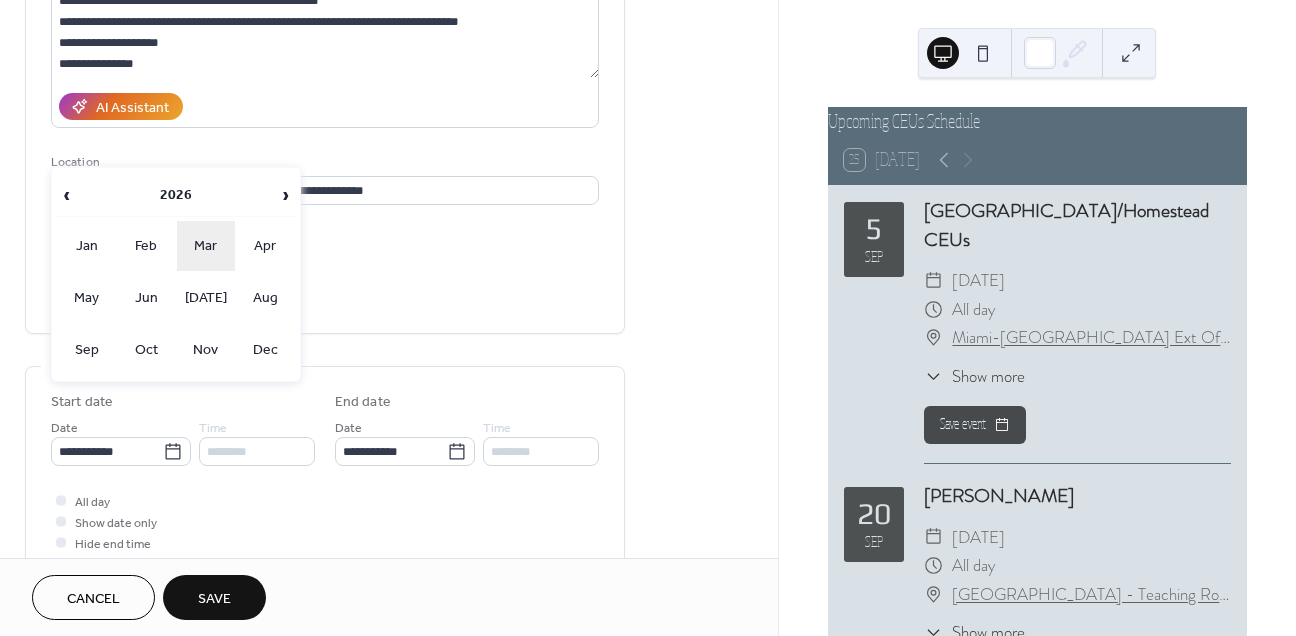 click on "Mar" at bounding box center (206, 246) 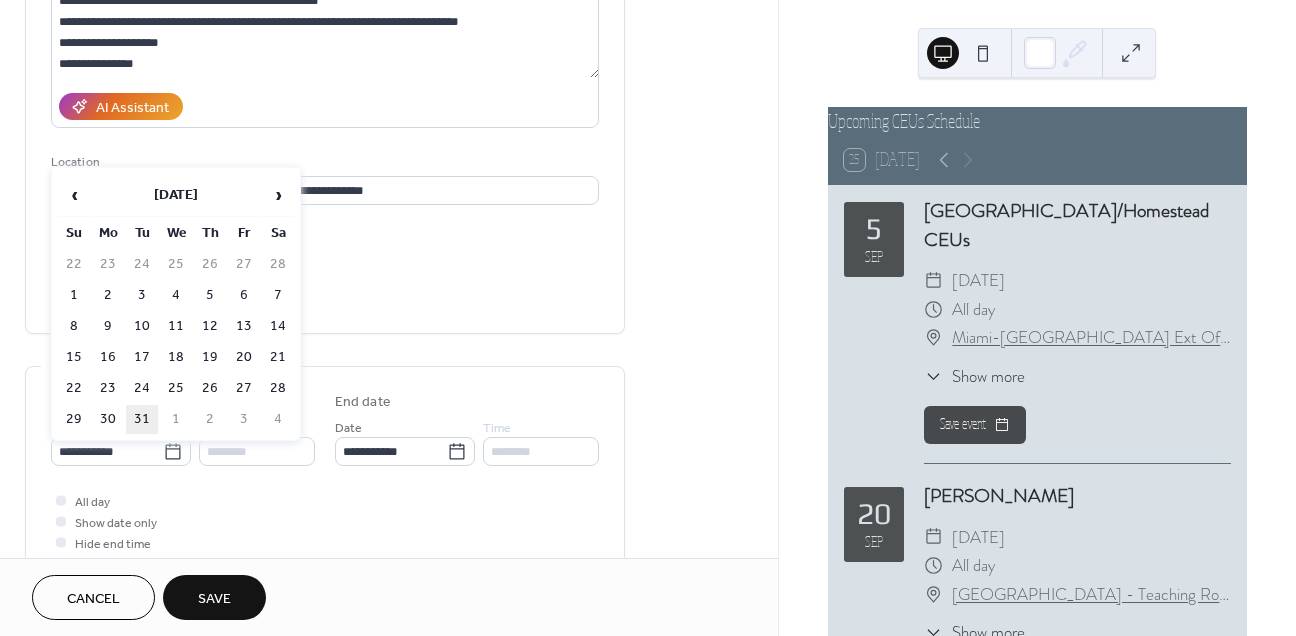 click on "31" at bounding box center (142, 419) 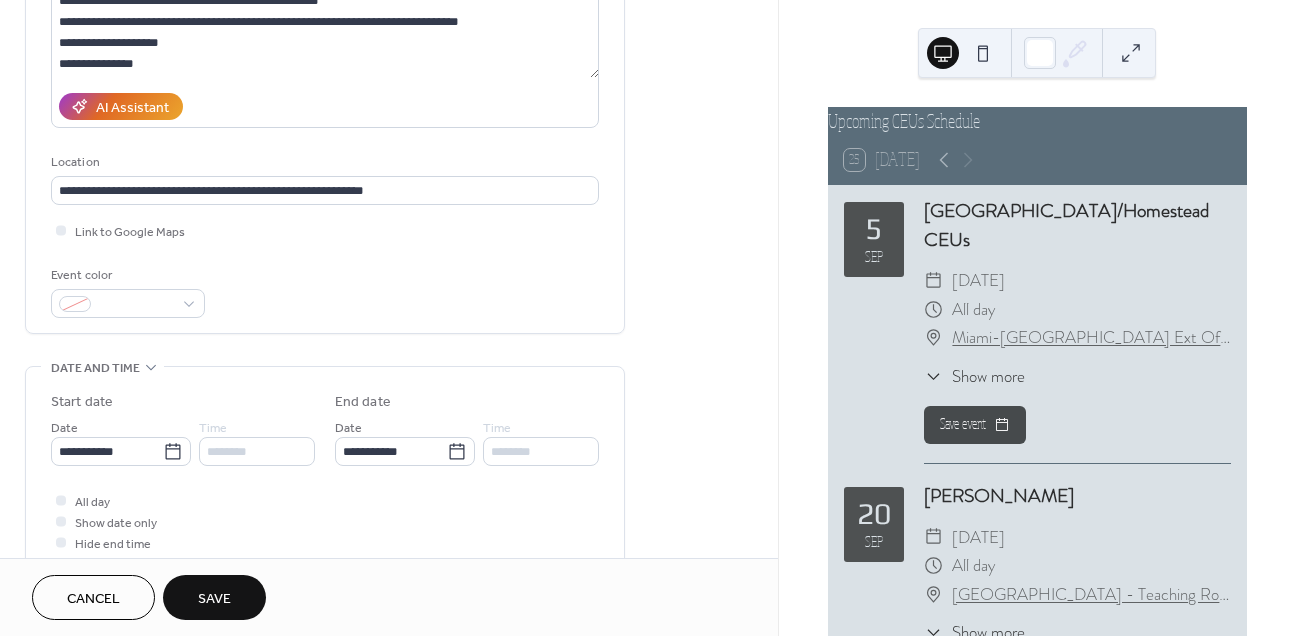 type on "**********" 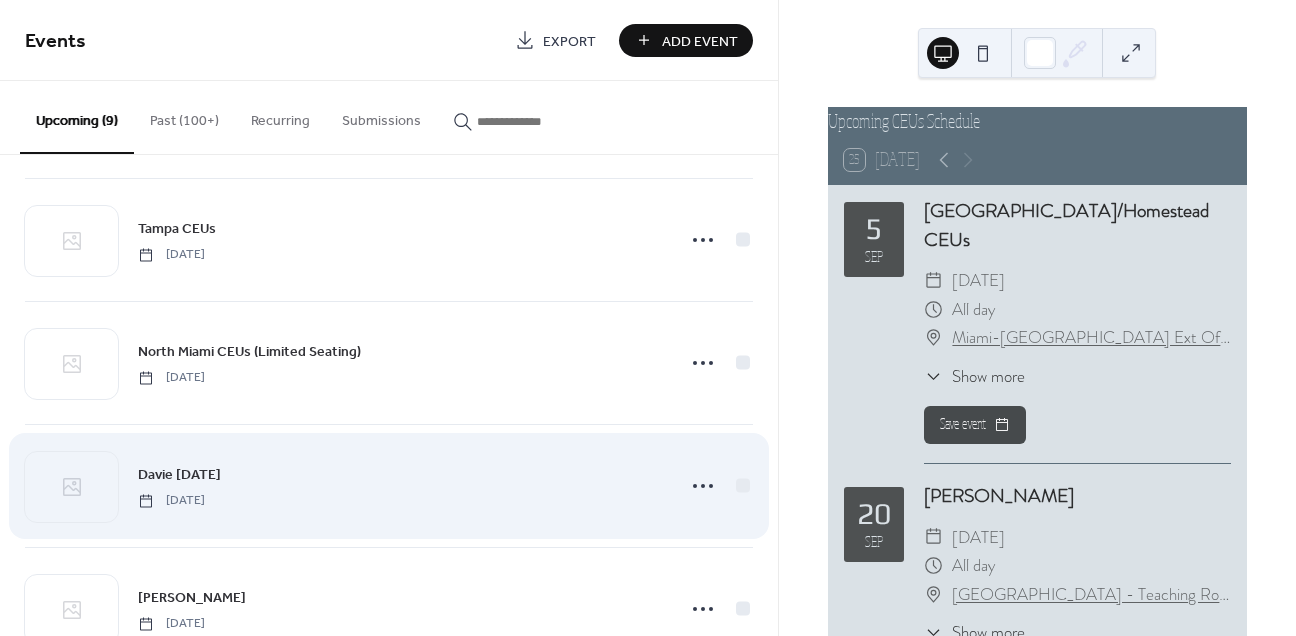 scroll, scrollTop: 259, scrollLeft: 0, axis: vertical 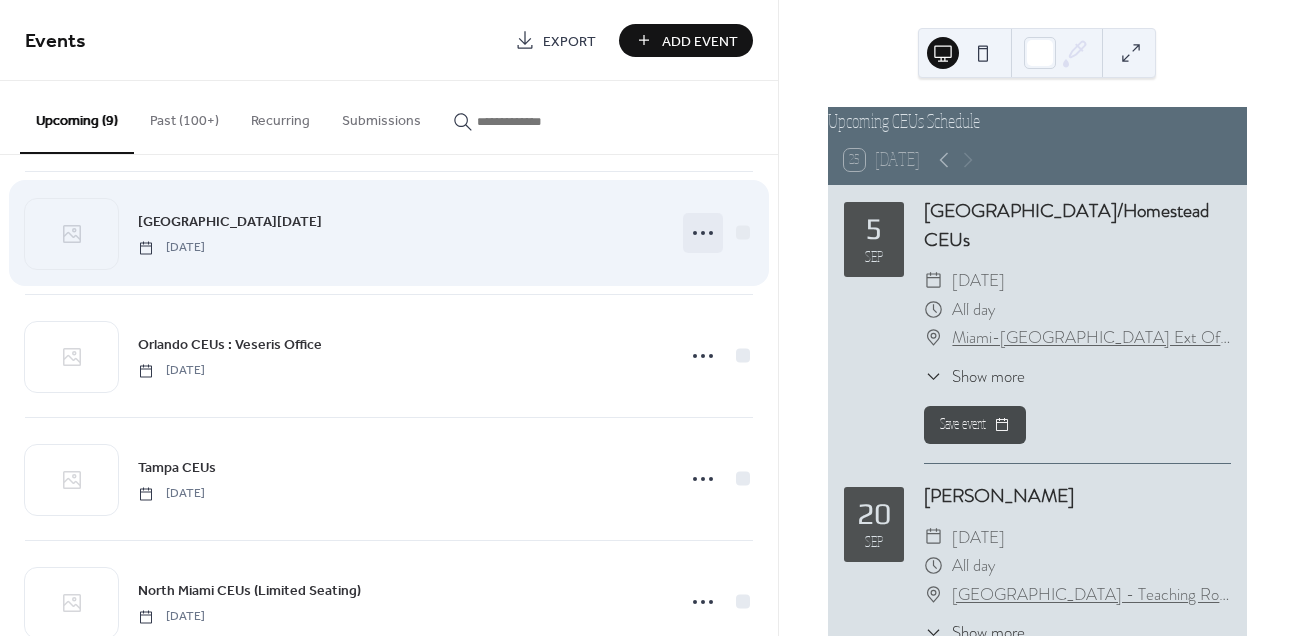 click 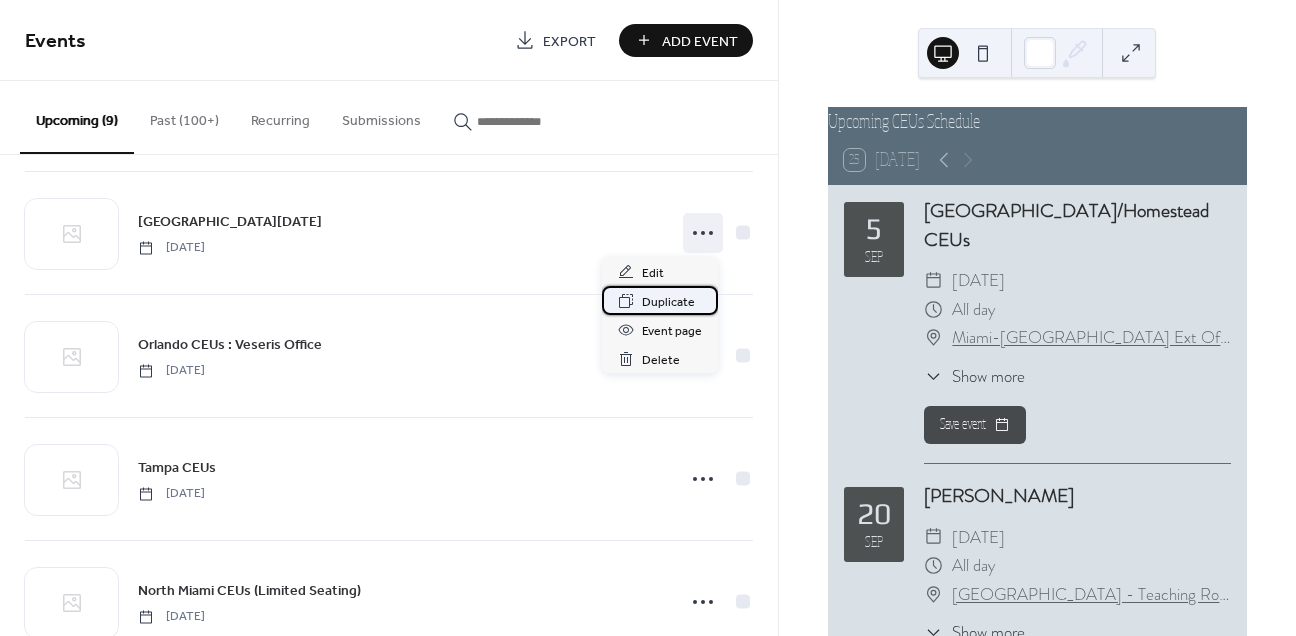 click on "Duplicate" at bounding box center [668, 302] 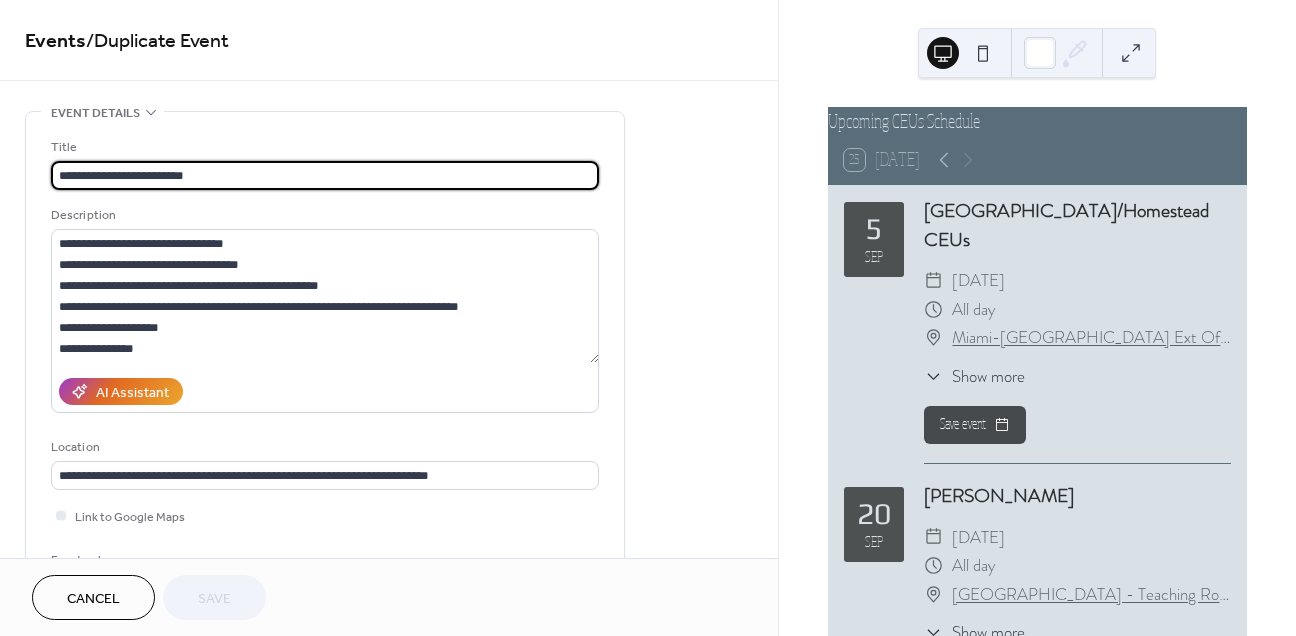 drag, startPoint x: 214, startPoint y: 179, endPoint x: 153, endPoint y: 181, distance: 61.03278 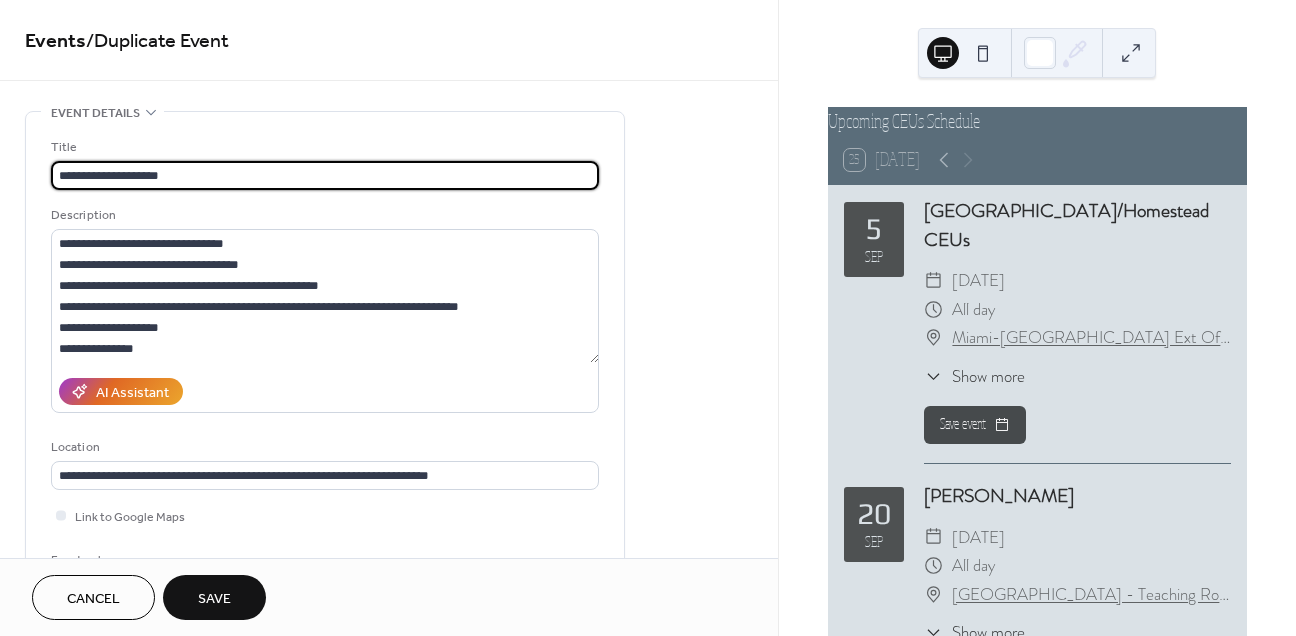 click on "**********" at bounding box center (325, 175) 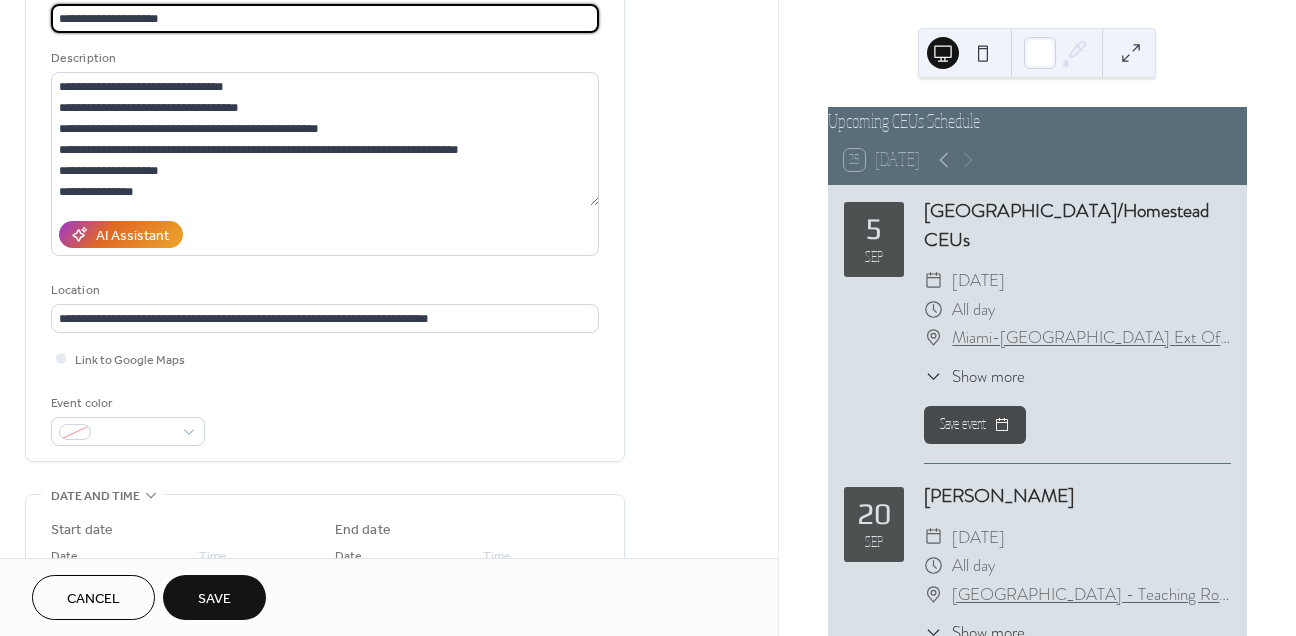 scroll, scrollTop: 347, scrollLeft: 0, axis: vertical 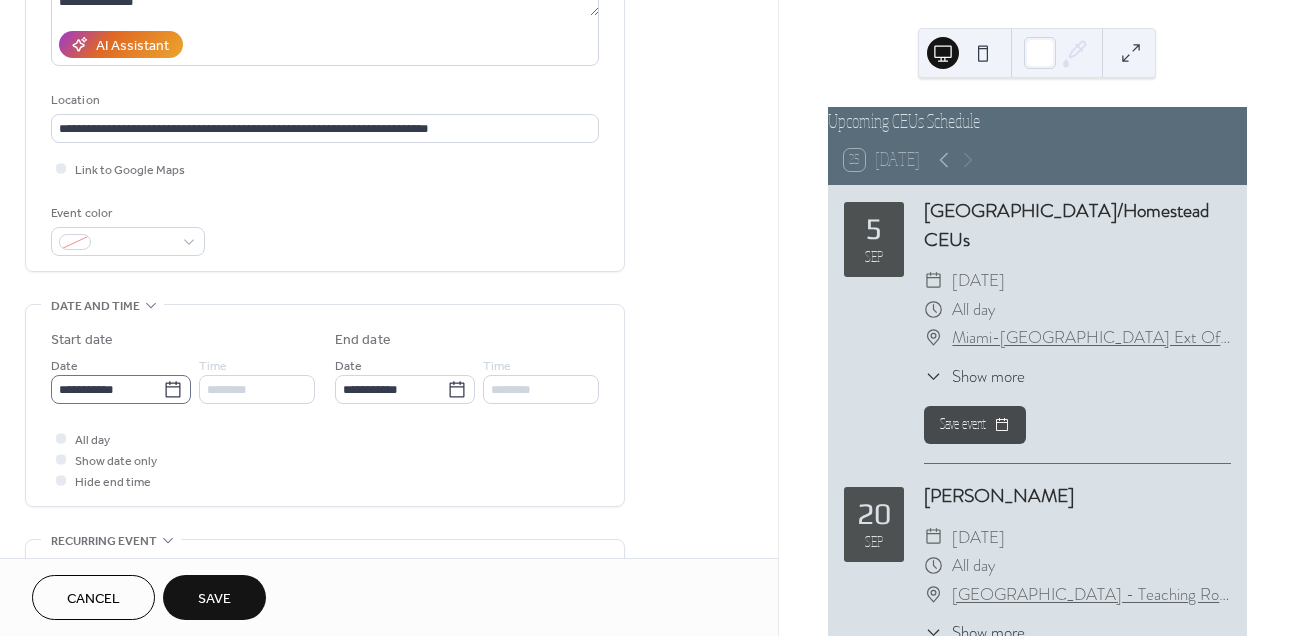 type on "**********" 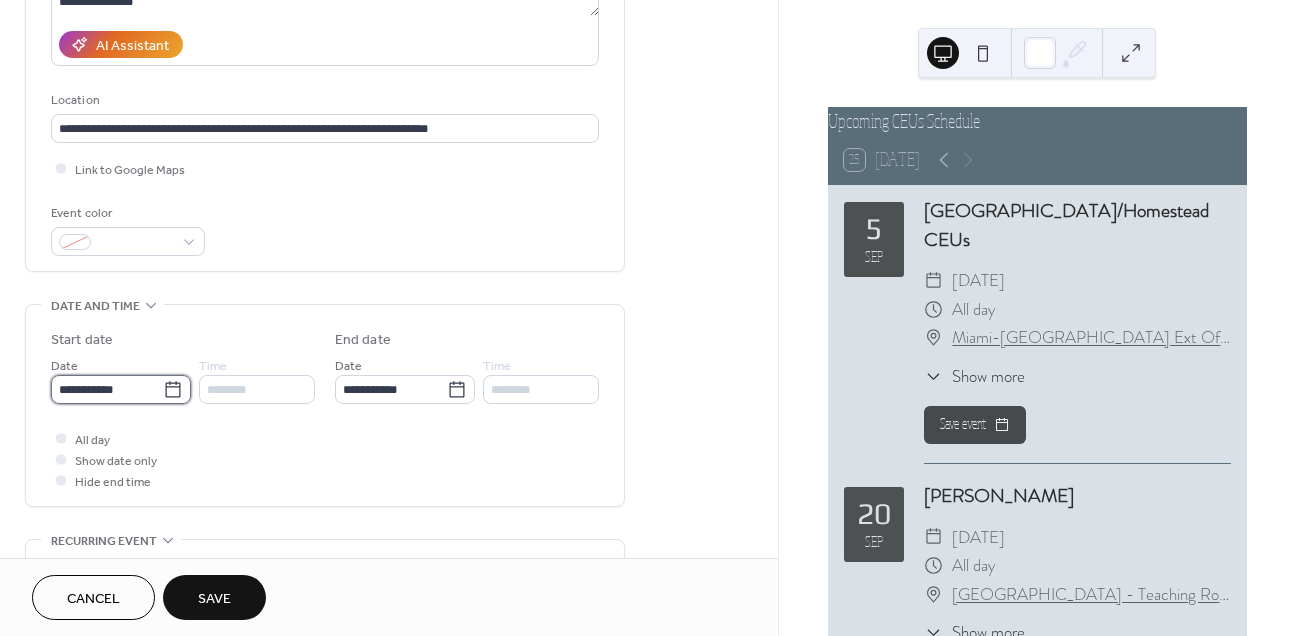 click on "**********" at bounding box center (107, 389) 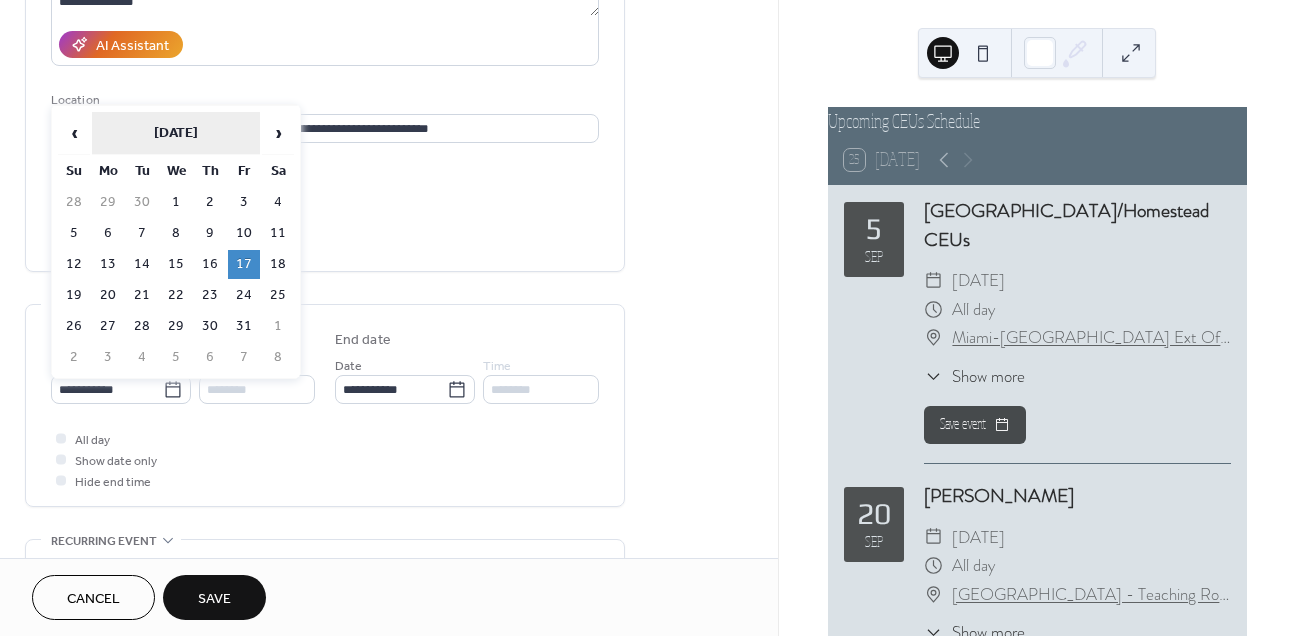 click on "October 2025" at bounding box center (176, 133) 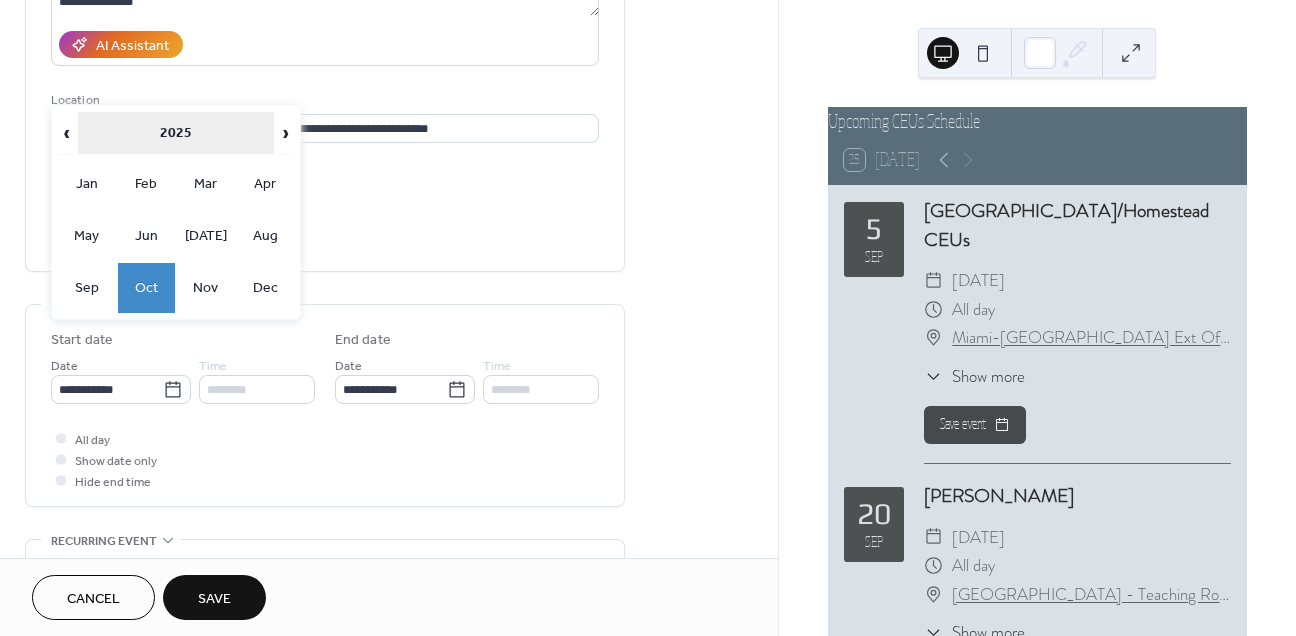 click on "2025" at bounding box center [176, 133] 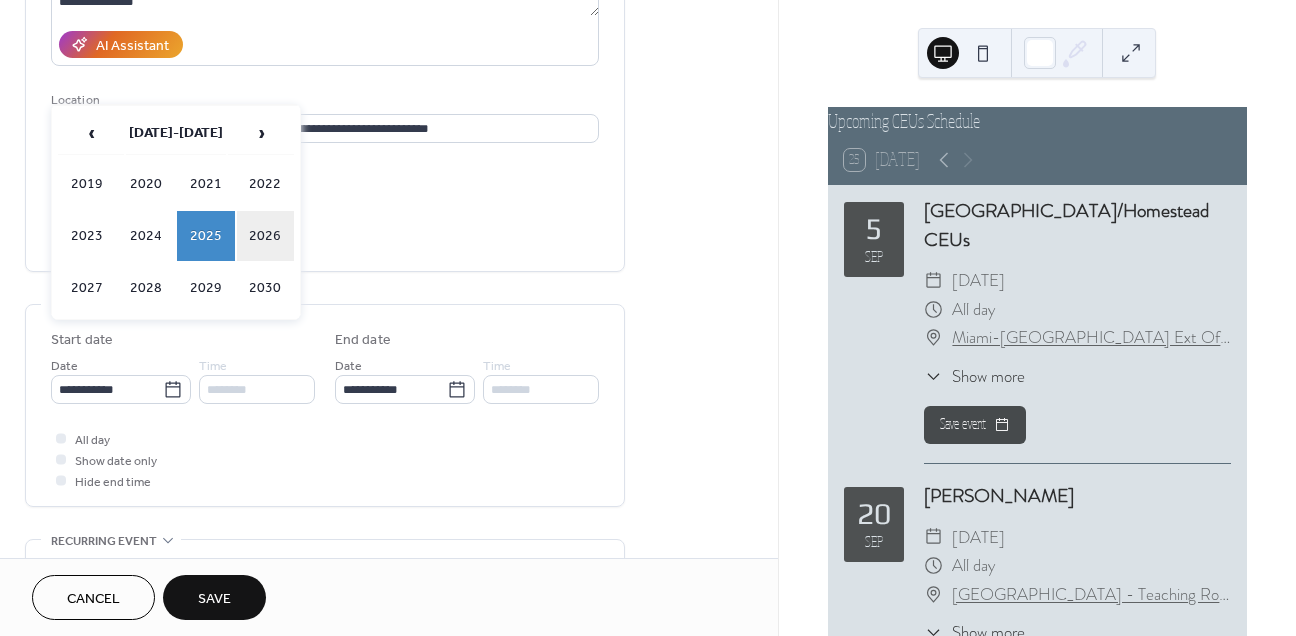 click on "2026" at bounding box center [266, 236] 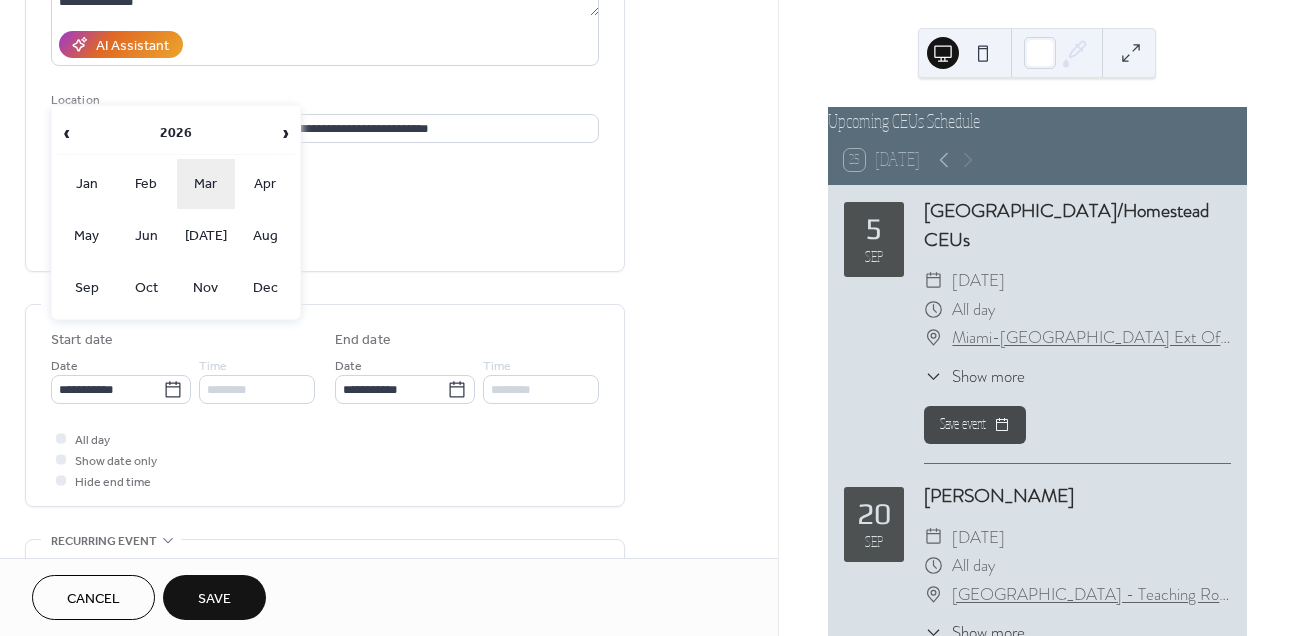 click on "Mar" at bounding box center [206, 184] 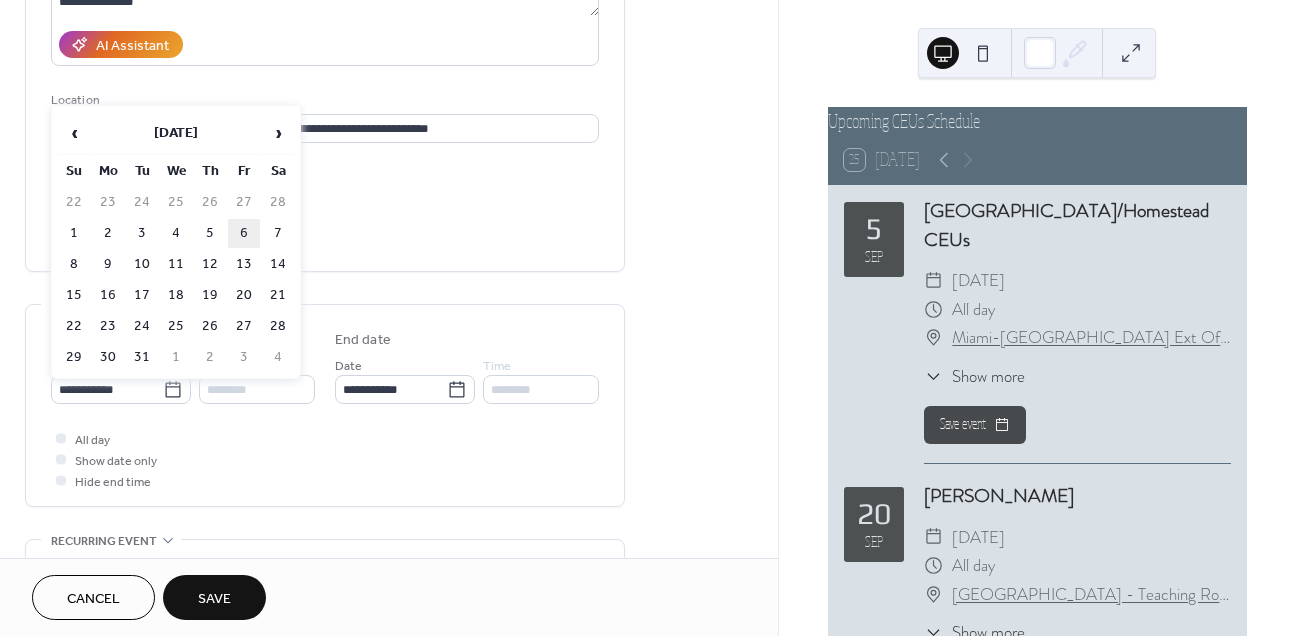click on "6" at bounding box center [244, 233] 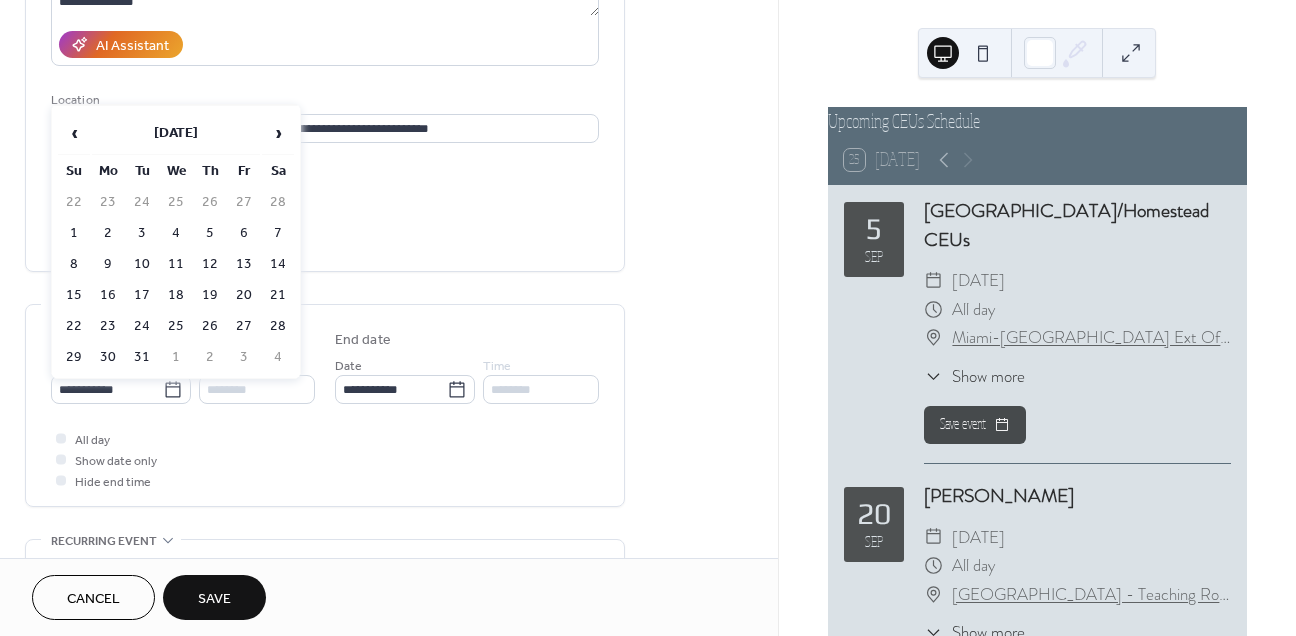 type on "**********" 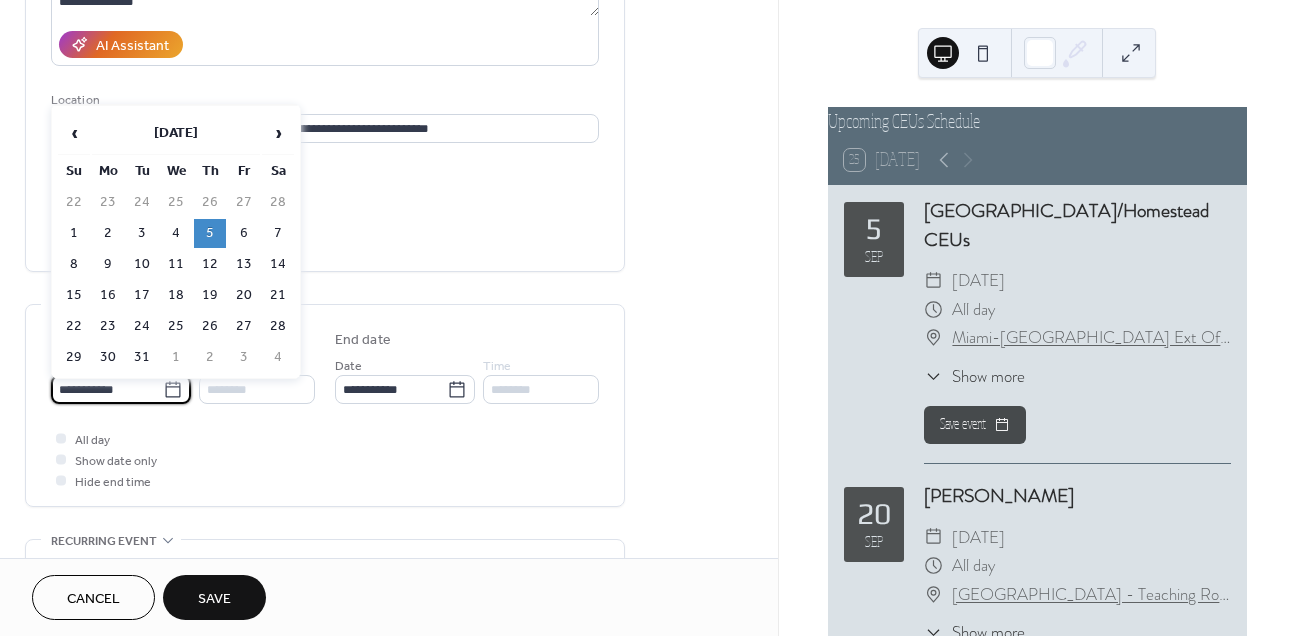 click on "**********" at bounding box center [107, 389] 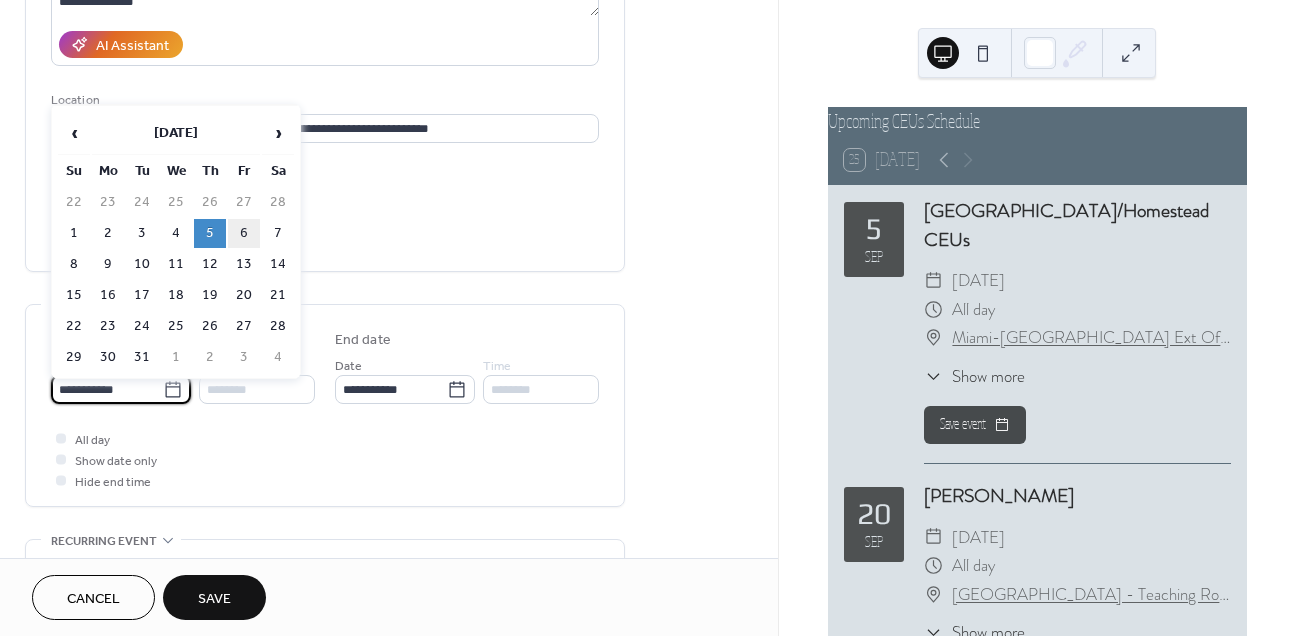 click on "6" at bounding box center [244, 233] 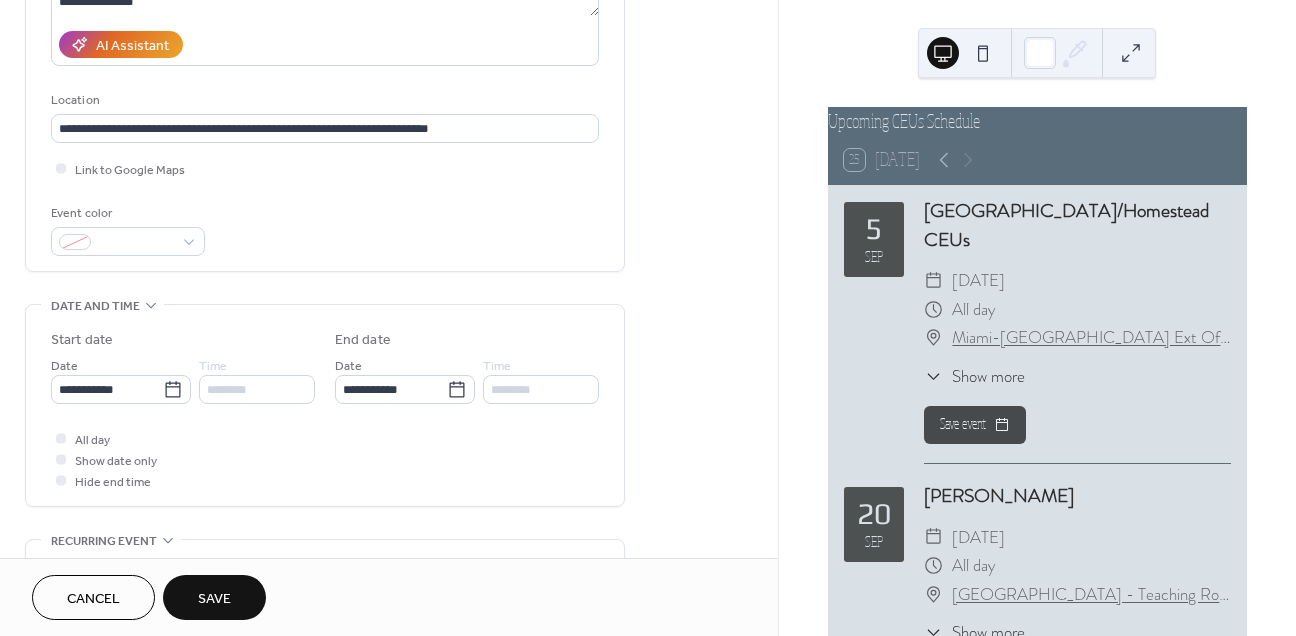 type on "**********" 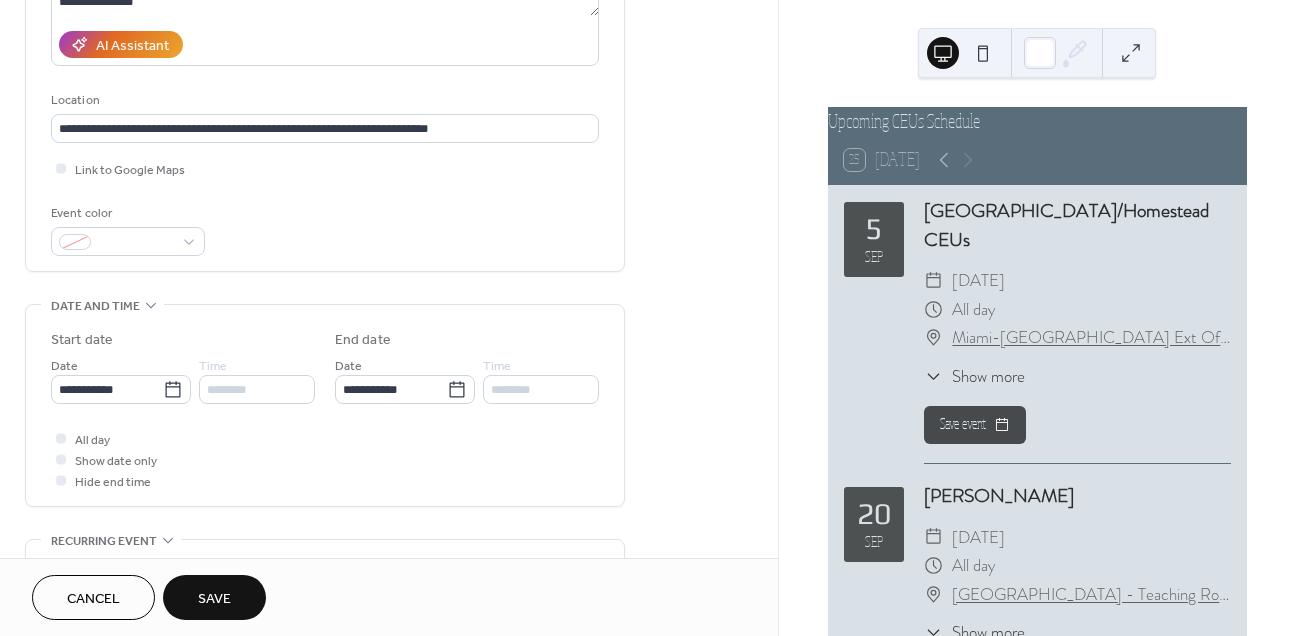 type on "**********" 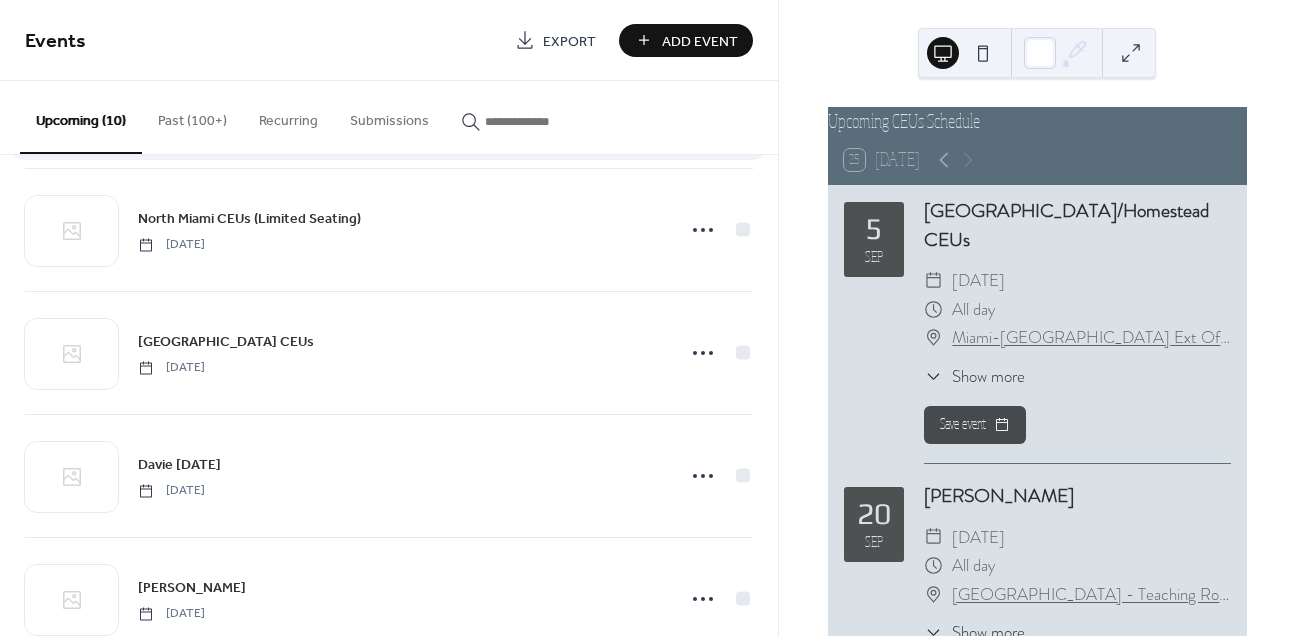 scroll, scrollTop: 634, scrollLeft: 0, axis: vertical 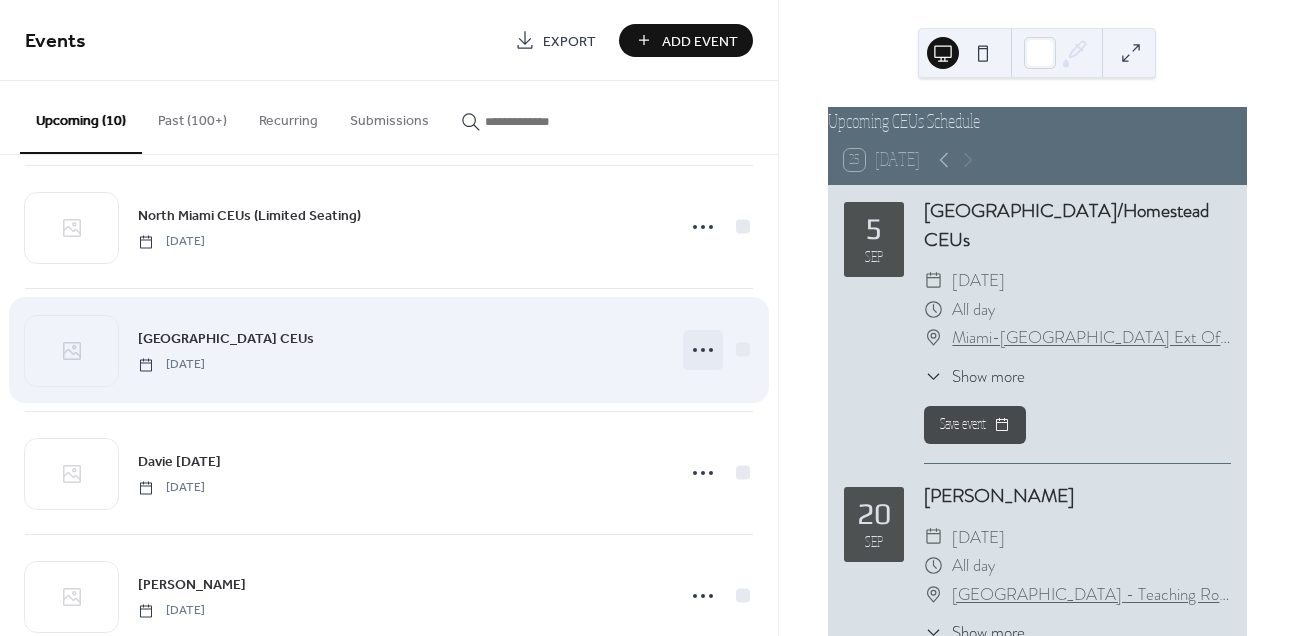 click 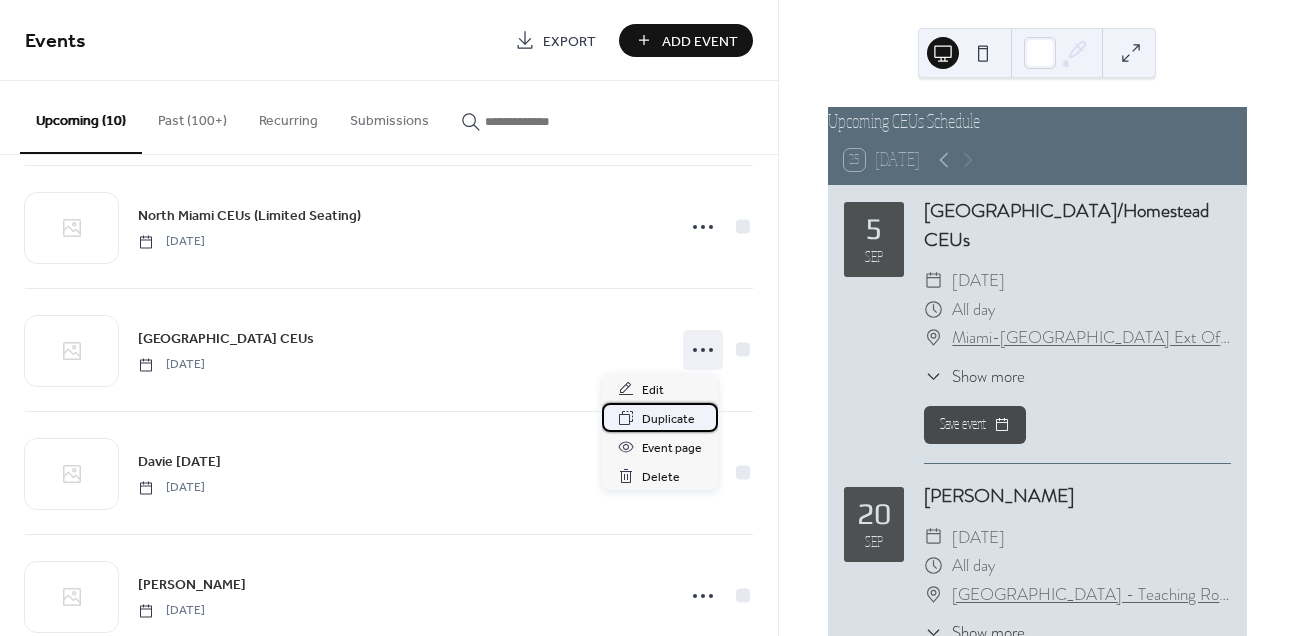 click on "Duplicate" at bounding box center (668, 419) 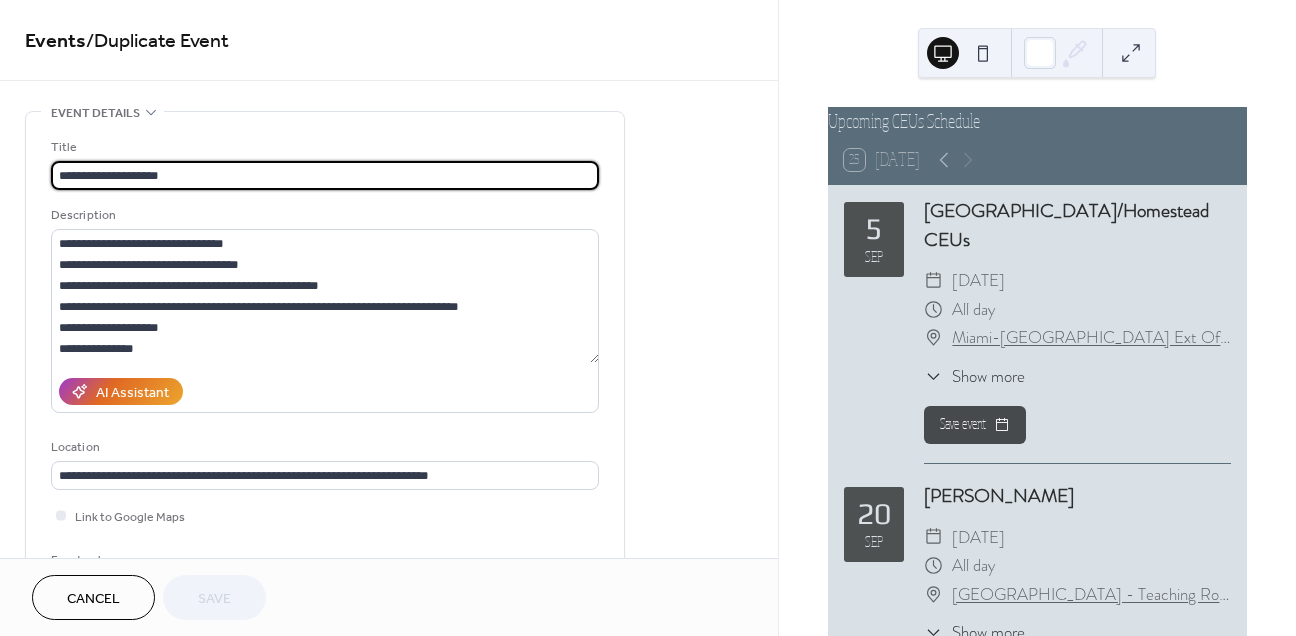 scroll, scrollTop: 232, scrollLeft: 0, axis: vertical 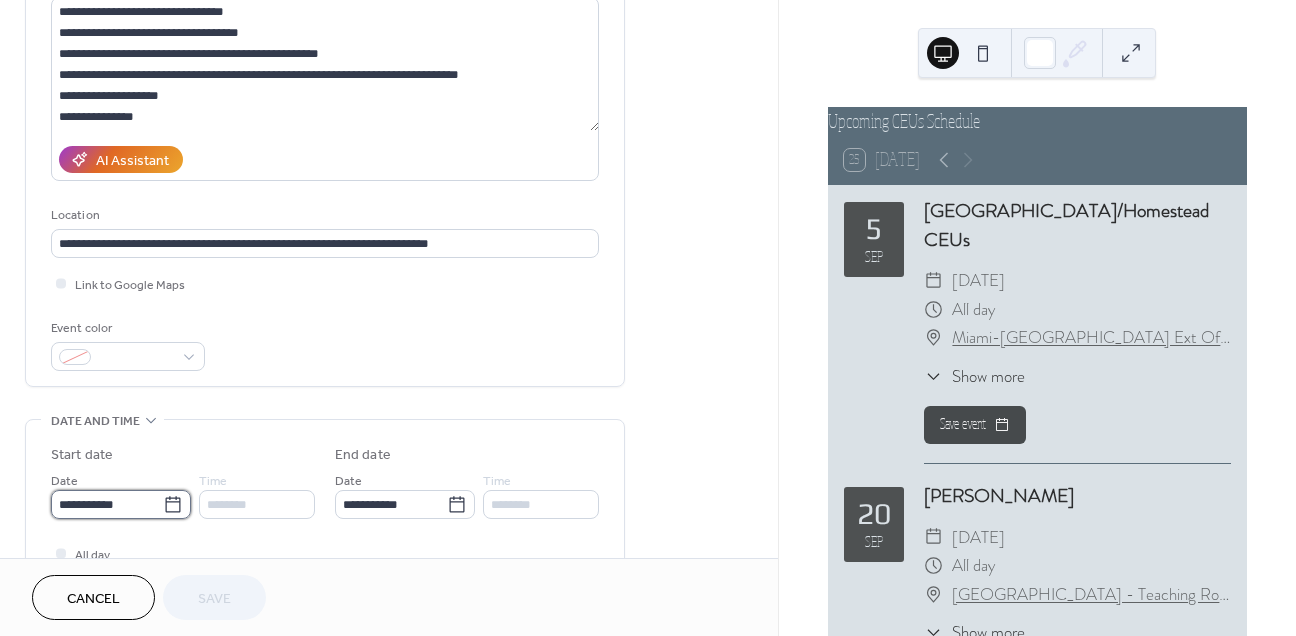 click on "**********" at bounding box center (107, 504) 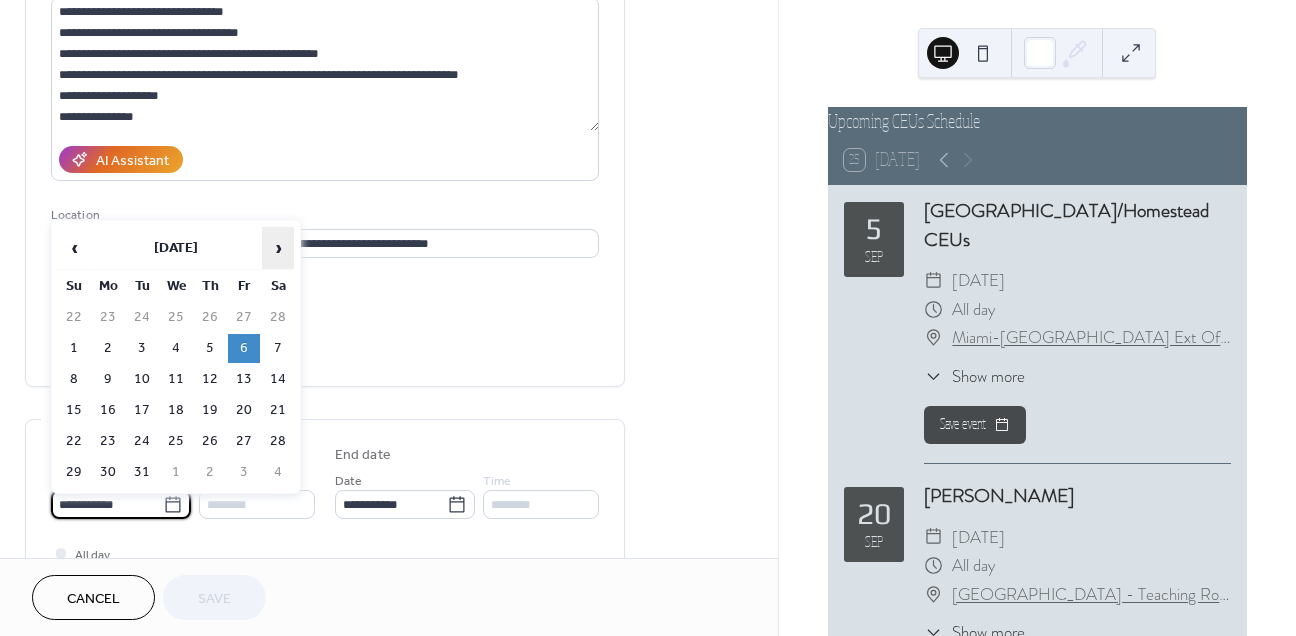 click on "›" at bounding box center [278, 248] 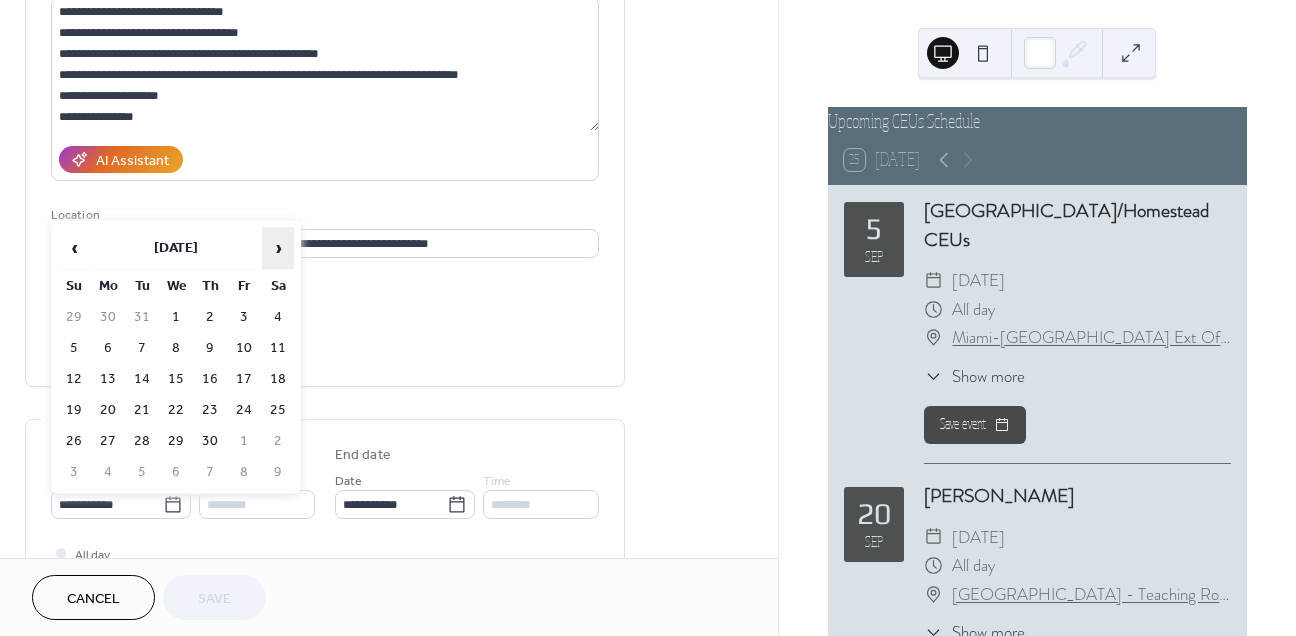 click on "›" at bounding box center (278, 248) 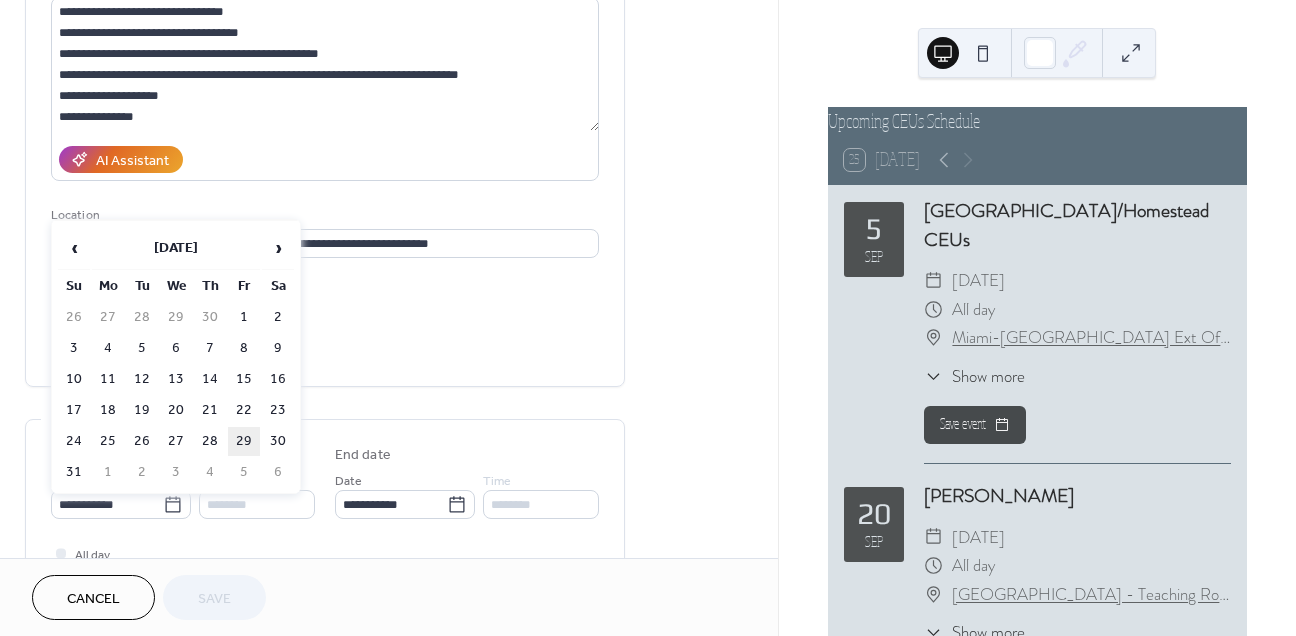 click on "29" at bounding box center (244, 441) 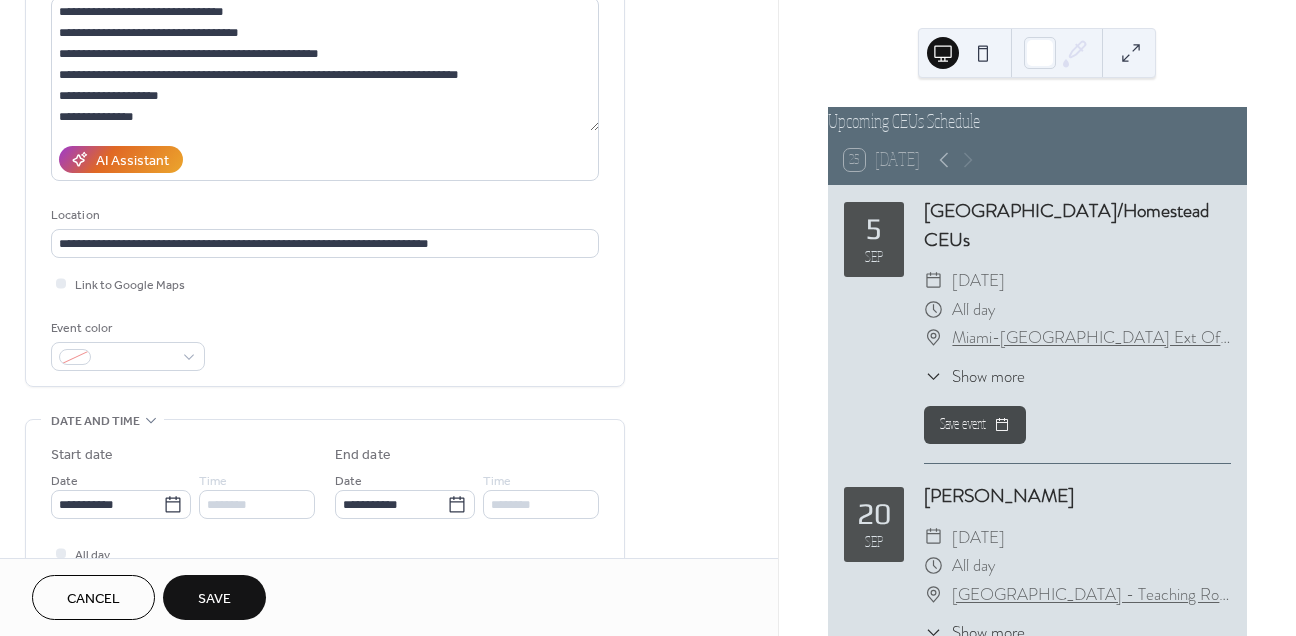 type on "**********" 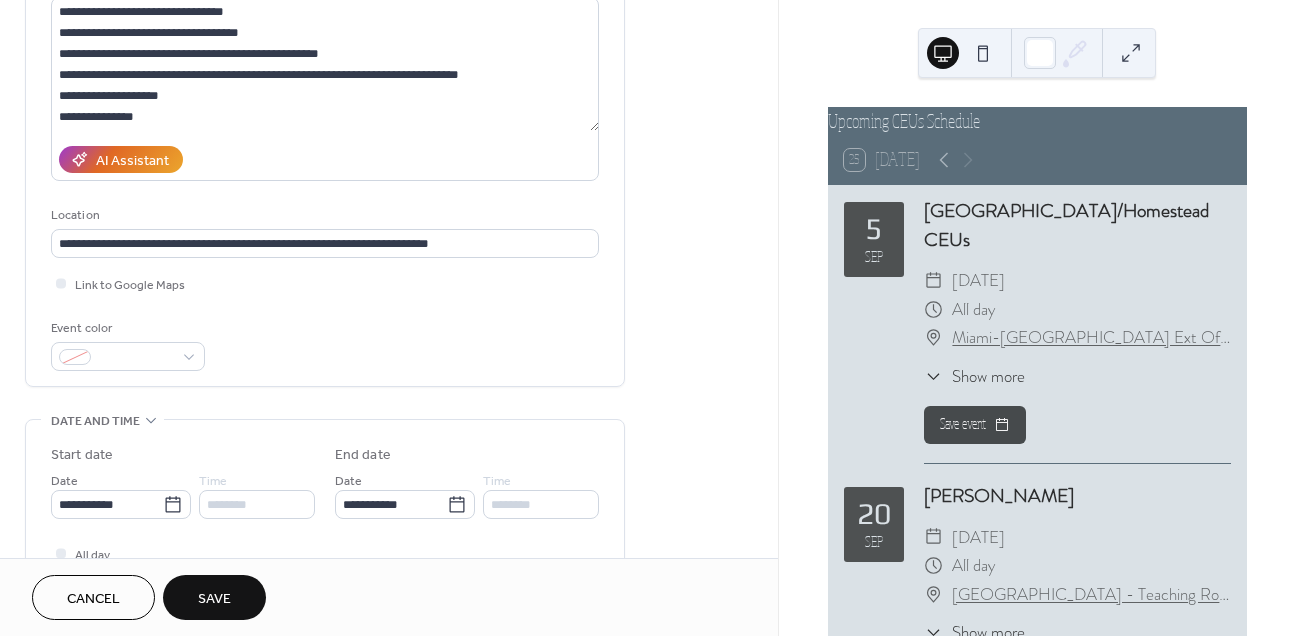 click on "Save" at bounding box center [214, 597] 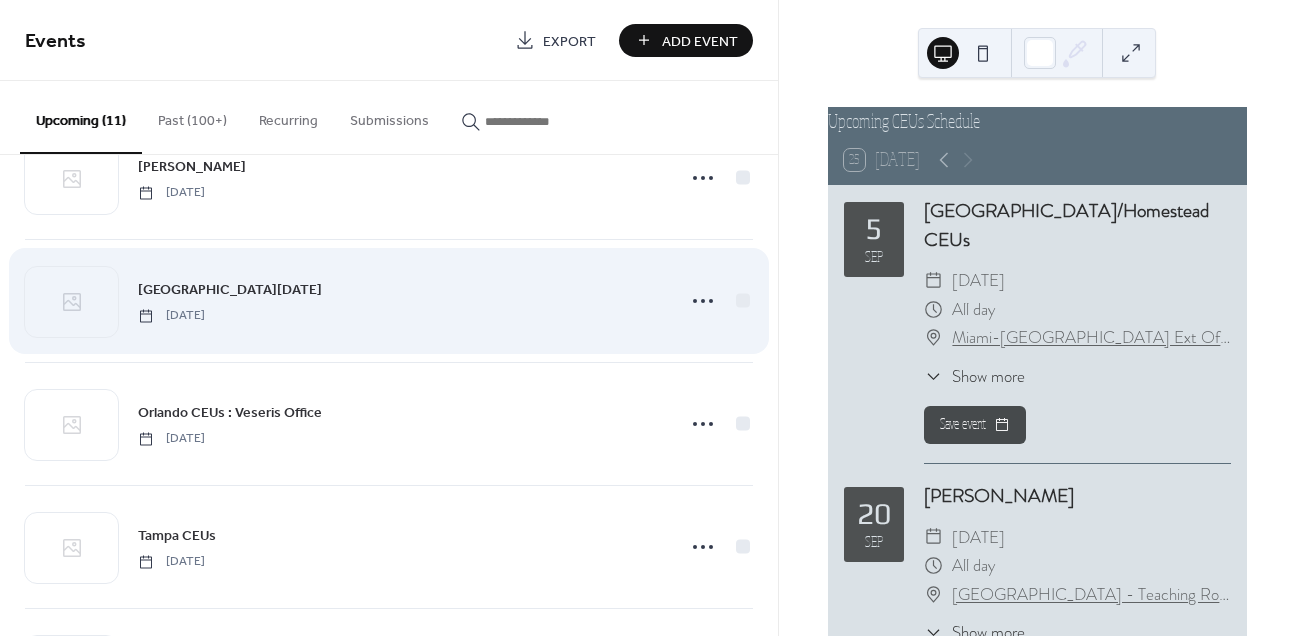 scroll, scrollTop: 207, scrollLeft: 0, axis: vertical 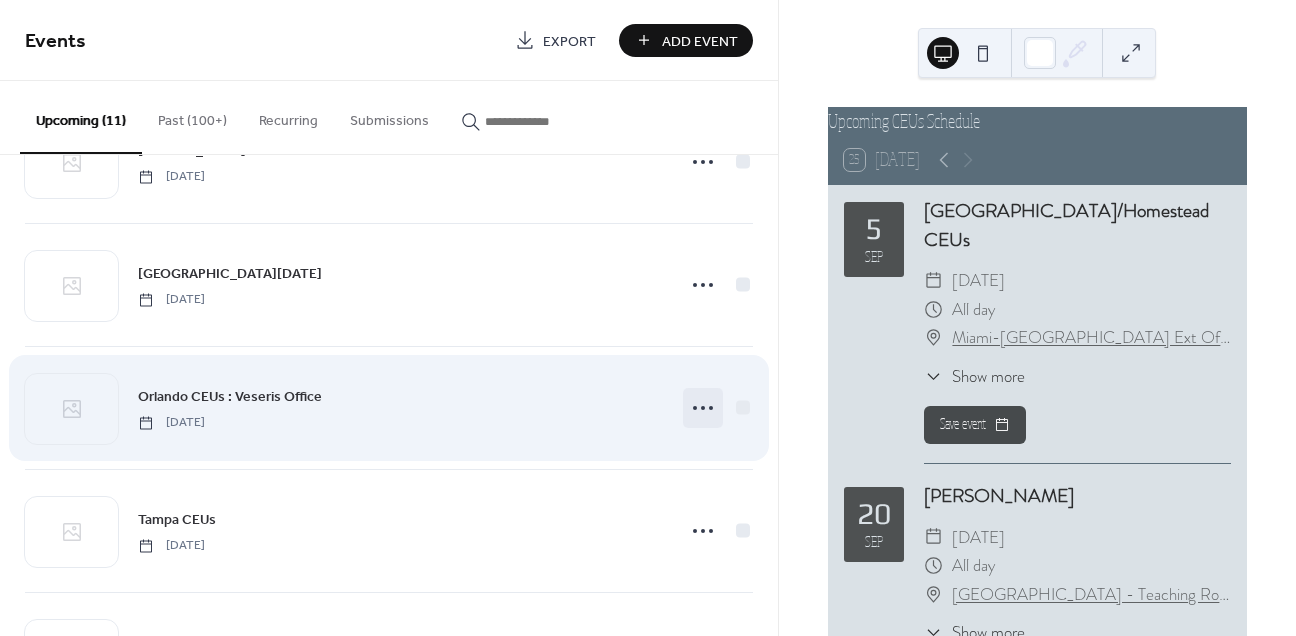 click 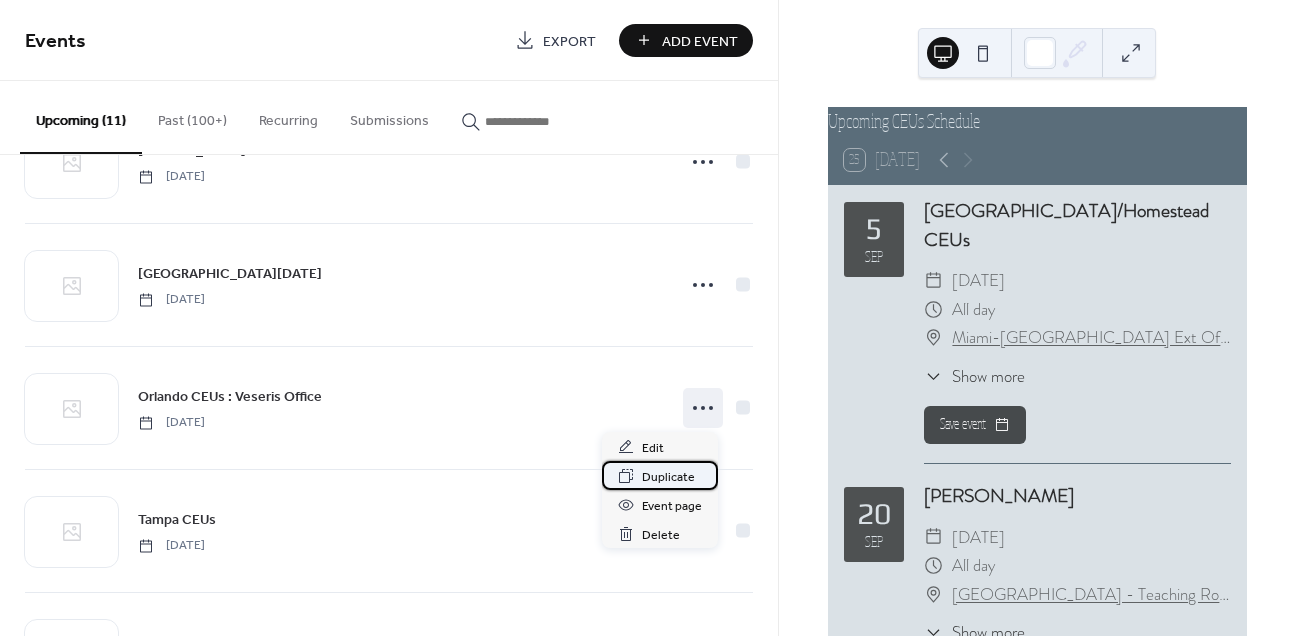 click on "Duplicate" at bounding box center [668, 477] 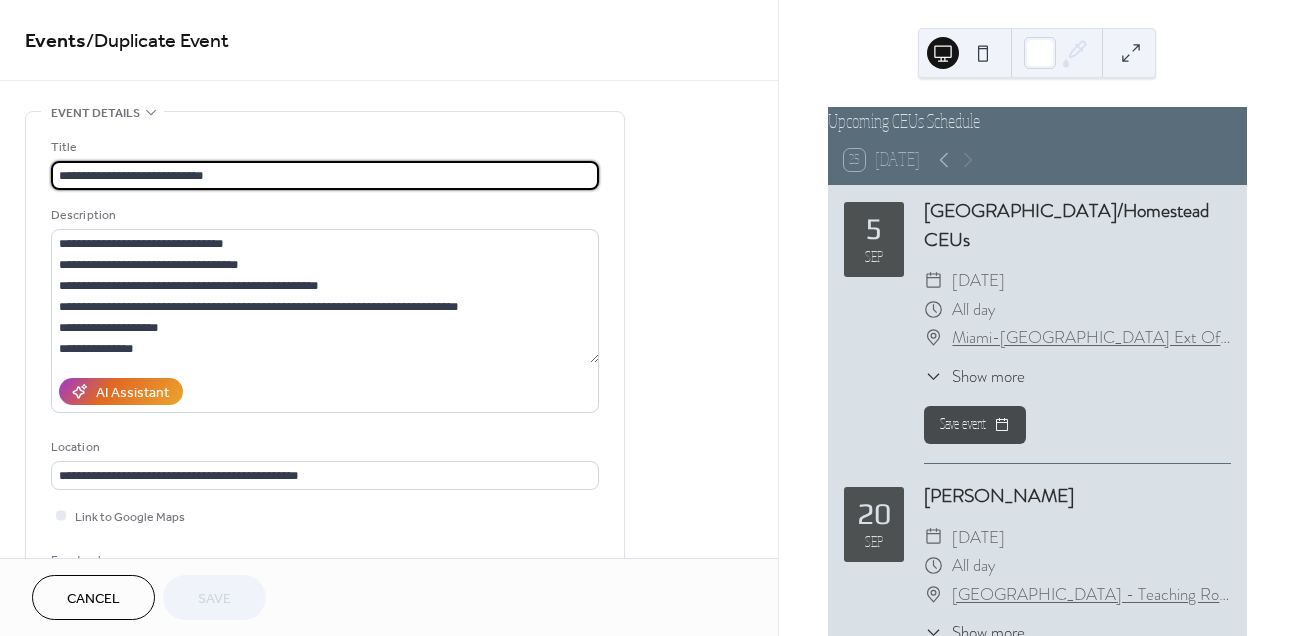 scroll, scrollTop: 321, scrollLeft: 0, axis: vertical 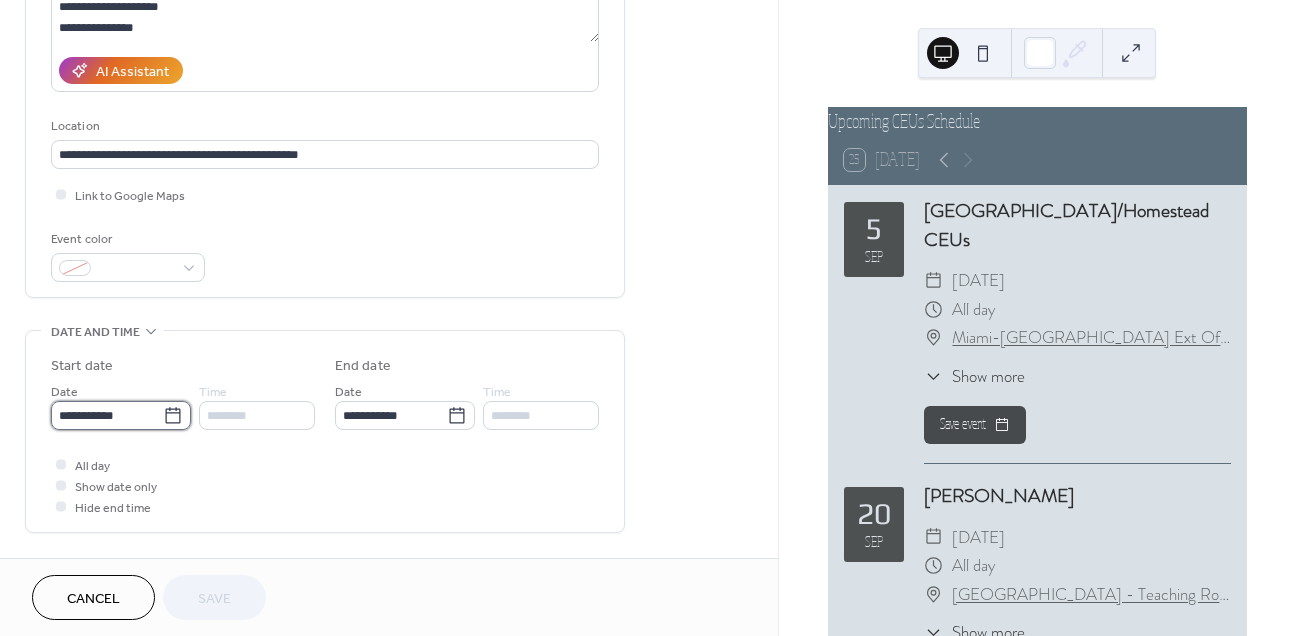 click on "**********" at bounding box center (107, 415) 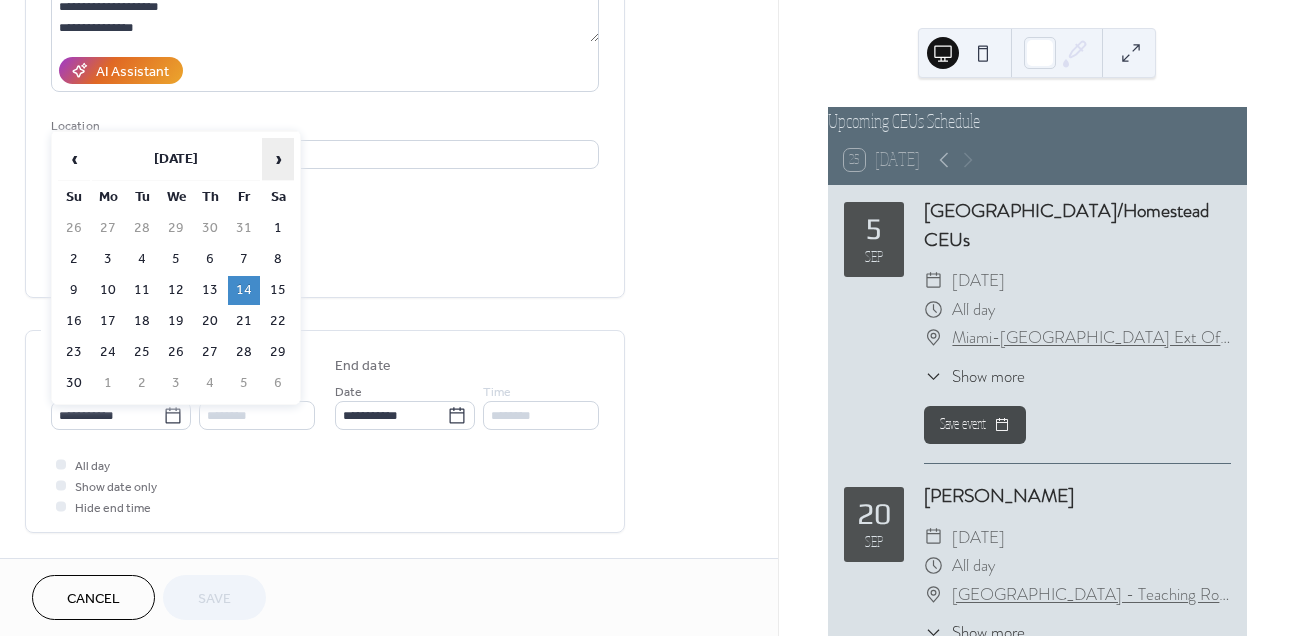 click on "›" at bounding box center [278, 159] 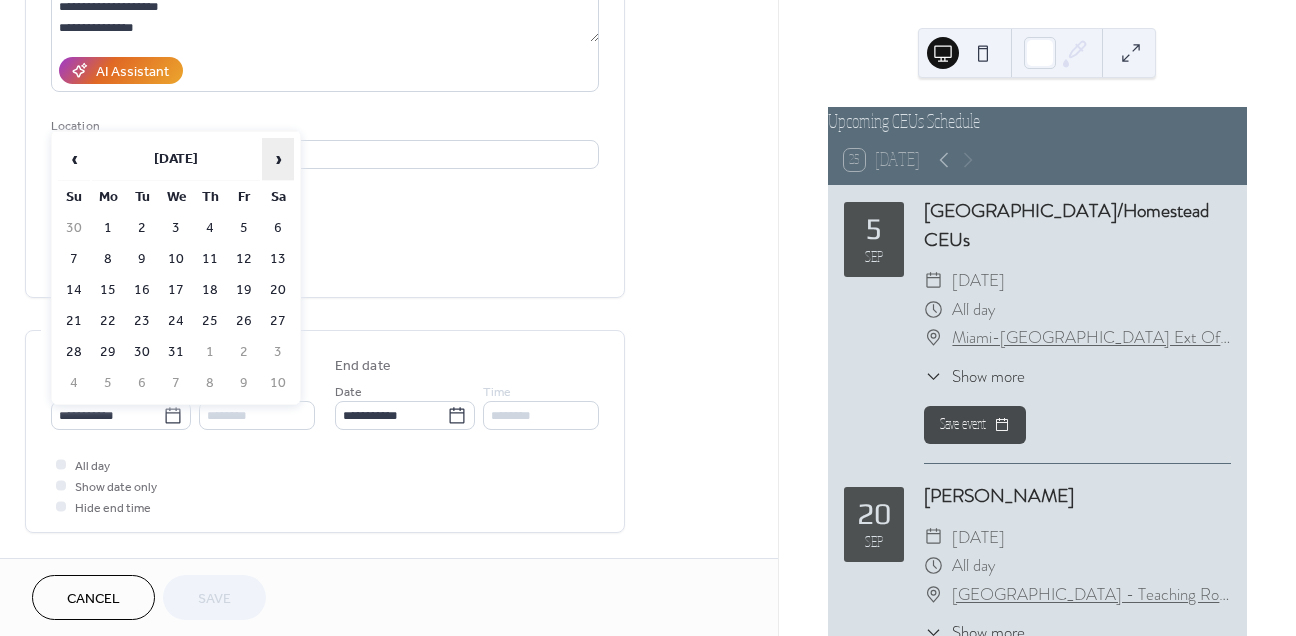 click on "›" at bounding box center [278, 159] 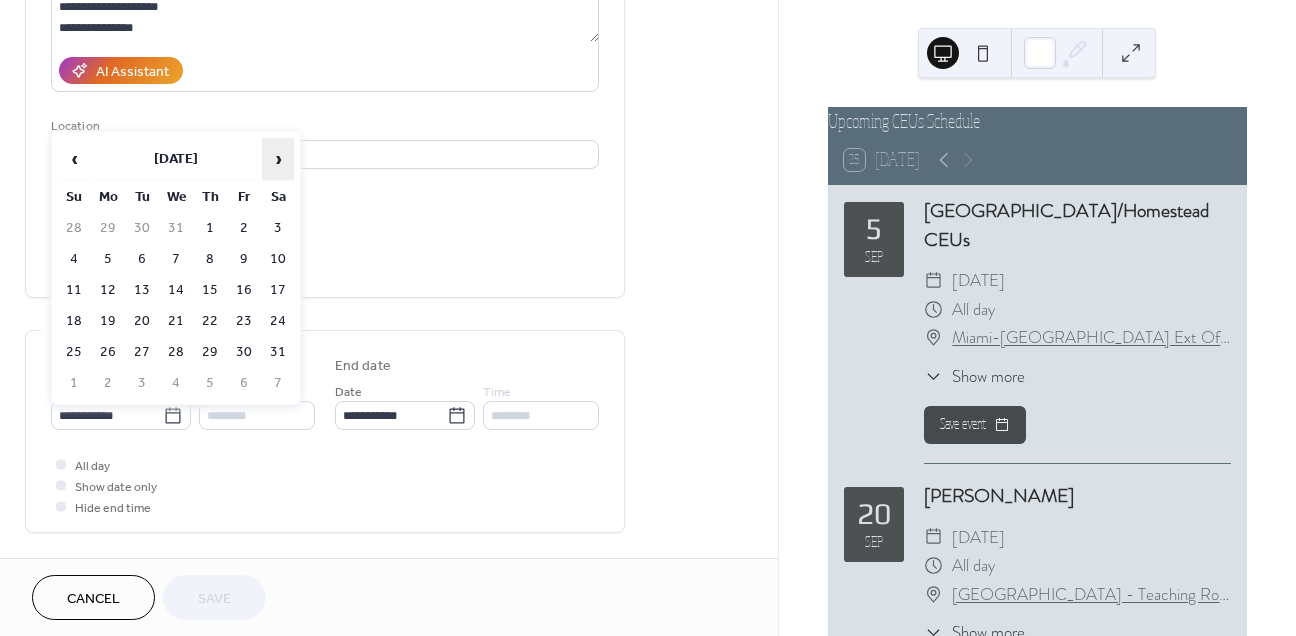 click on "›" at bounding box center (278, 159) 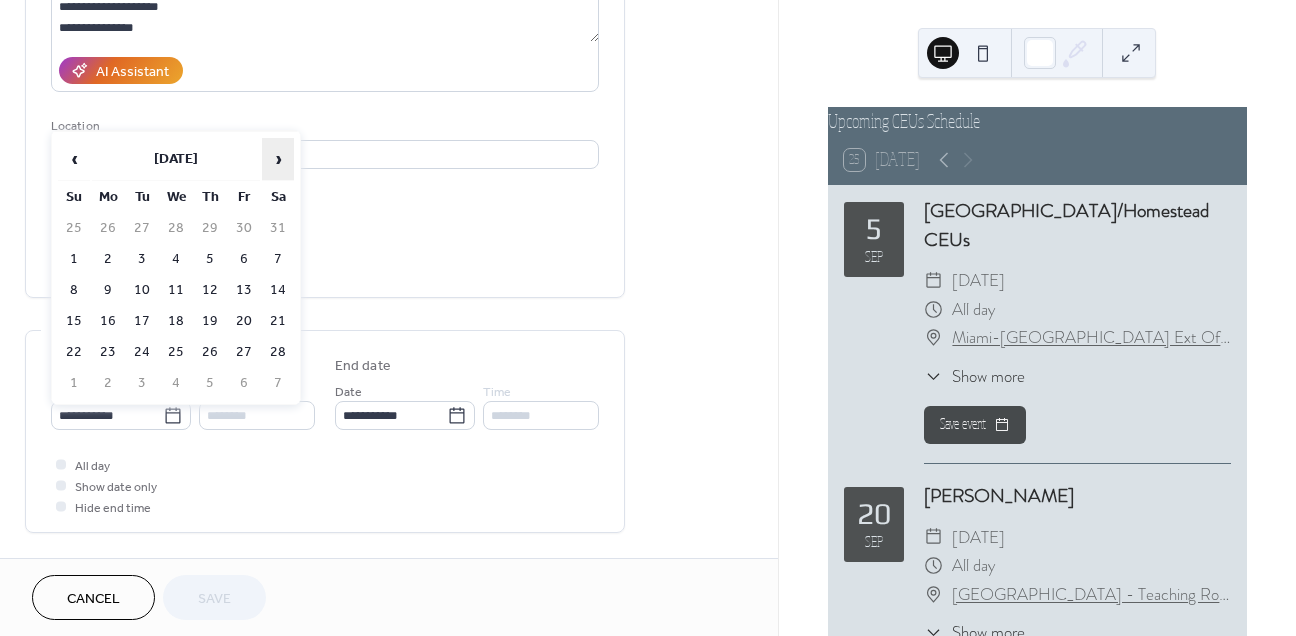 click on "›" at bounding box center [278, 159] 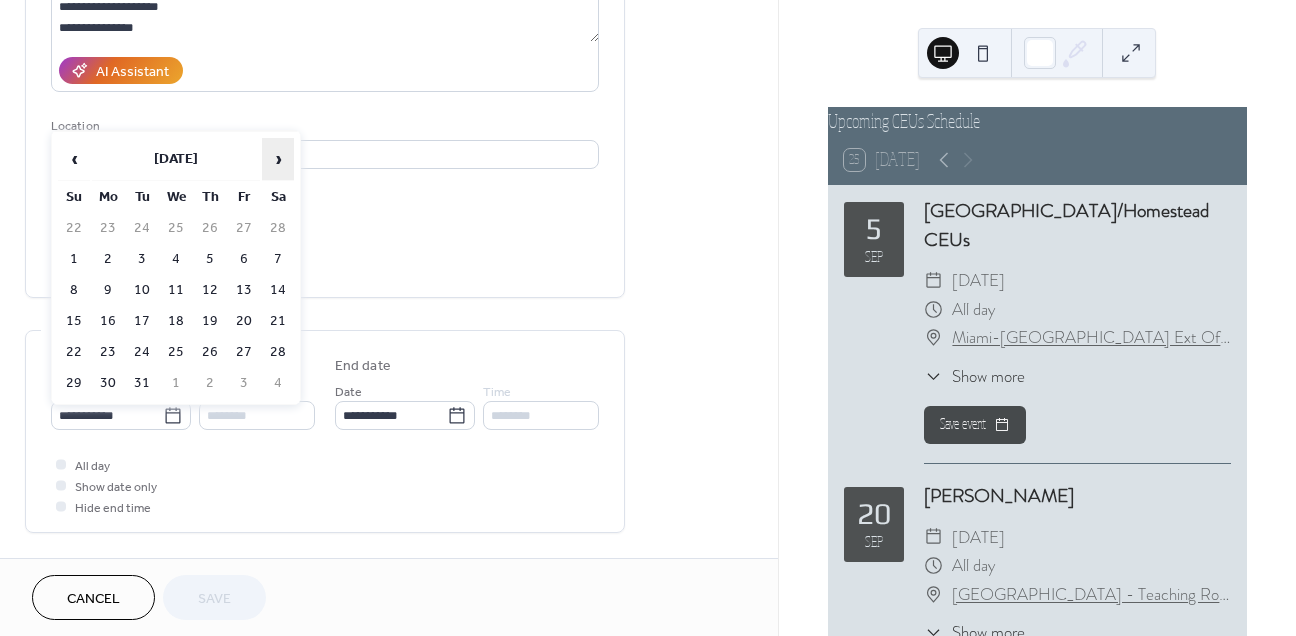 click on "›" at bounding box center [278, 159] 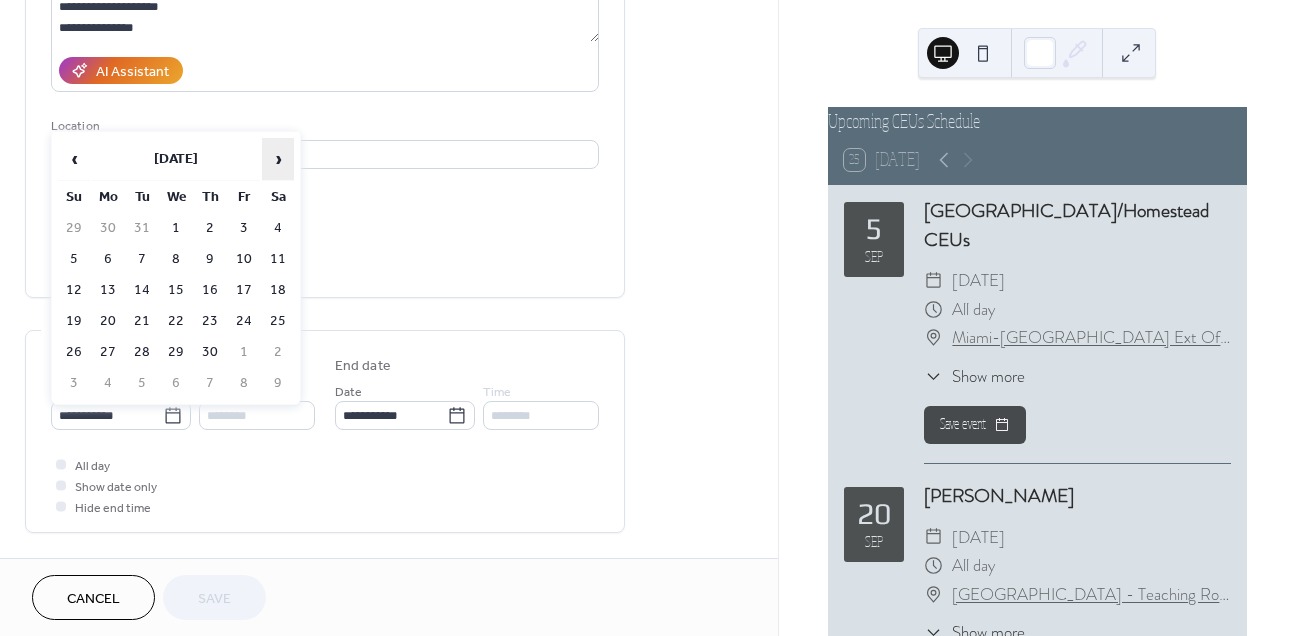 click on "›" at bounding box center [278, 159] 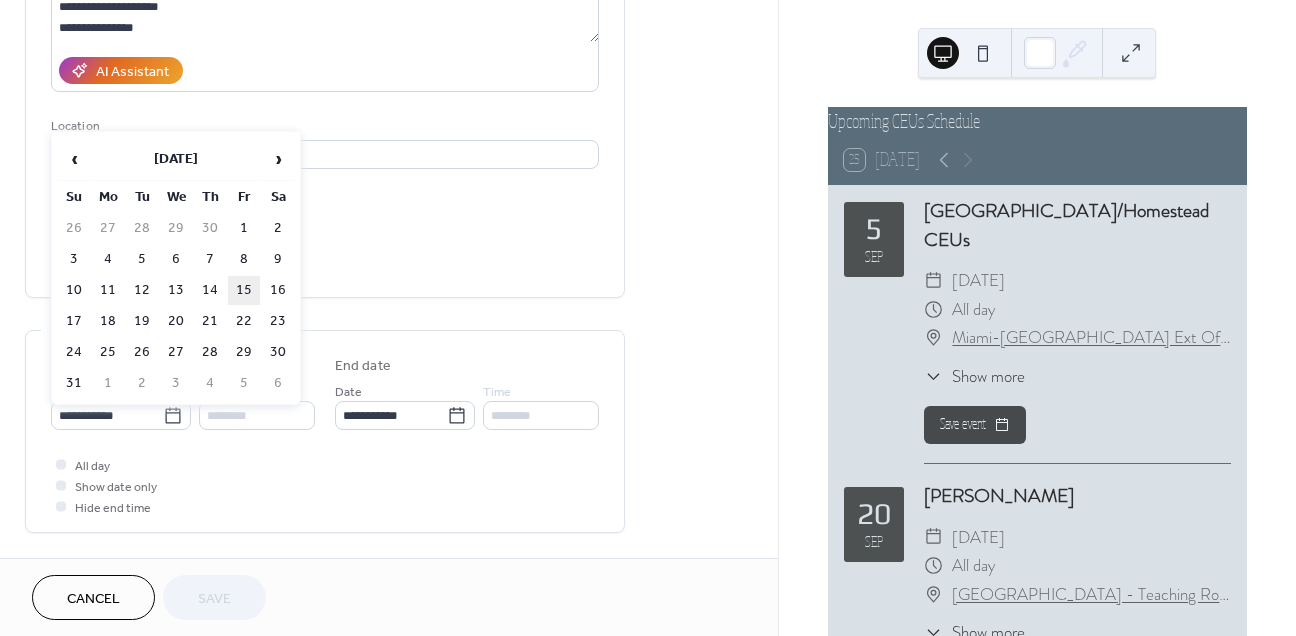 click on "15" at bounding box center (244, 290) 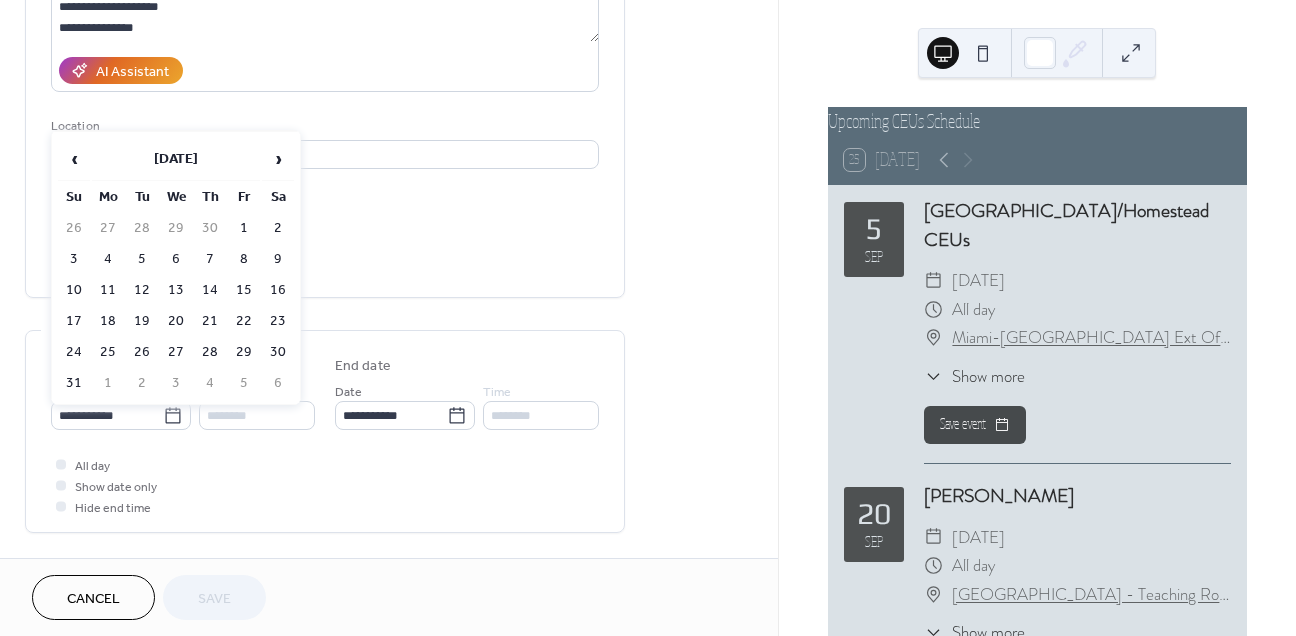type on "**********" 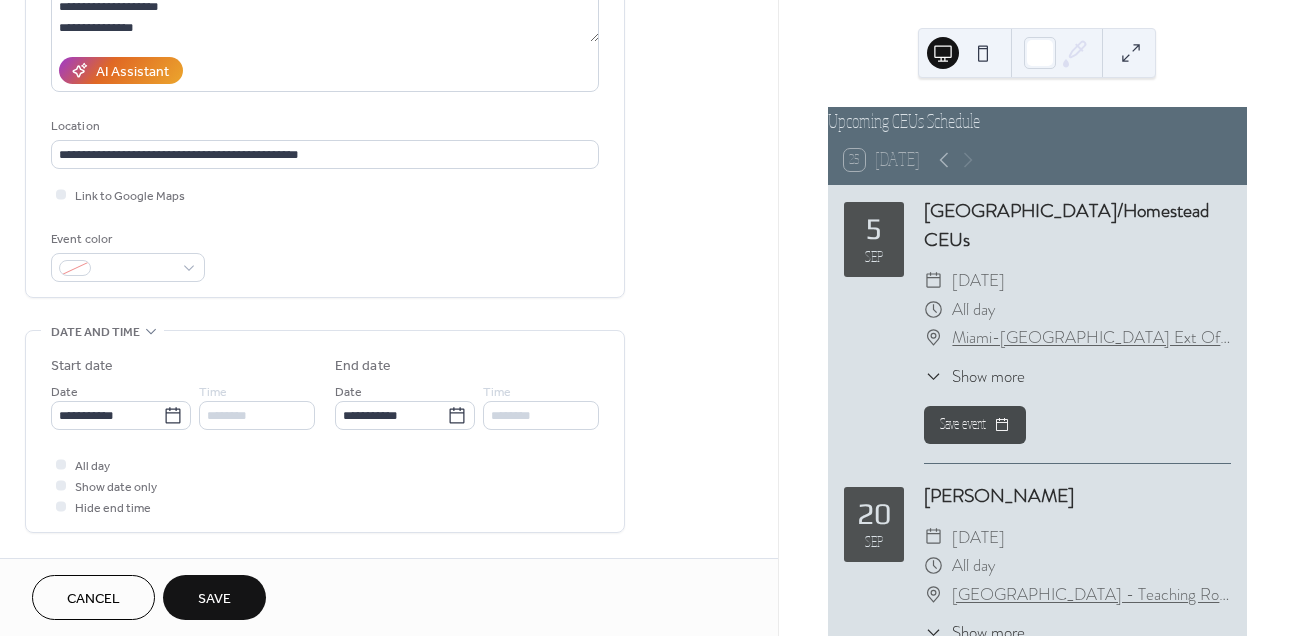 click on "Save" at bounding box center (214, 599) 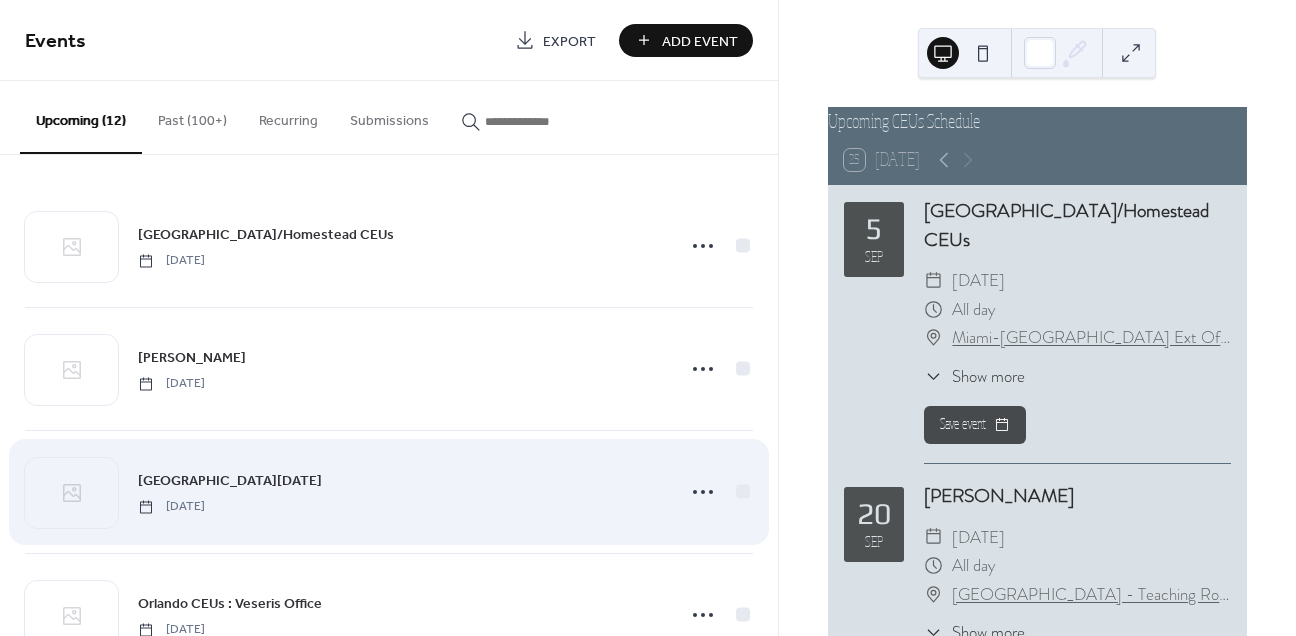 scroll, scrollTop: 131, scrollLeft: 0, axis: vertical 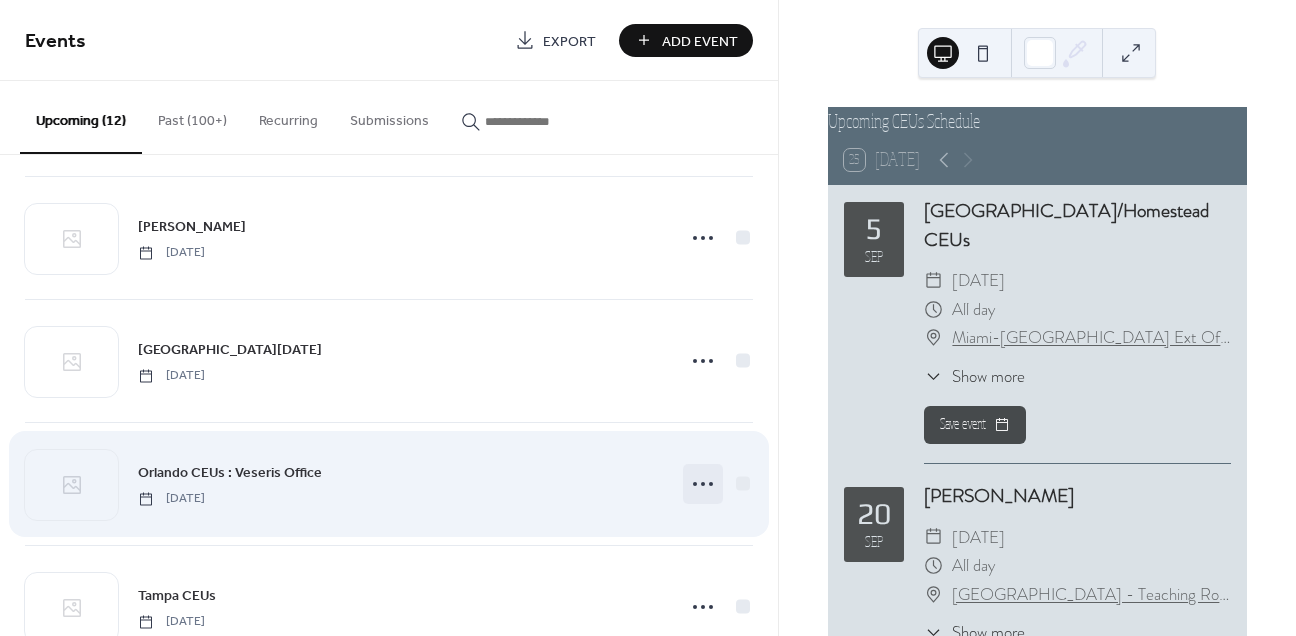 click 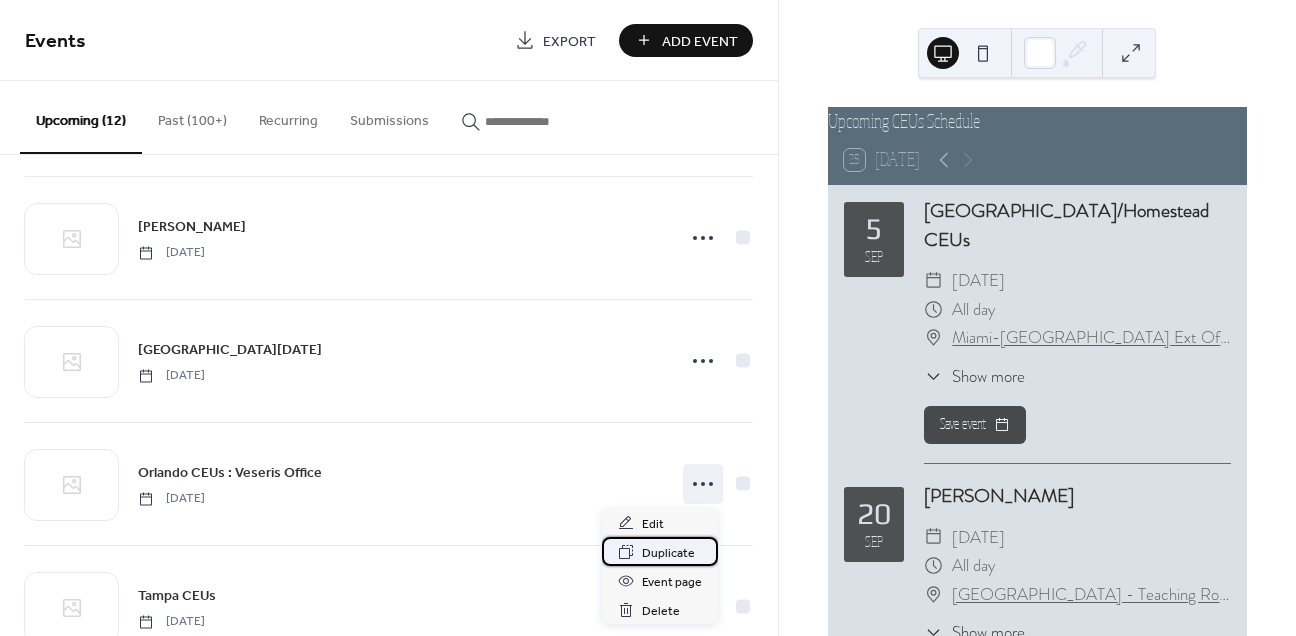 click on "Duplicate" at bounding box center [668, 553] 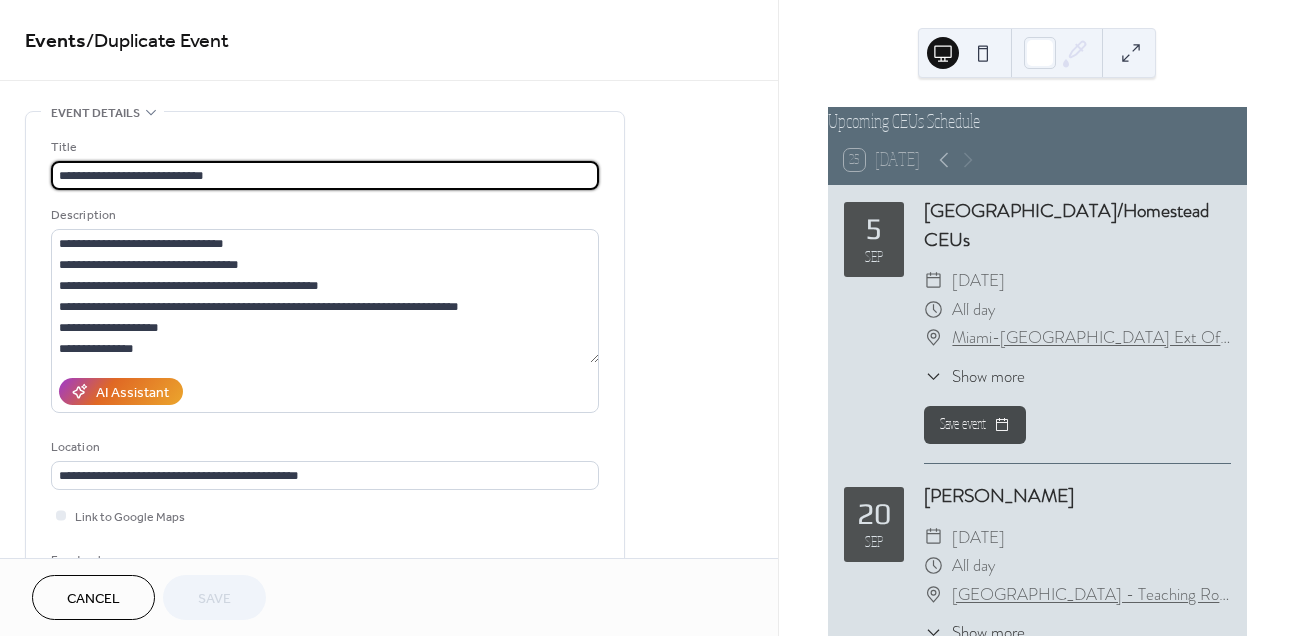 drag, startPoint x: 224, startPoint y: 175, endPoint x: 108, endPoint y: 180, distance: 116.10771 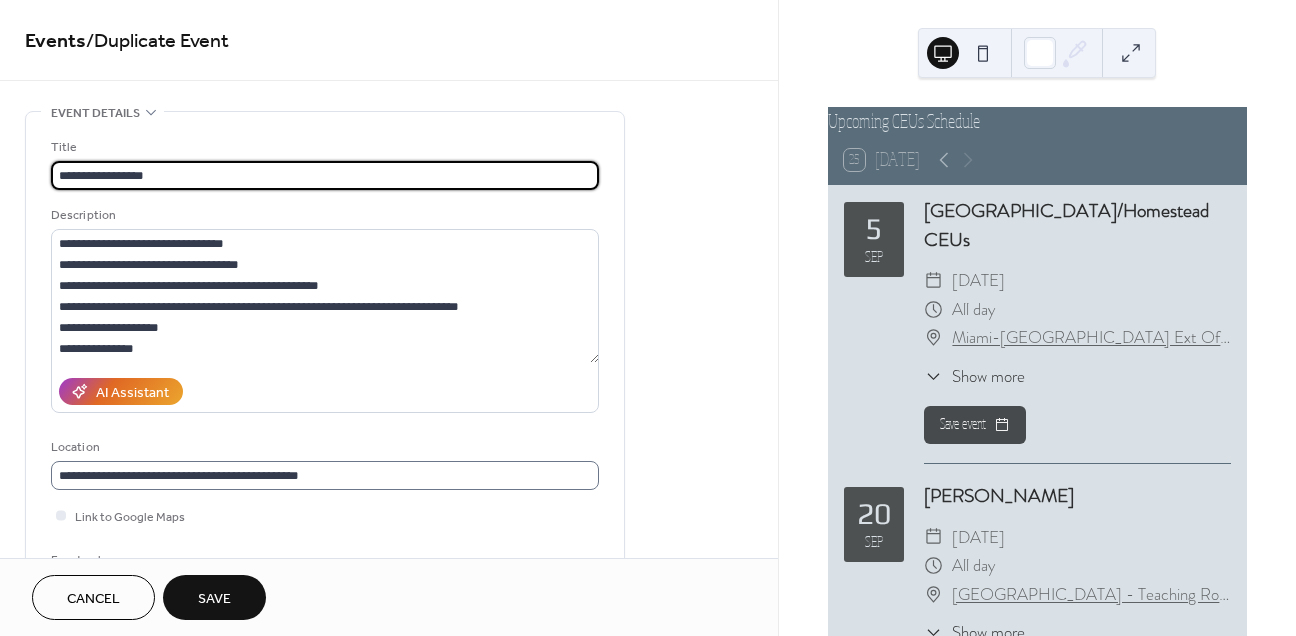 type on "**********" 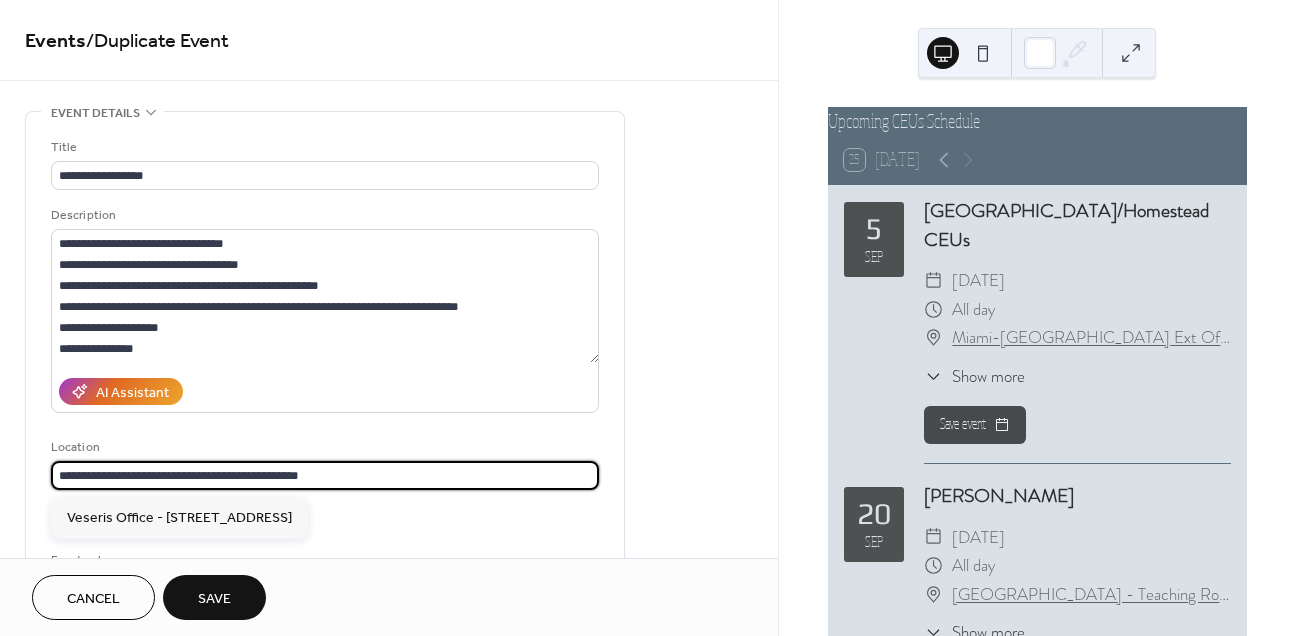 drag, startPoint x: 331, startPoint y: 484, endPoint x: -21, endPoint y: 465, distance: 352.51242 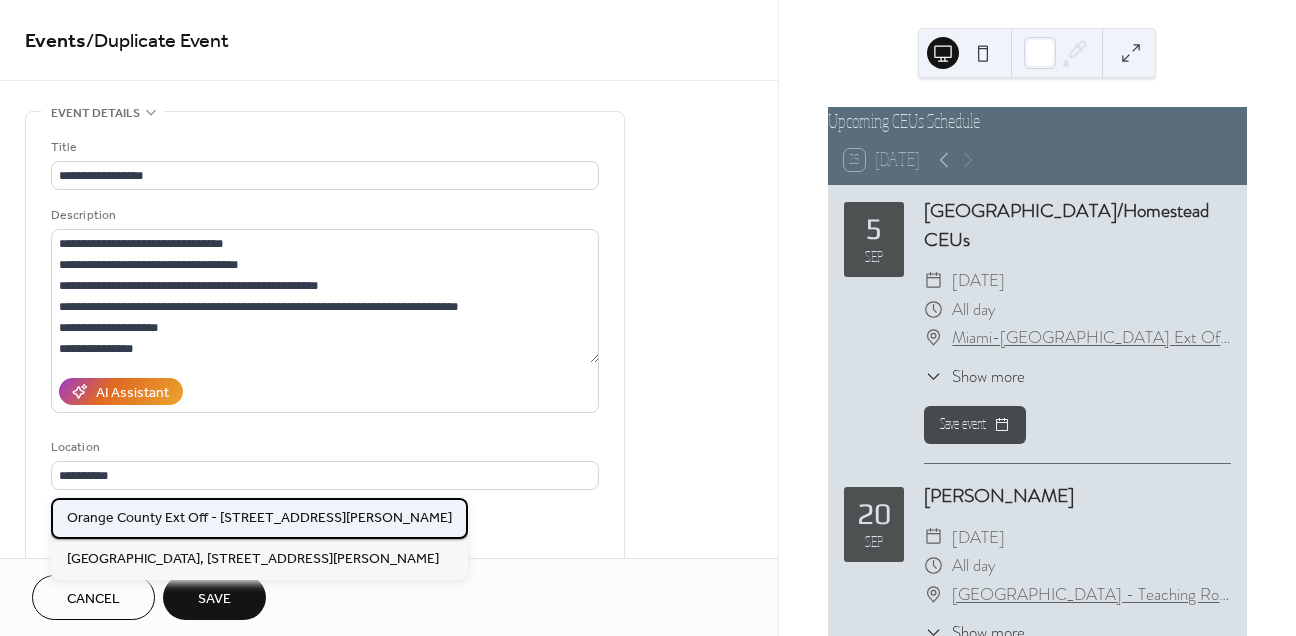 click on "Orange County Ext Off - 6021 S. Conway Rd, Orlando, FL" at bounding box center [259, 518] 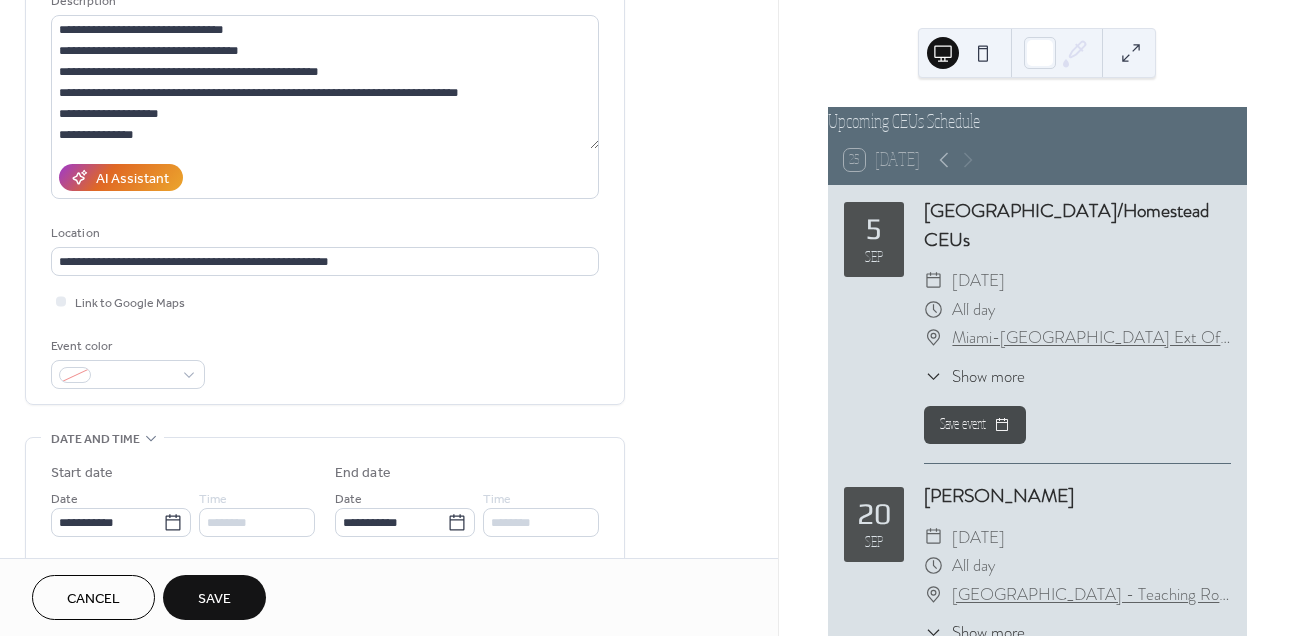 scroll, scrollTop: 223, scrollLeft: 0, axis: vertical 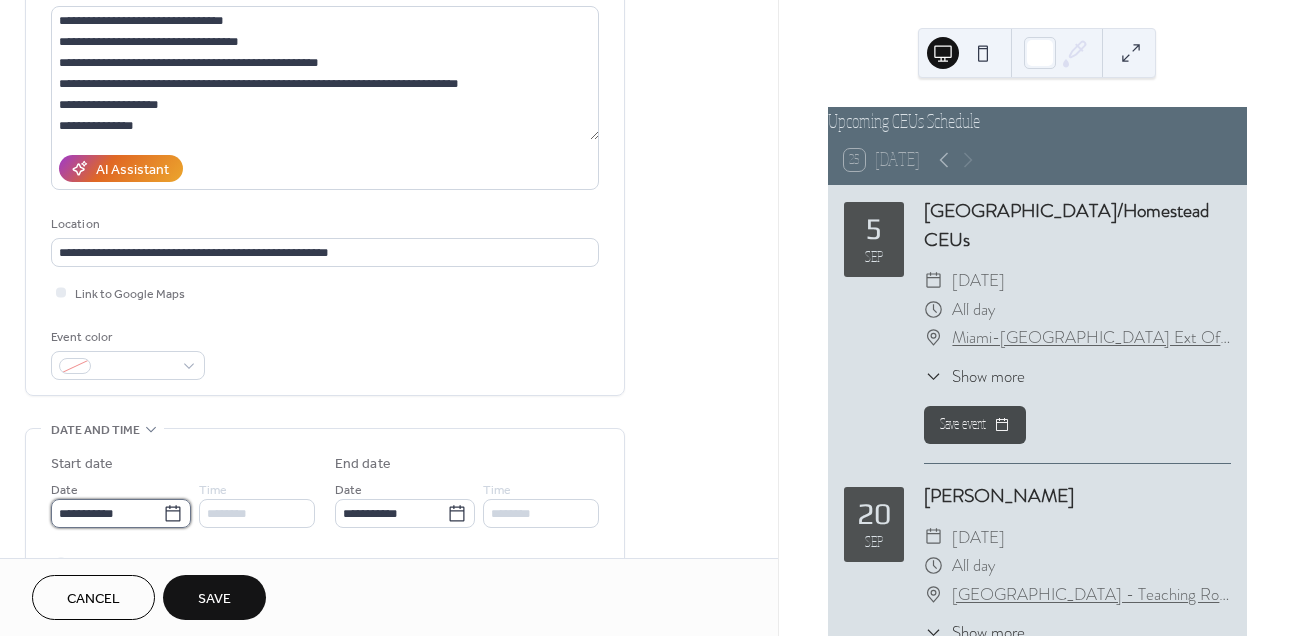 click on "**********" at bounding box center [107, 513] 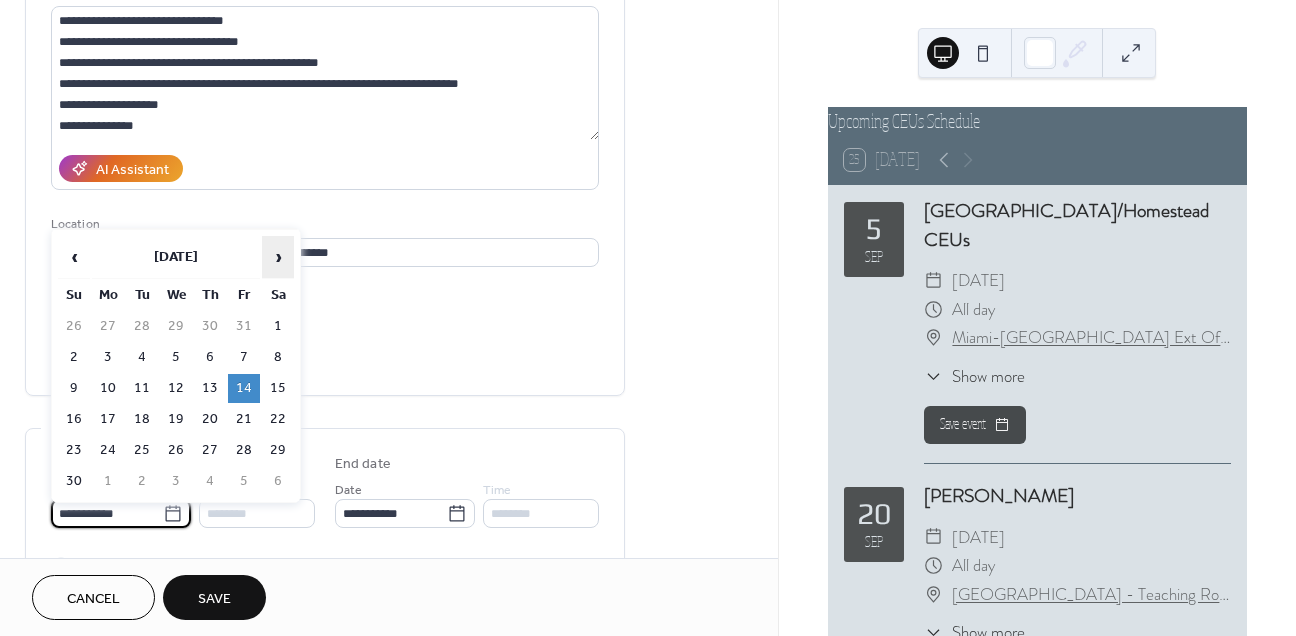 click on "›" at bounding box center (278, 257) 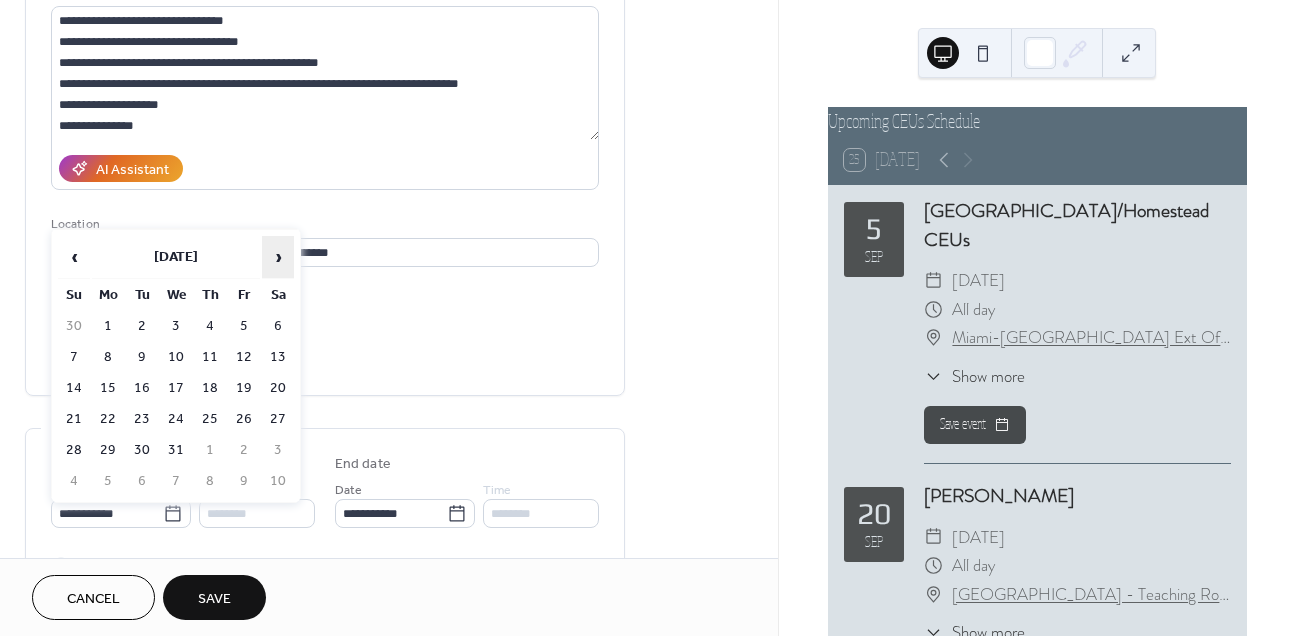 click on "›" at bounding box center (278, 257) 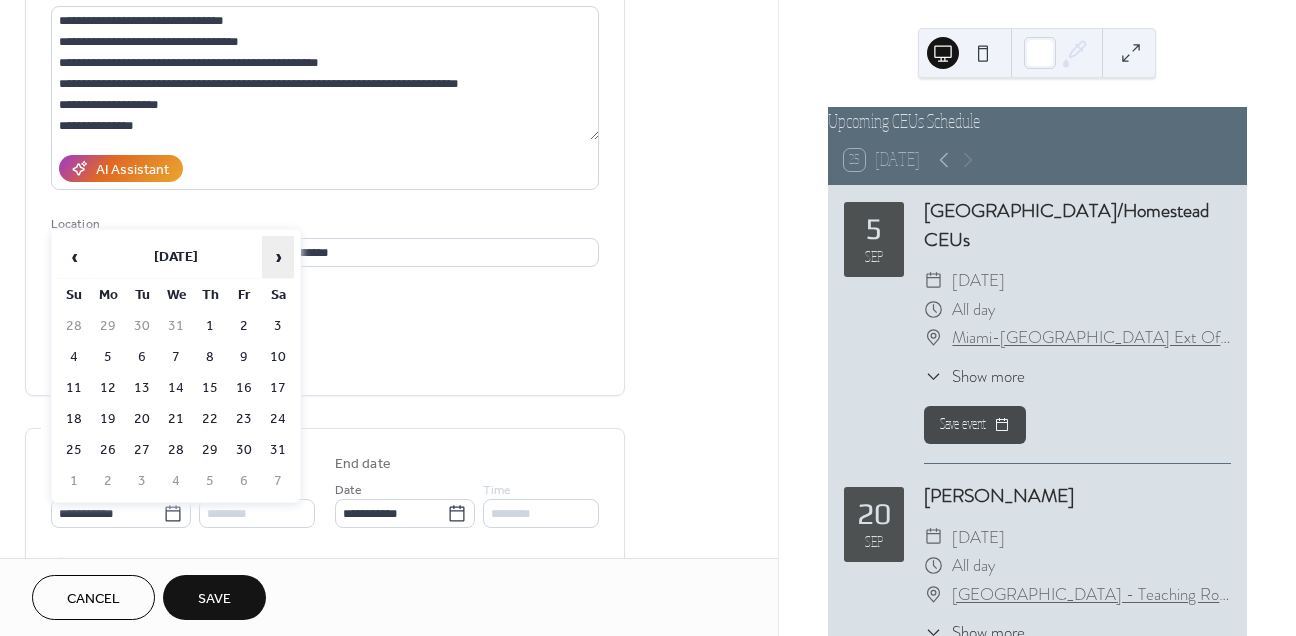 click on "›" at bounding box center (278, 257) 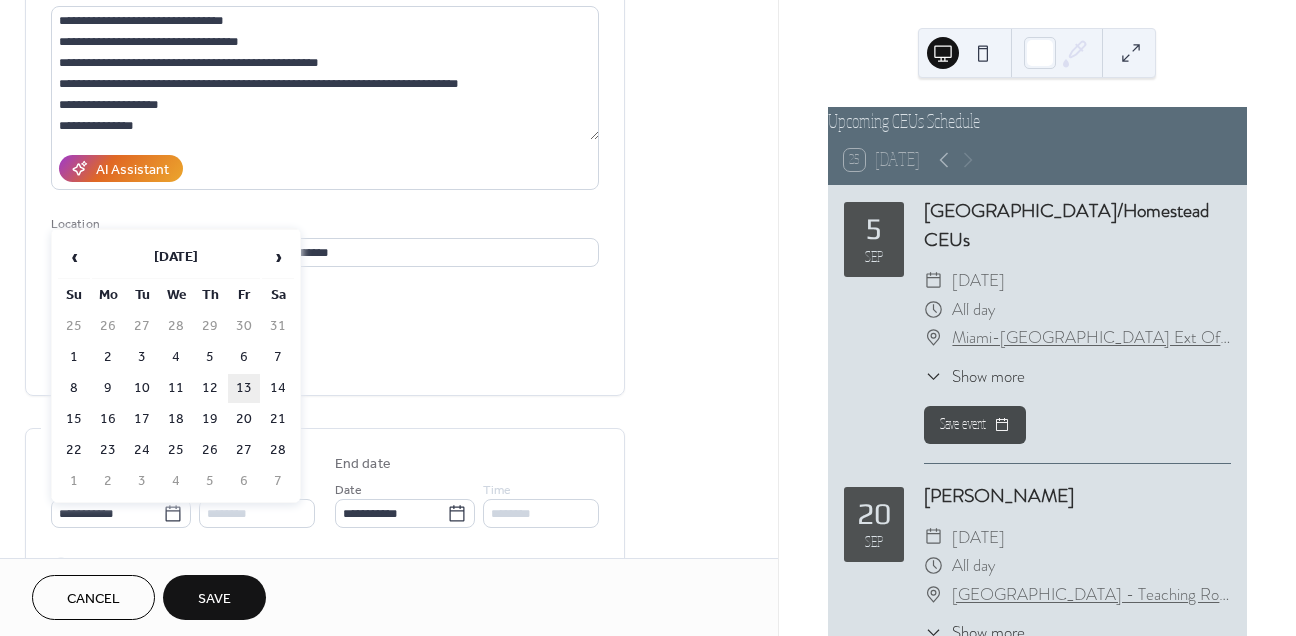 click on "13" at bounding box center [244, 388] 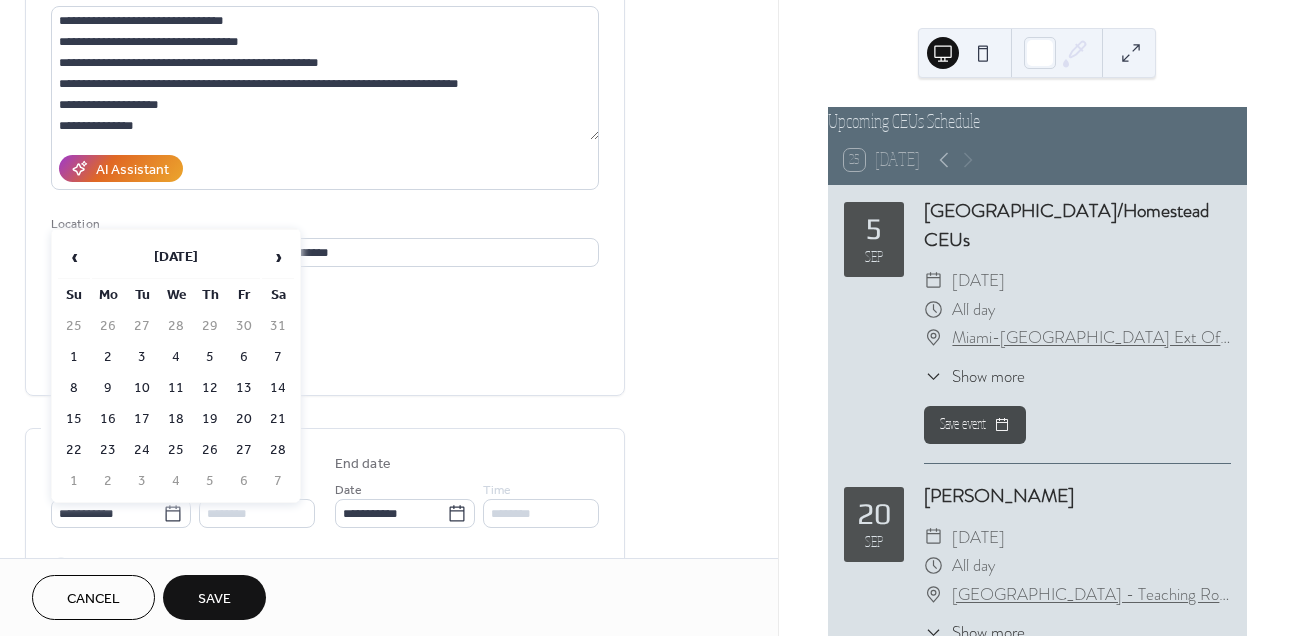 type on "**********" 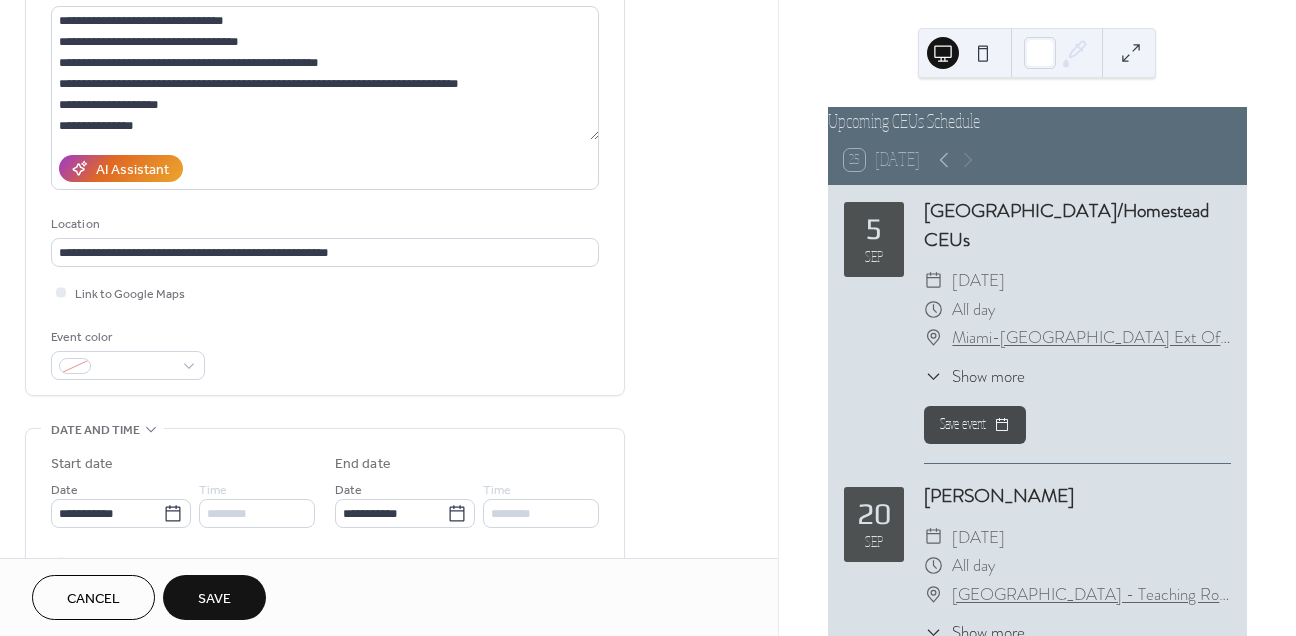 click on "Save" at bounding box center (214, 599) 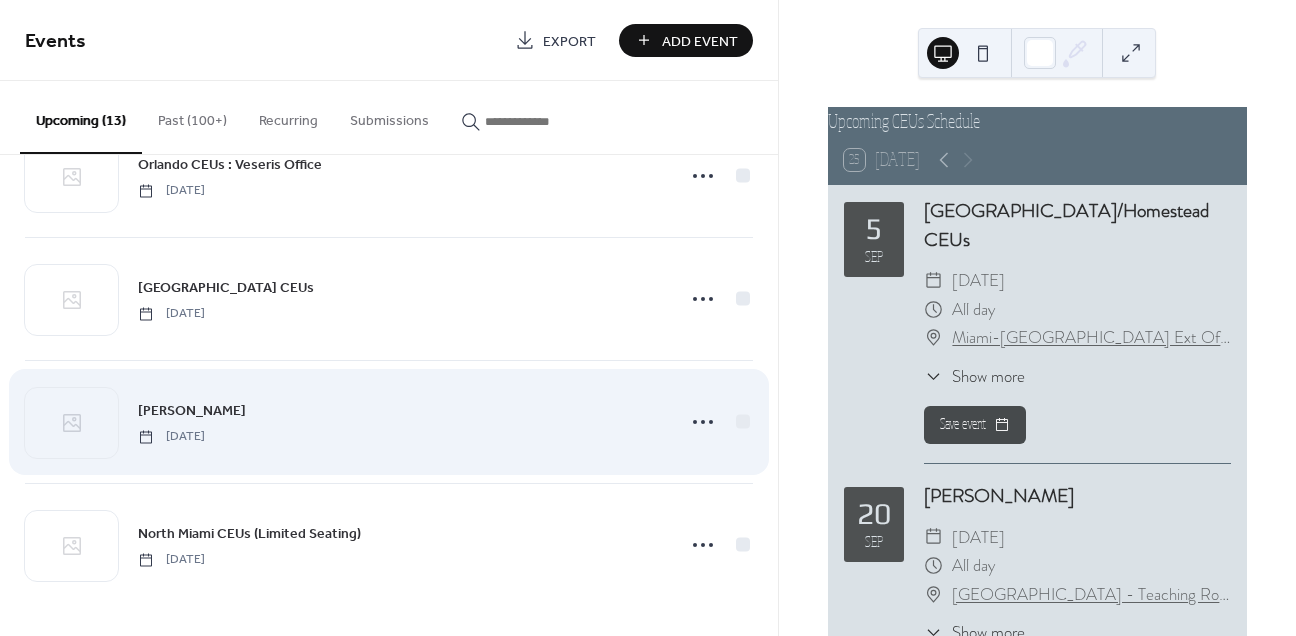 scroll, scrollTop: 1177, scrollLeft: 0, axis: vertical 